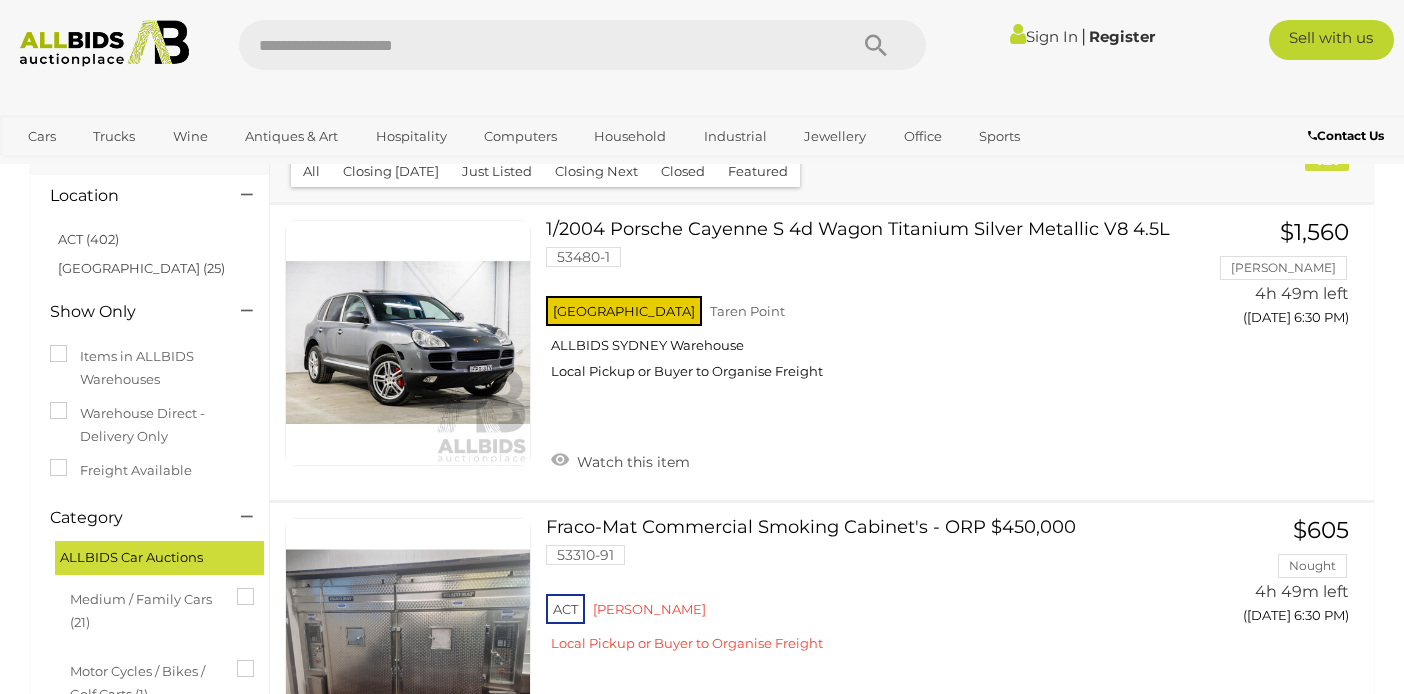 scroll, scrollTop: 0, scrollLeft: 0, axis: both 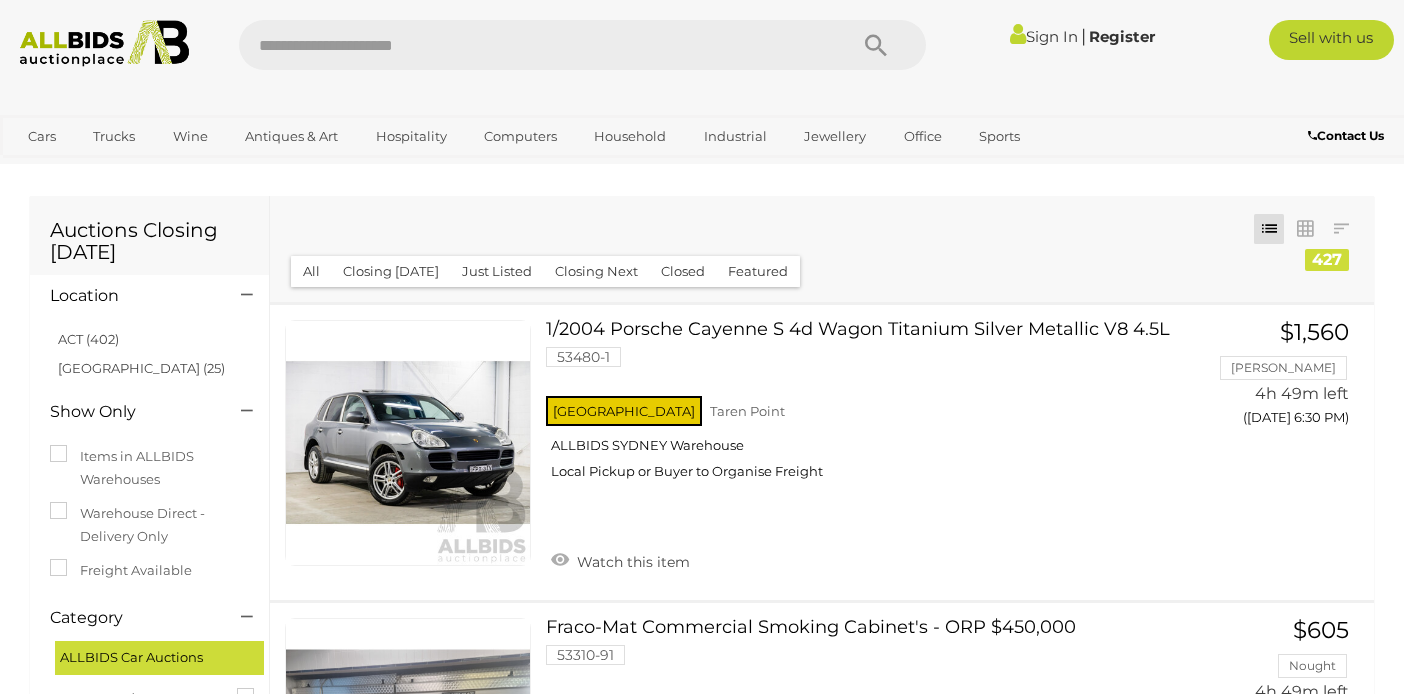 click on "ACT (402)" at bounding box center (88, 339) 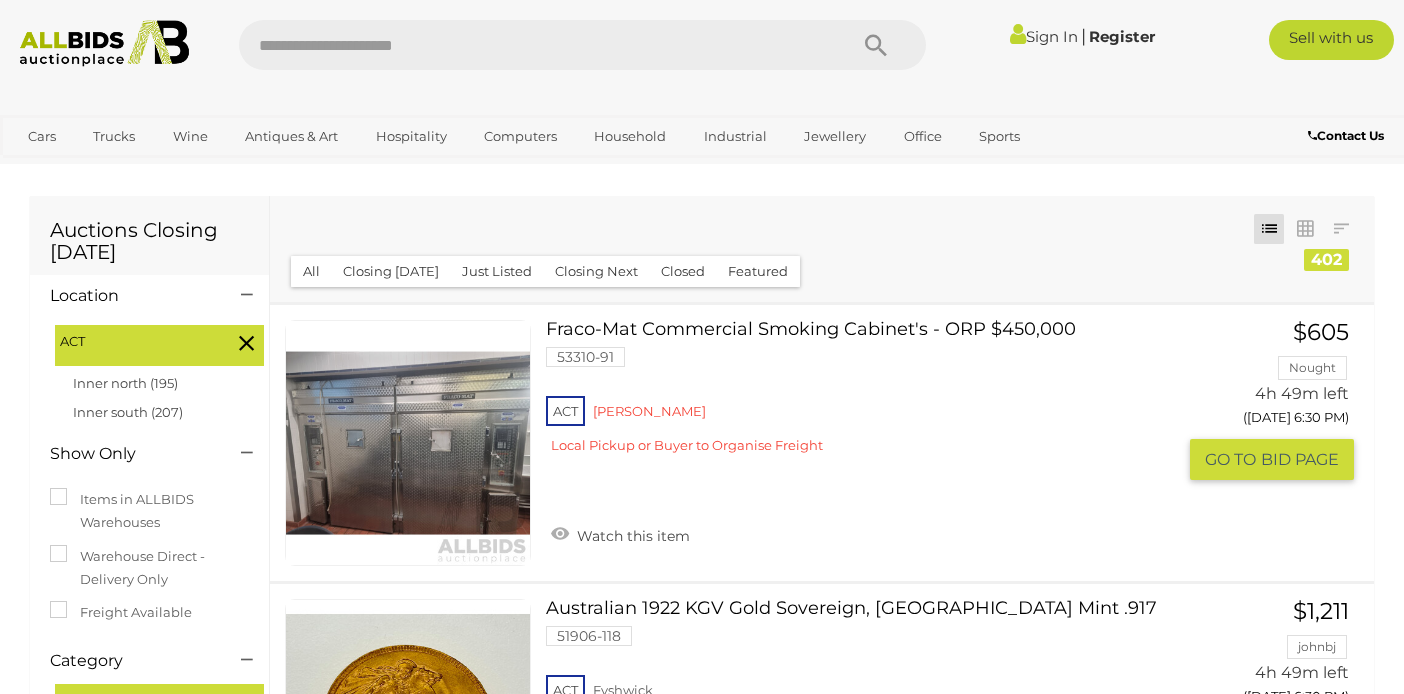 scroll, scrollTop: 100, scrollLeft: 0, axis: vertical 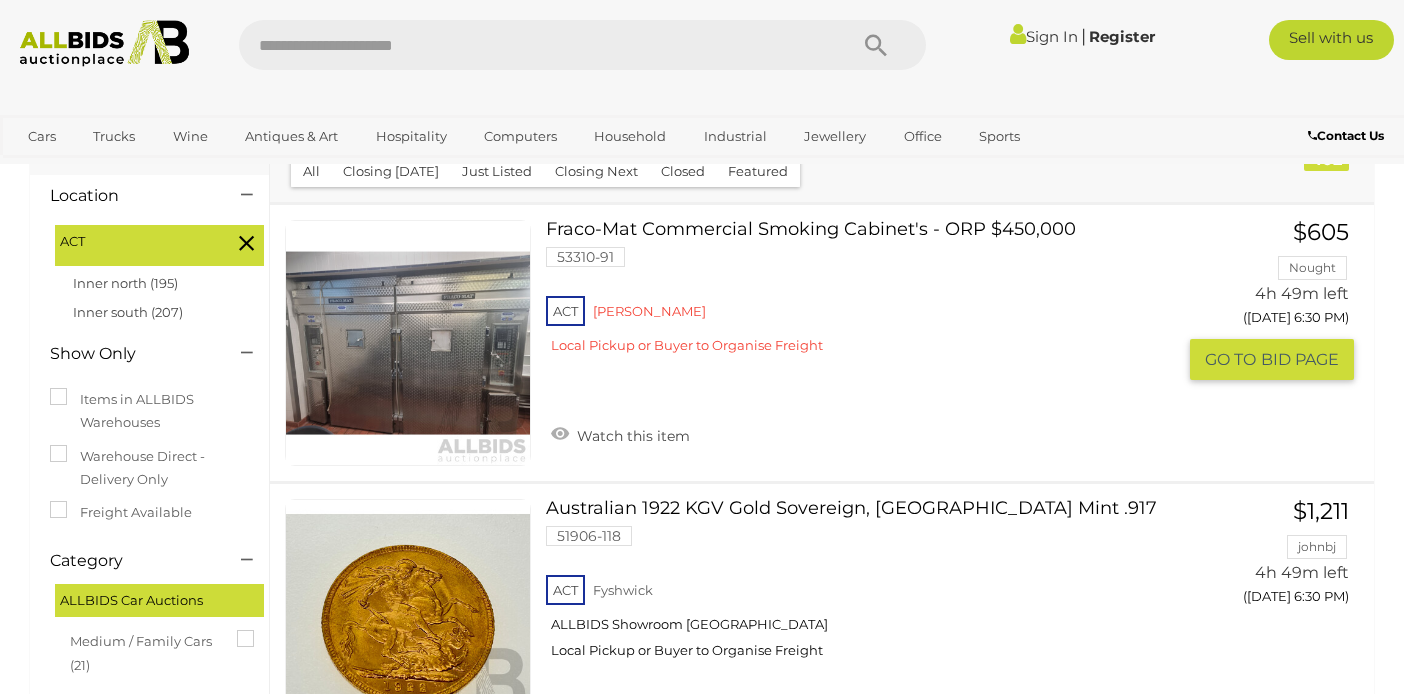 click at bounding box center (408, 343) 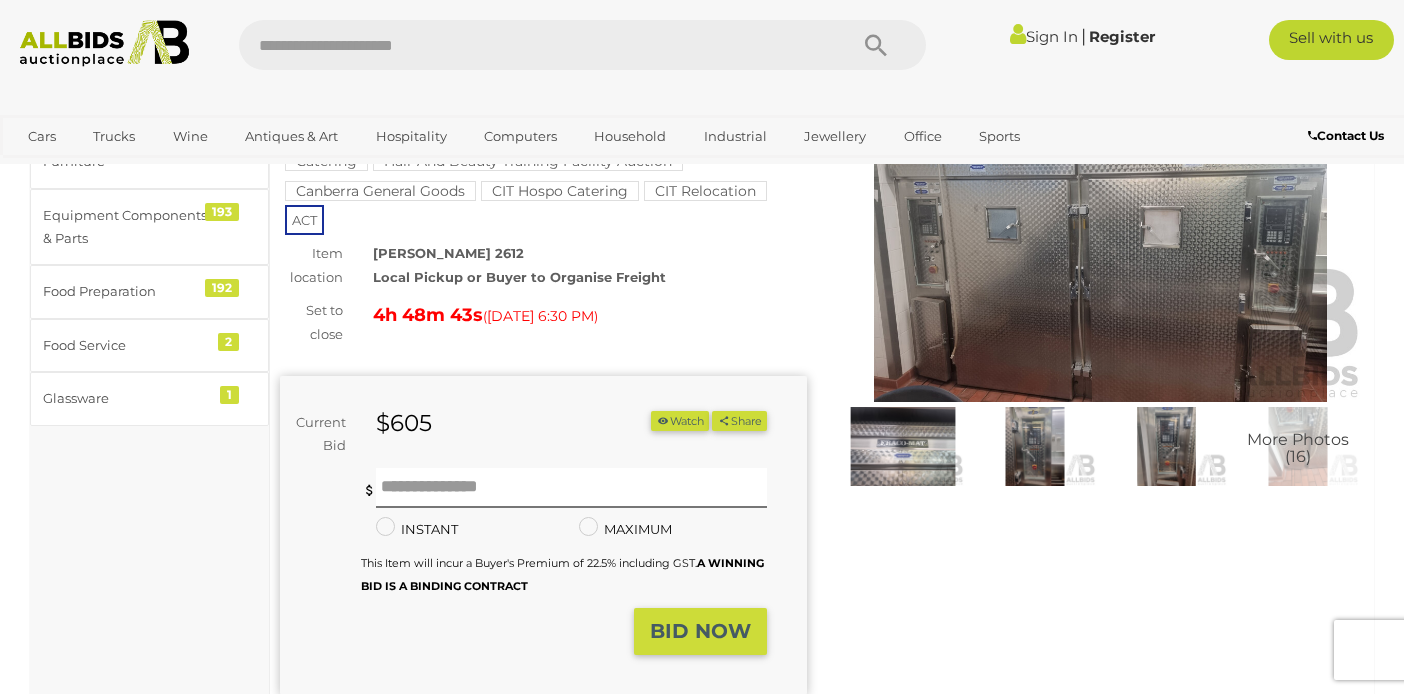 scroll, scrollTop: 200, scrollLeft: 0, axis: vertical 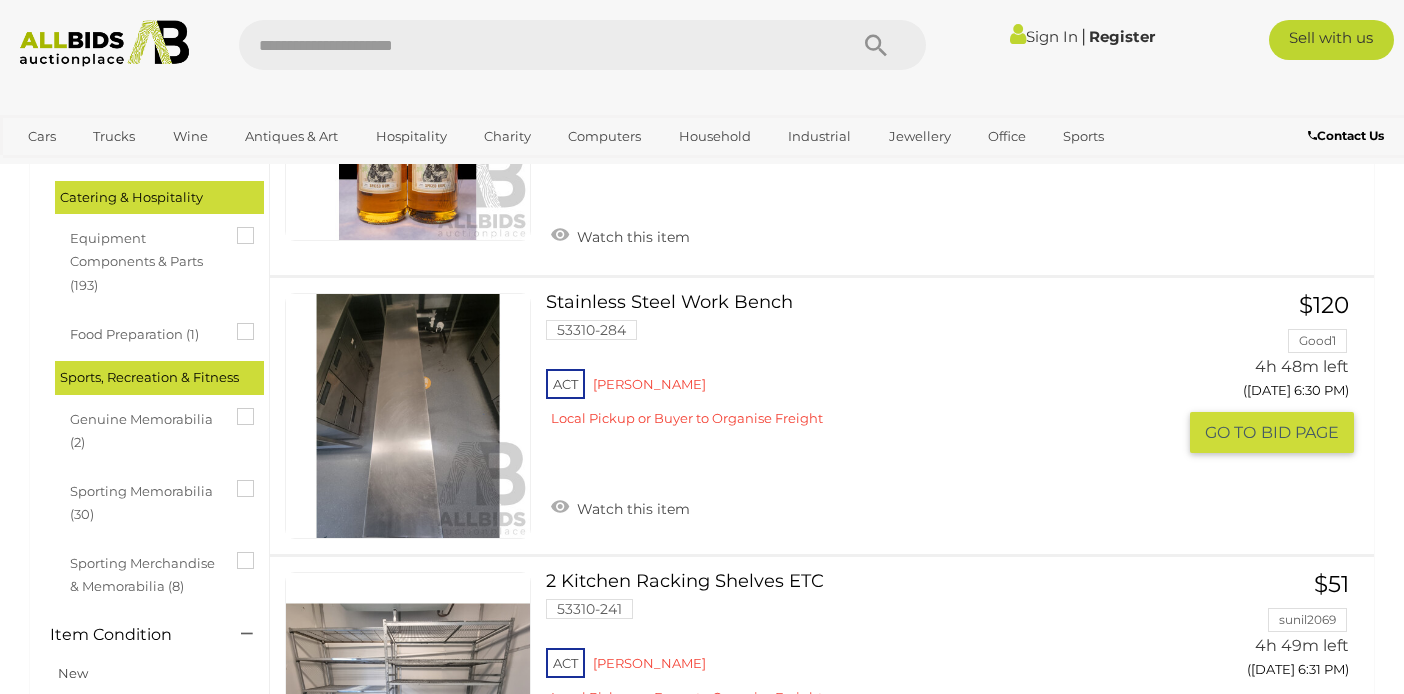 click at bounding box center (408, 416) 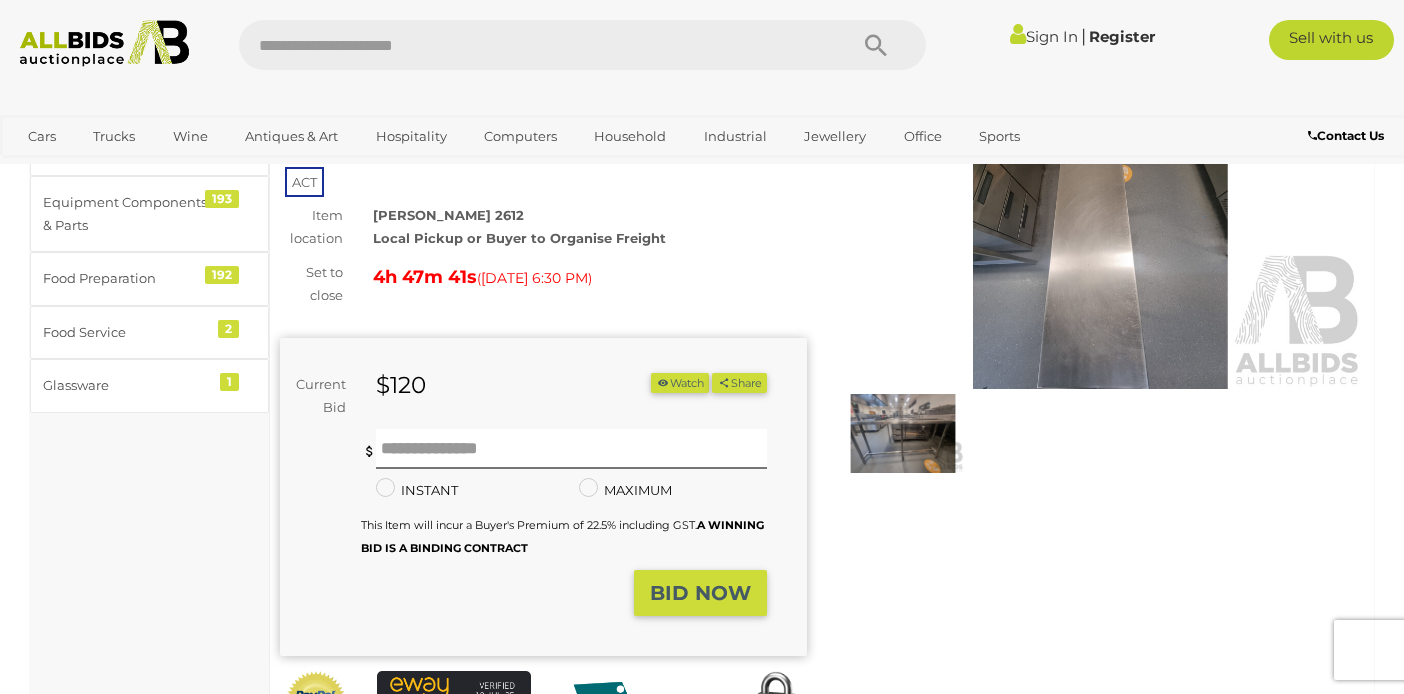 scroll, scrollTop: 0, scrollLeft: 0, axis: both 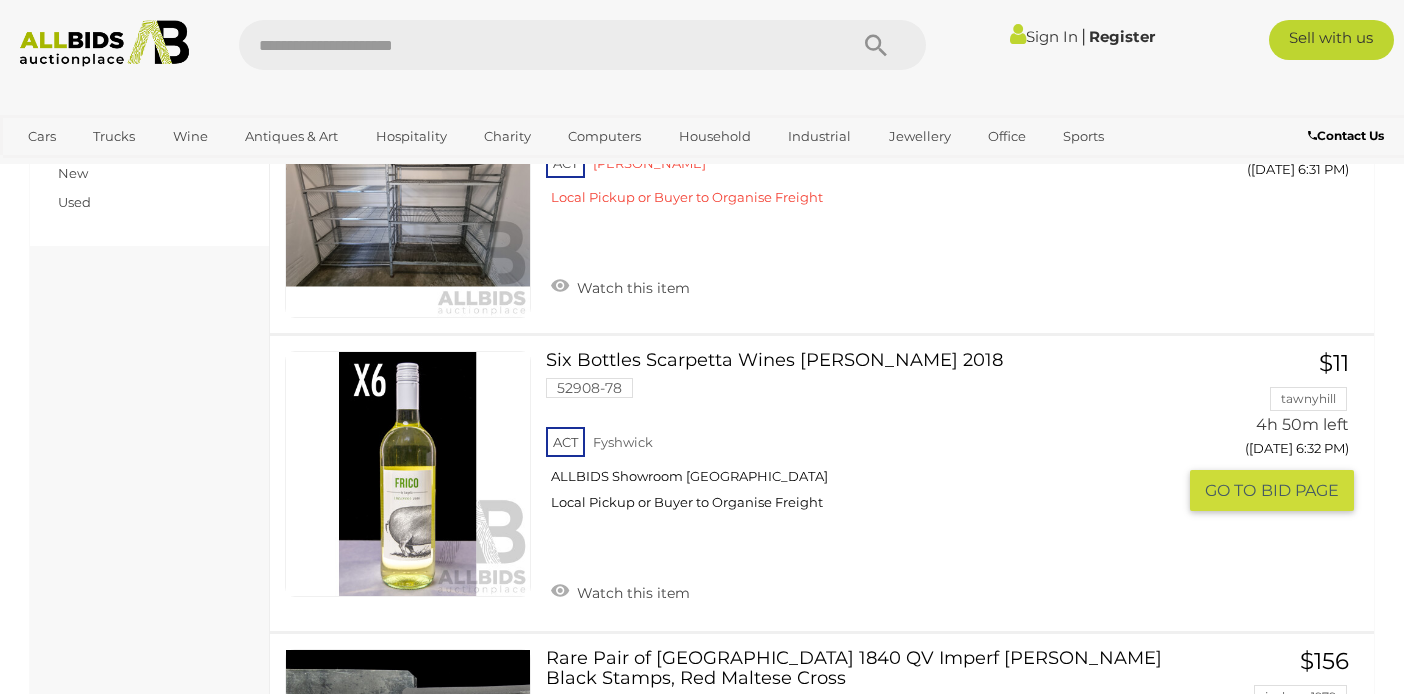 click at bounding box center [408, 474] 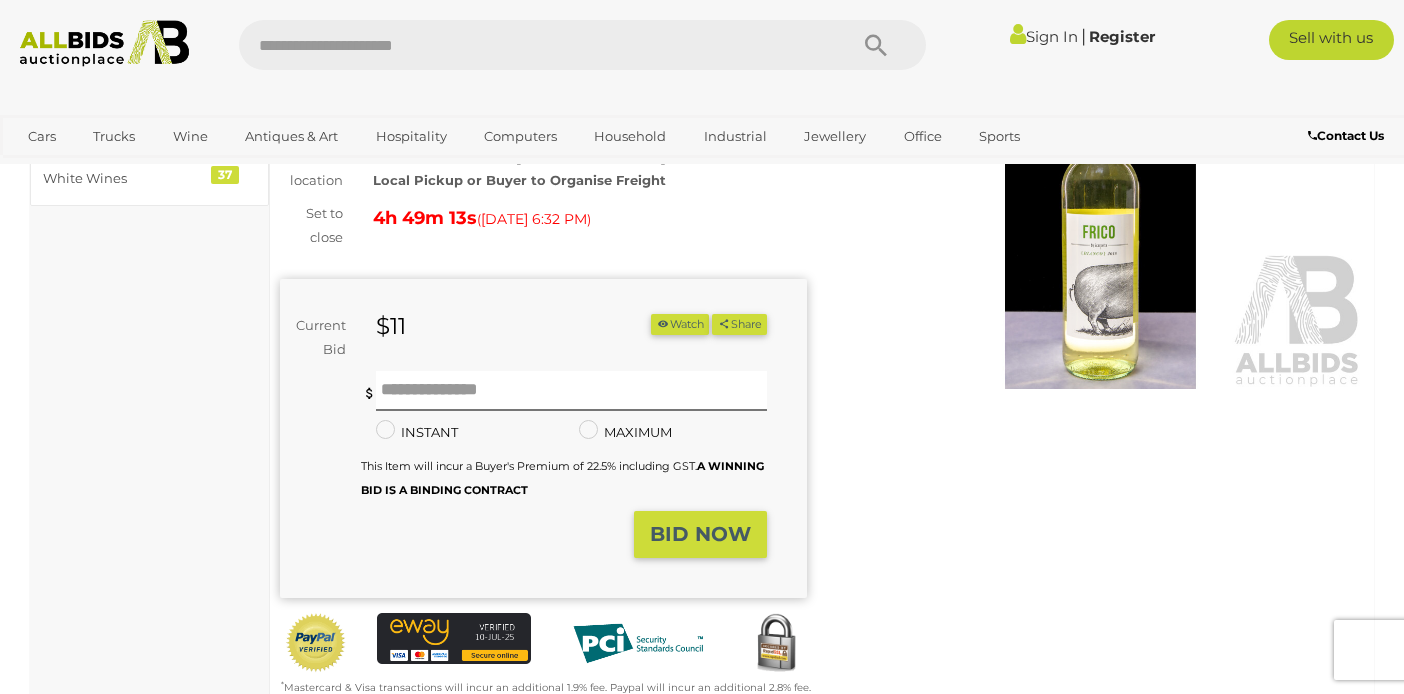 scroll, scrollTop: 0, scrollLeft: 0, axis: both 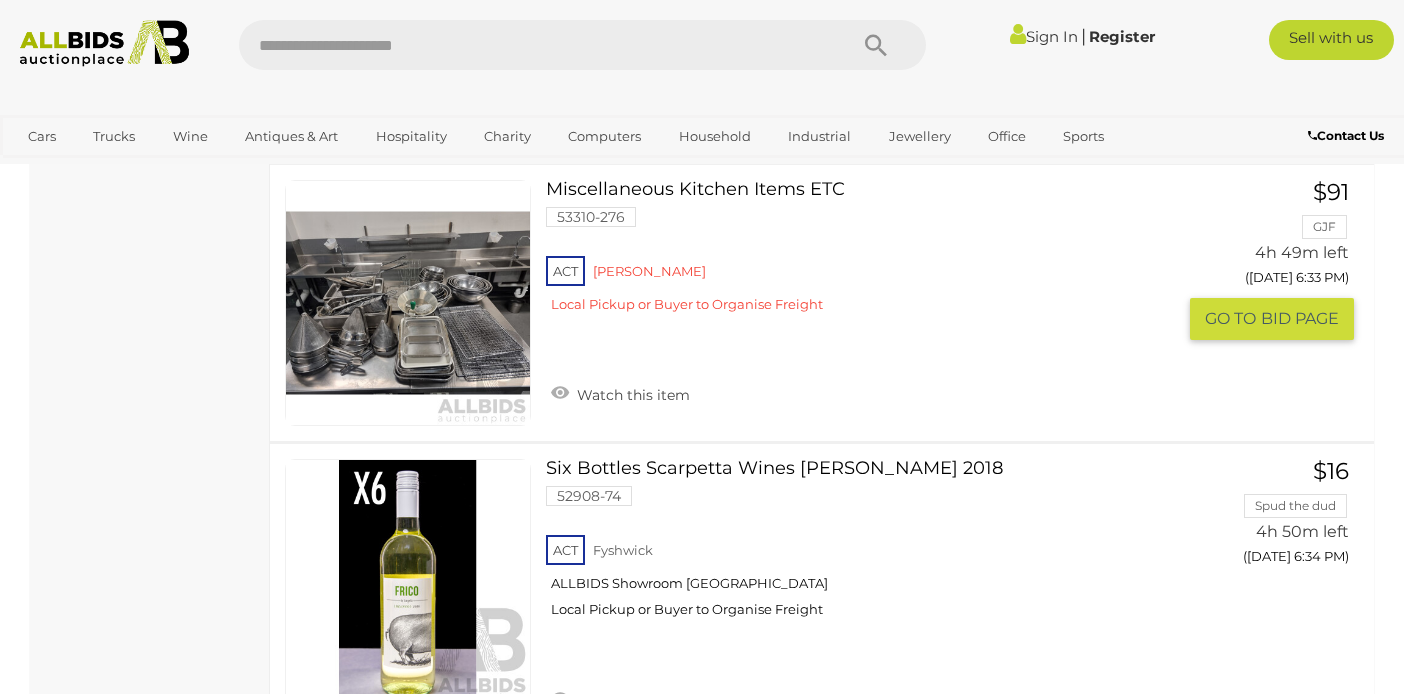 click at bounding box center [408, 303] 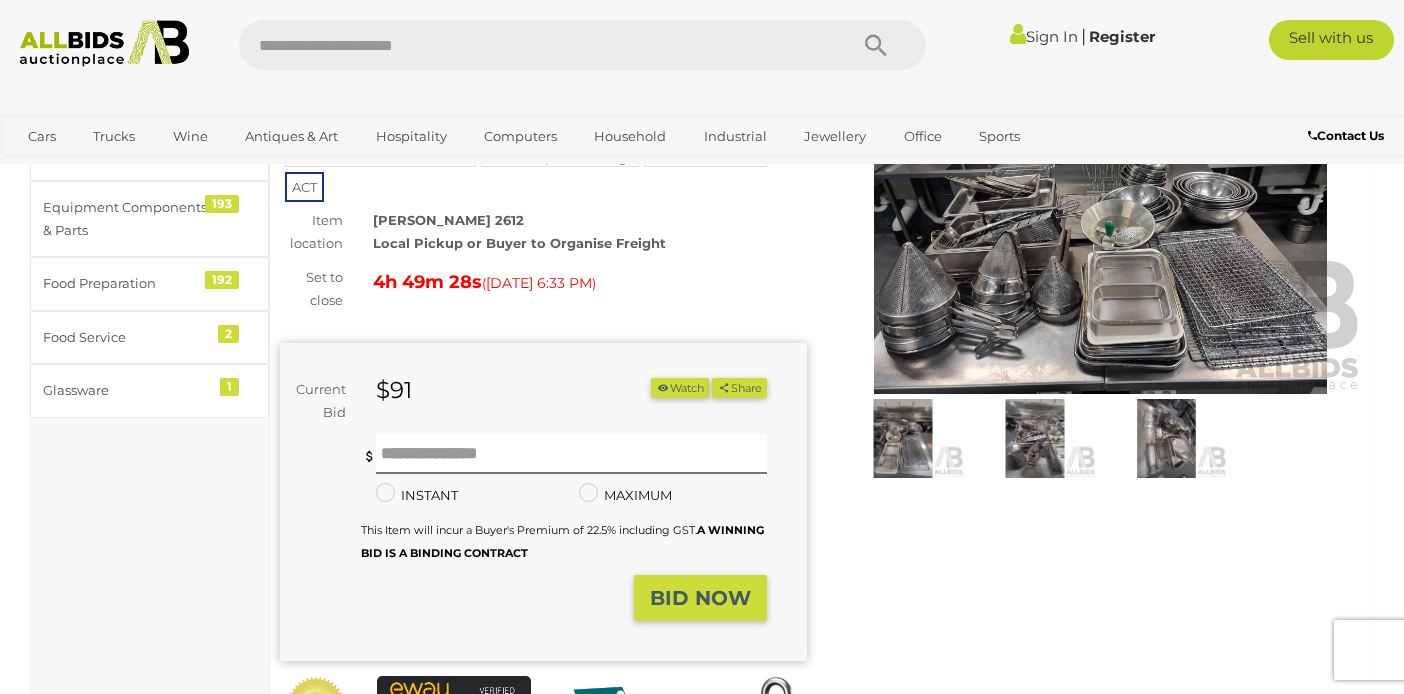 scroll, scrollTop: 200, scrollLeft: 0, axis: vertical 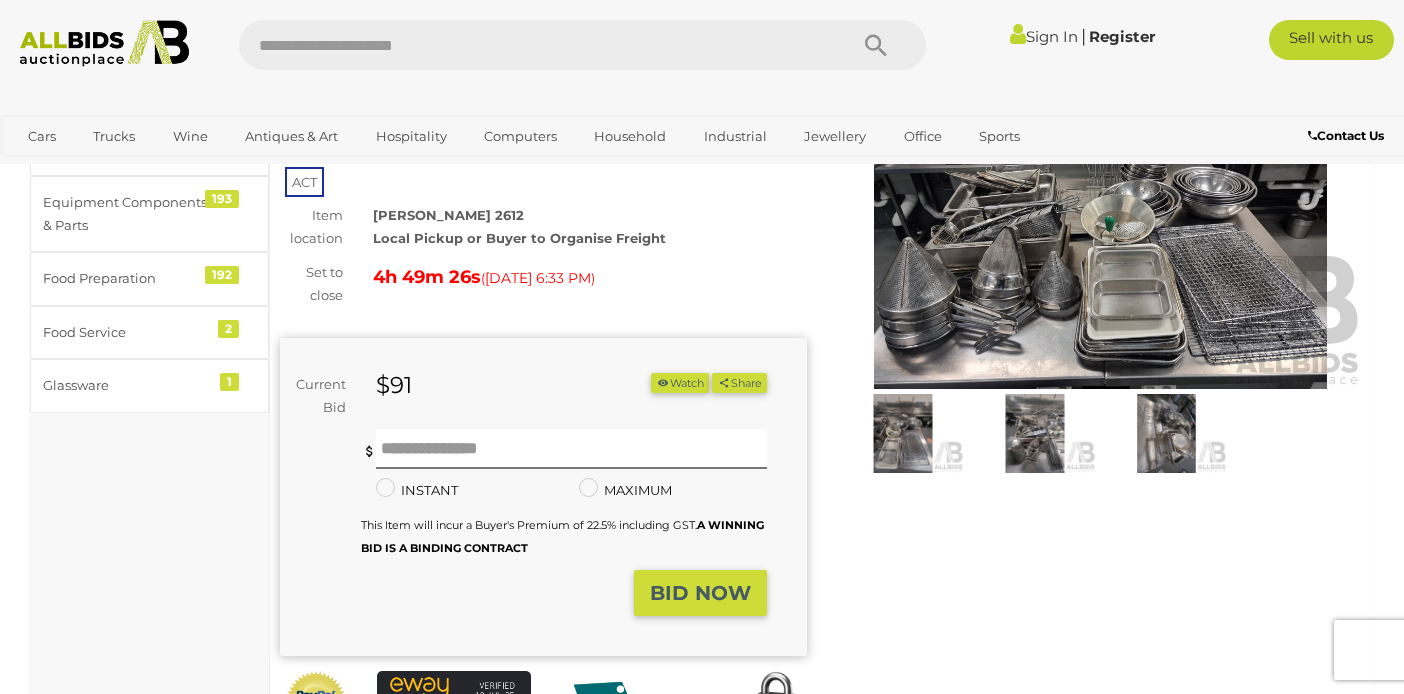 click at bounding box center (1100, 220) 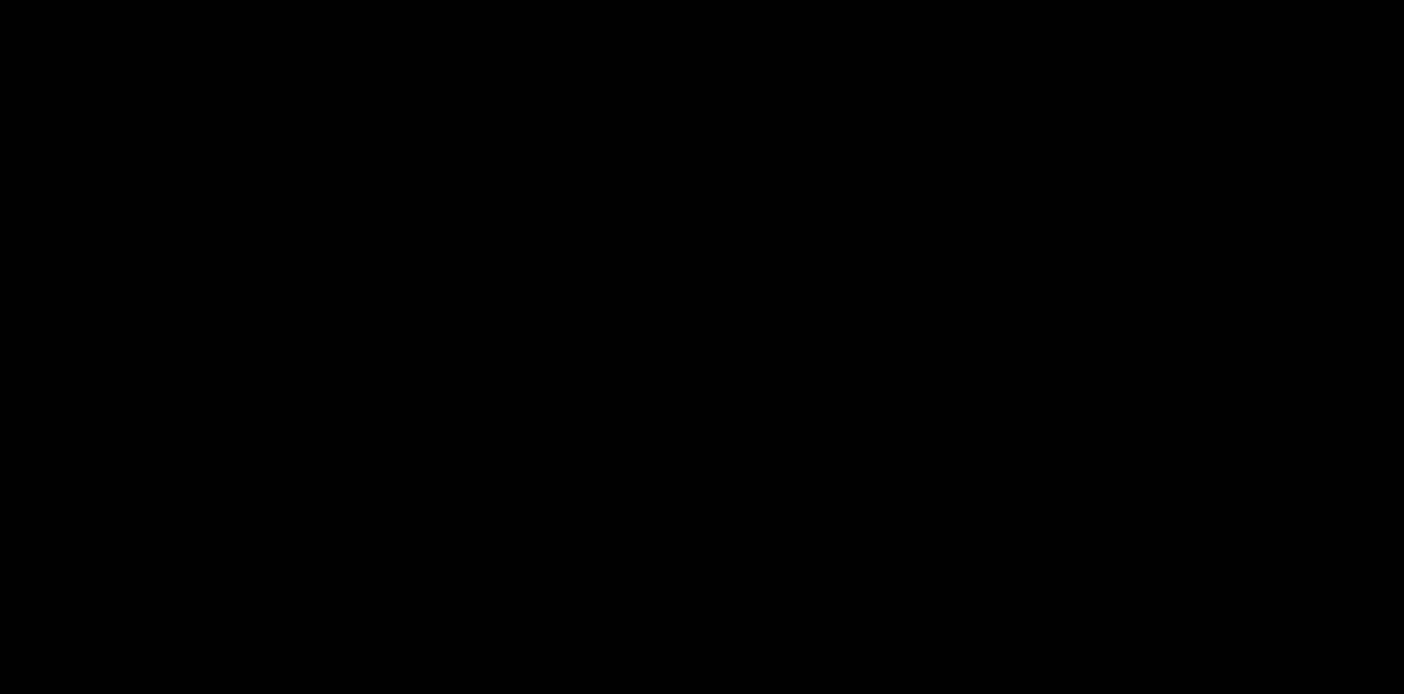 click at bounding box center (702, 292) 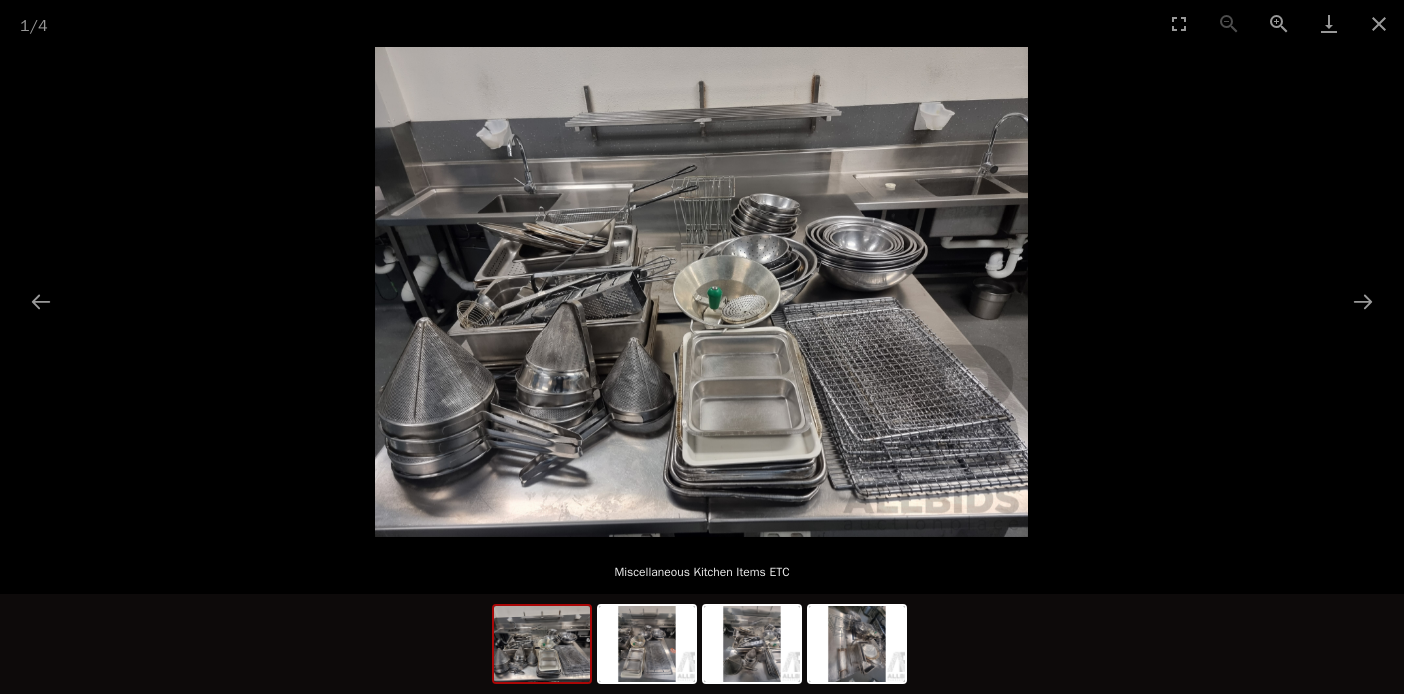 scroll, scrollTop: 200, scrollLeft: 0, axis: vertical 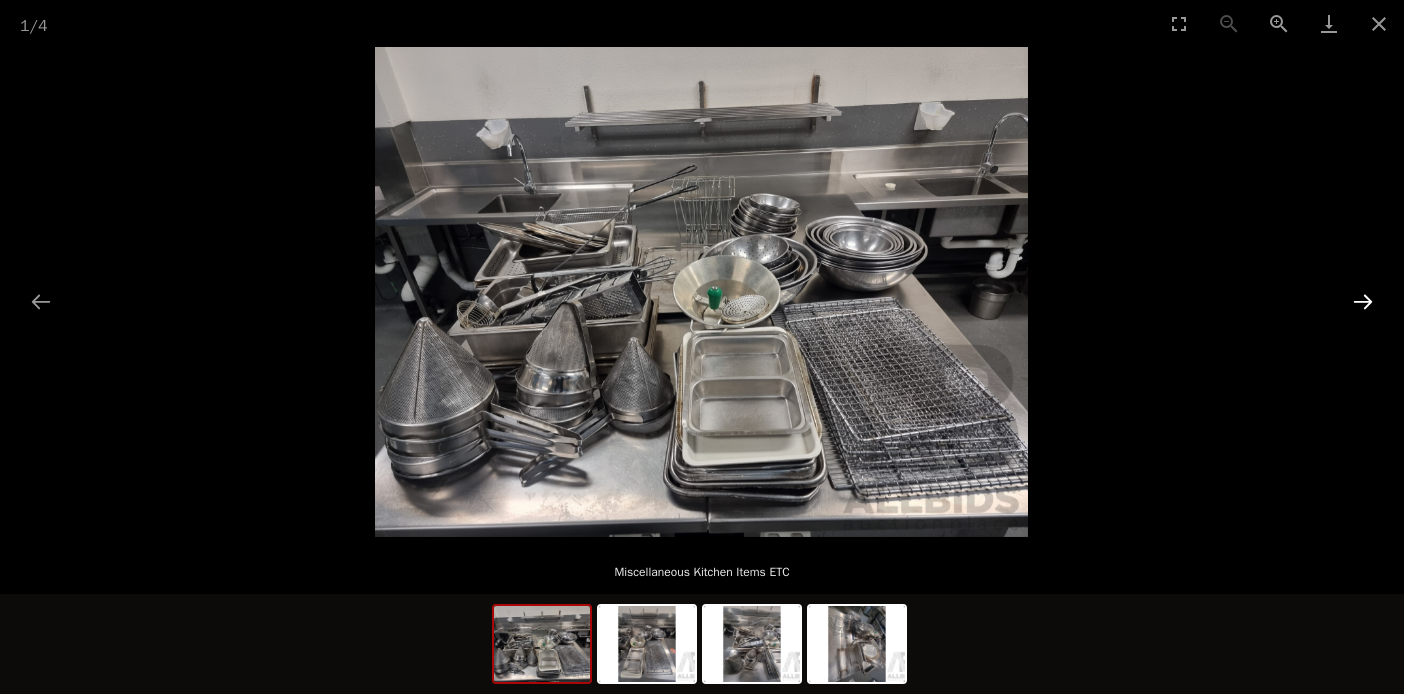click at bounding box center (1363, 301) 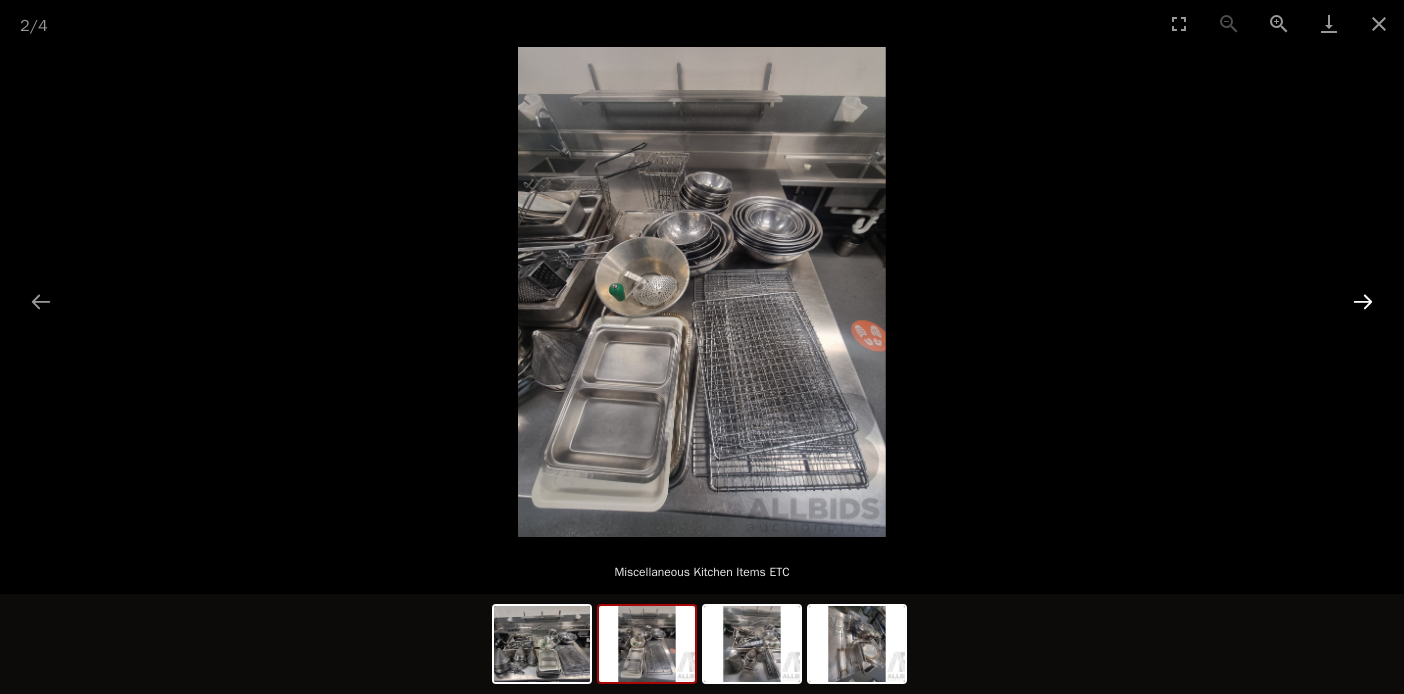 click at bounding box center (1363, 301) 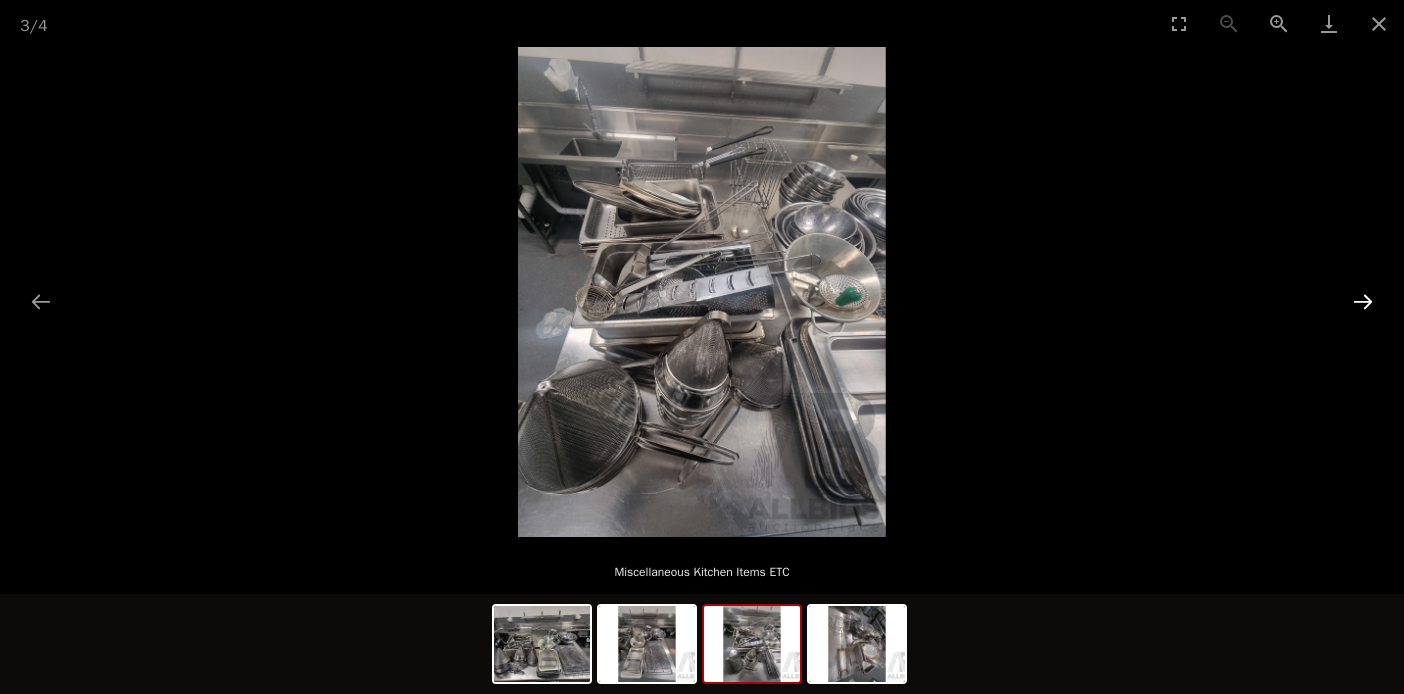 click at bounding box center (1363, 301) 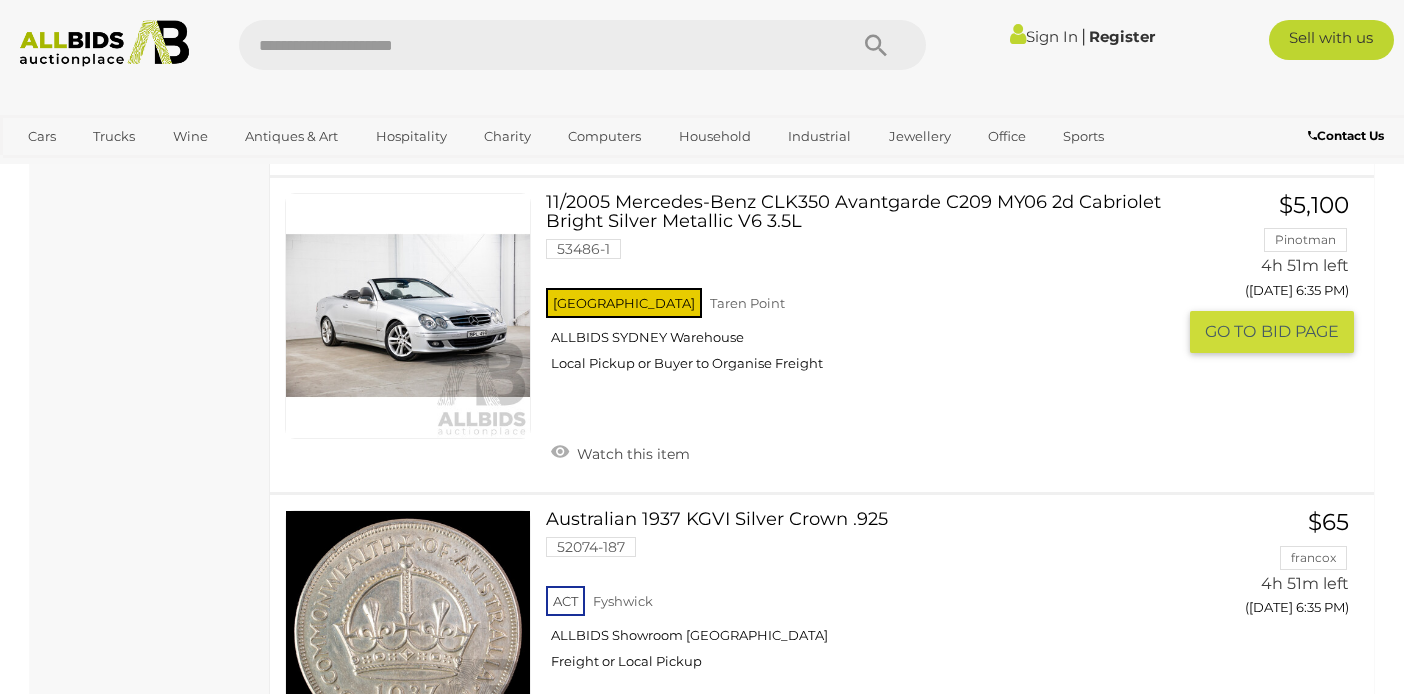 scroll, scrollTop: 5572, scrollLeft: 0, axis: vertical 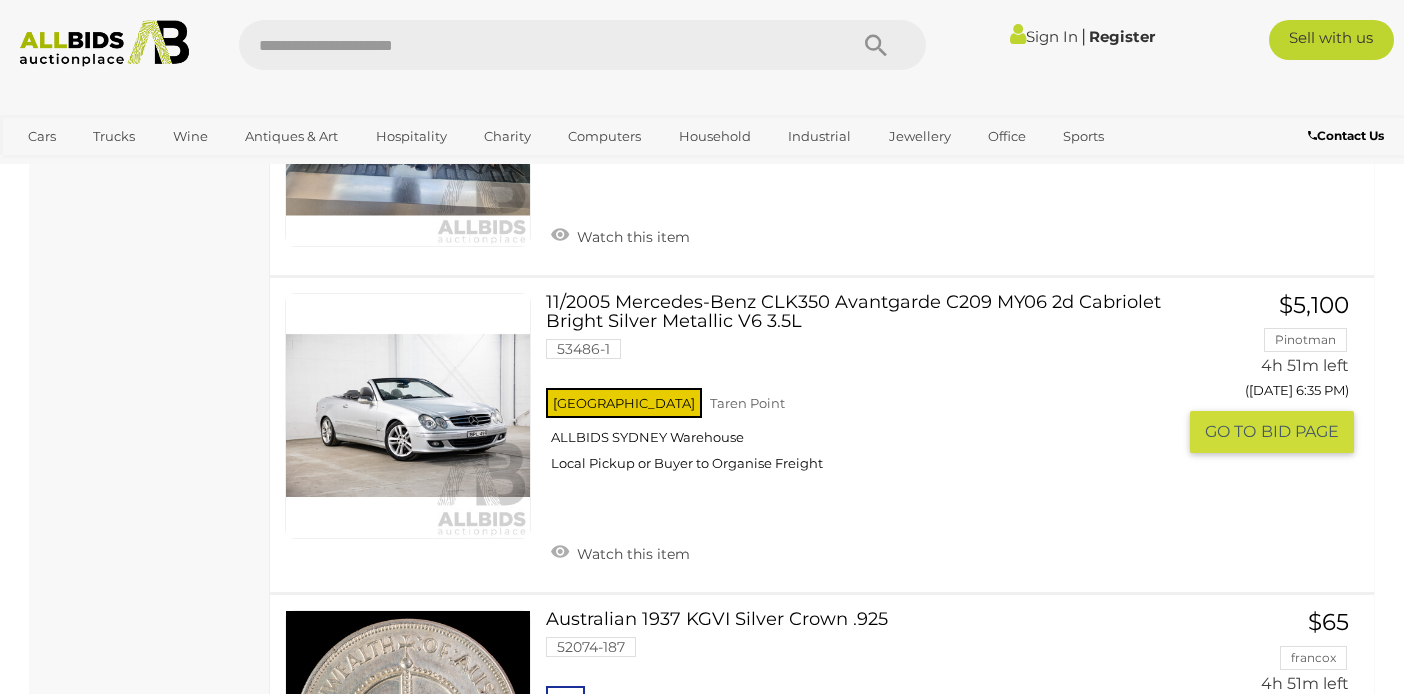 click at bounding box center [408, 416] 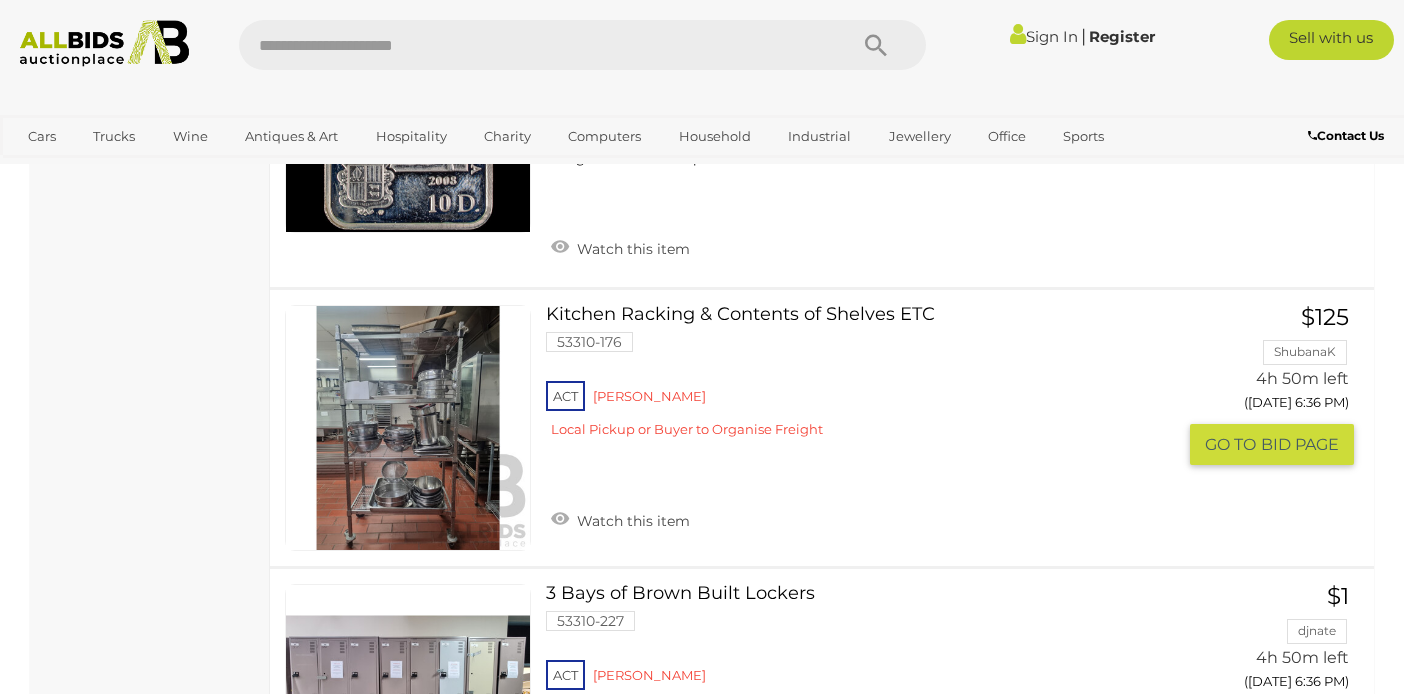 scroll, scrollTop: 7672, scrollLeft: 0, axis: vertical 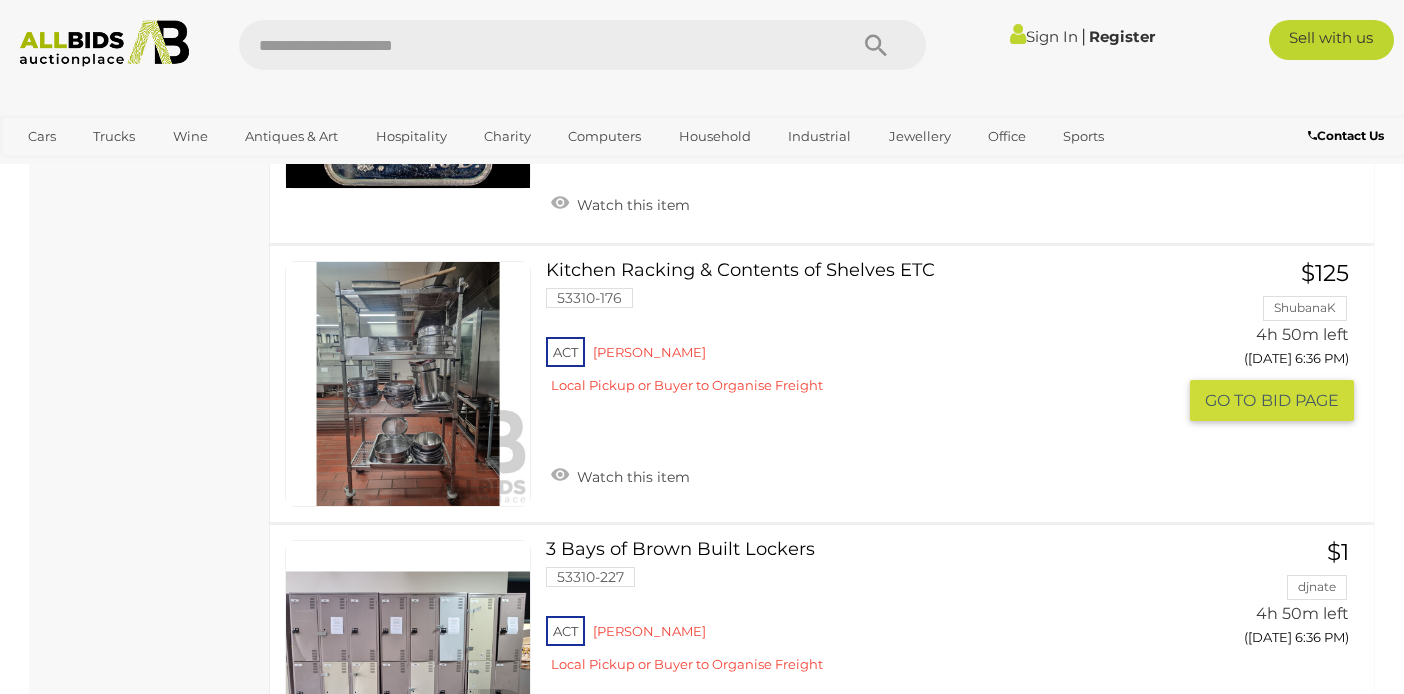 click at bounding box center (408, 384) 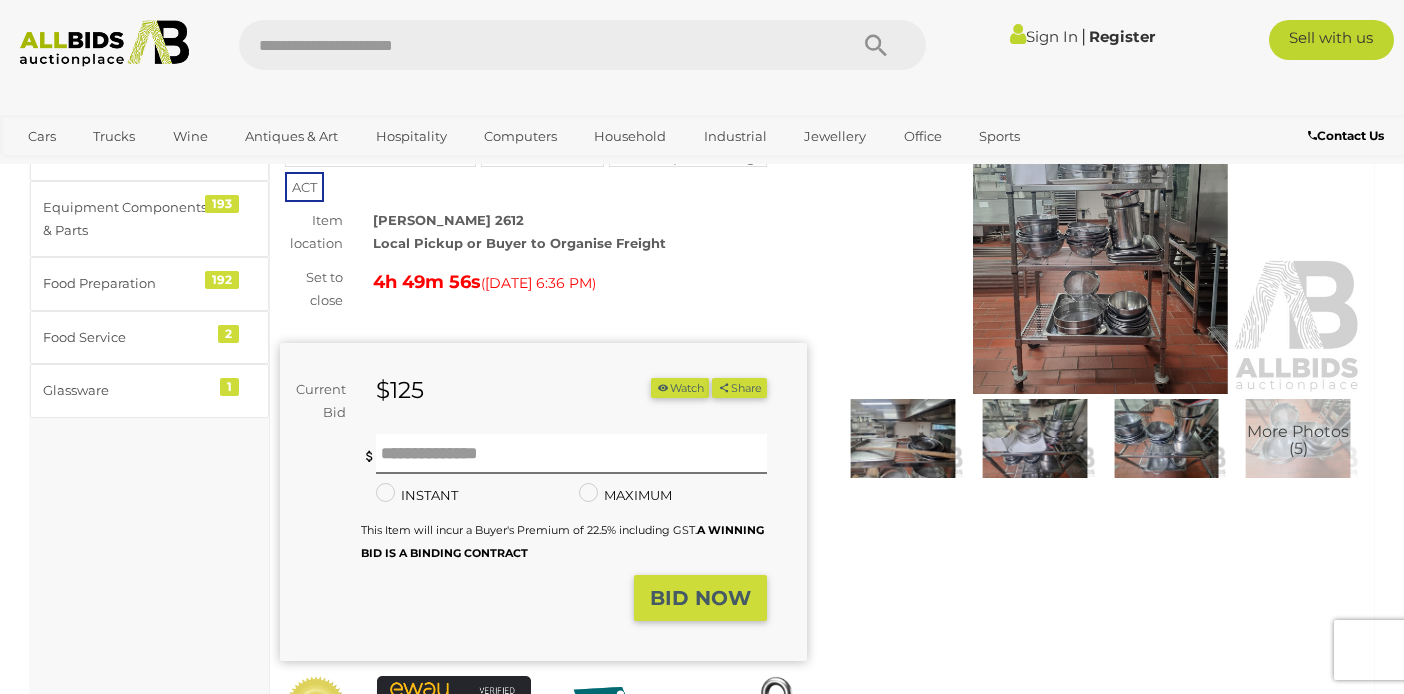 scroll, scrollTop: 200, scrollLeft: 0, axis: vertical 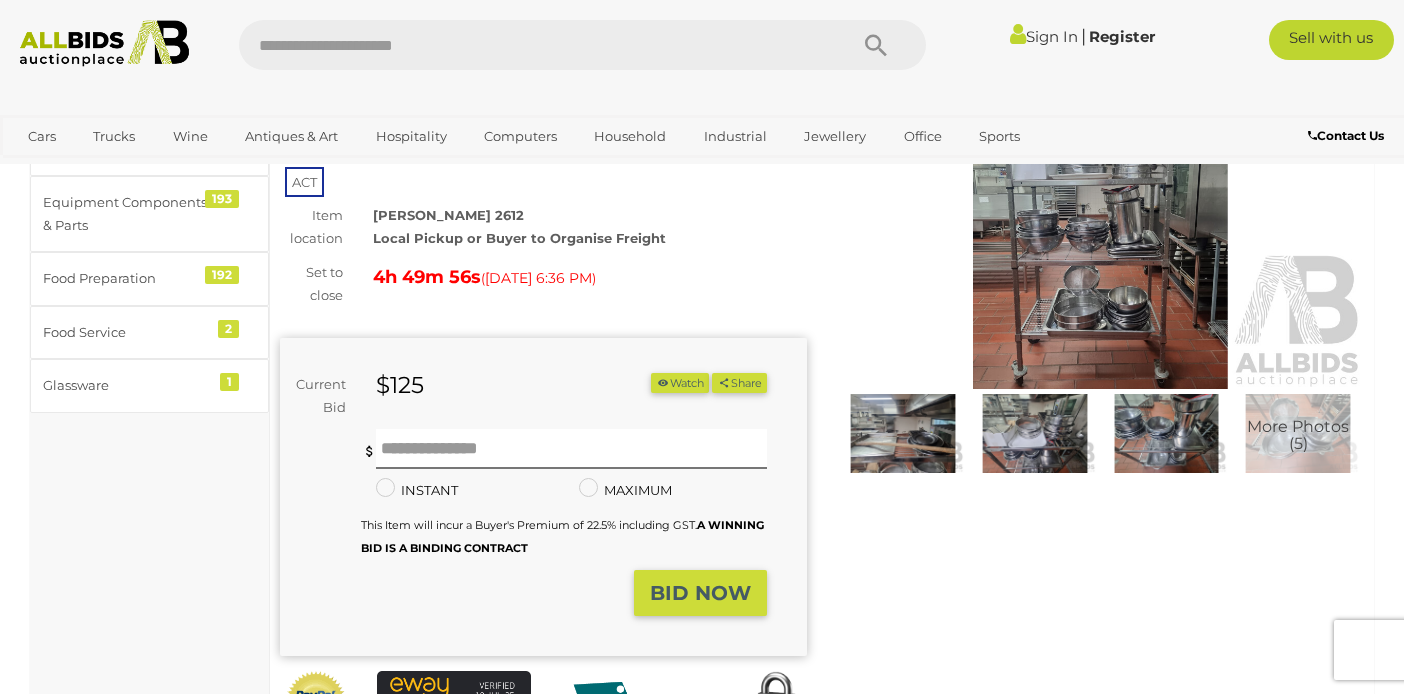click at bounding box center [1100, 220] 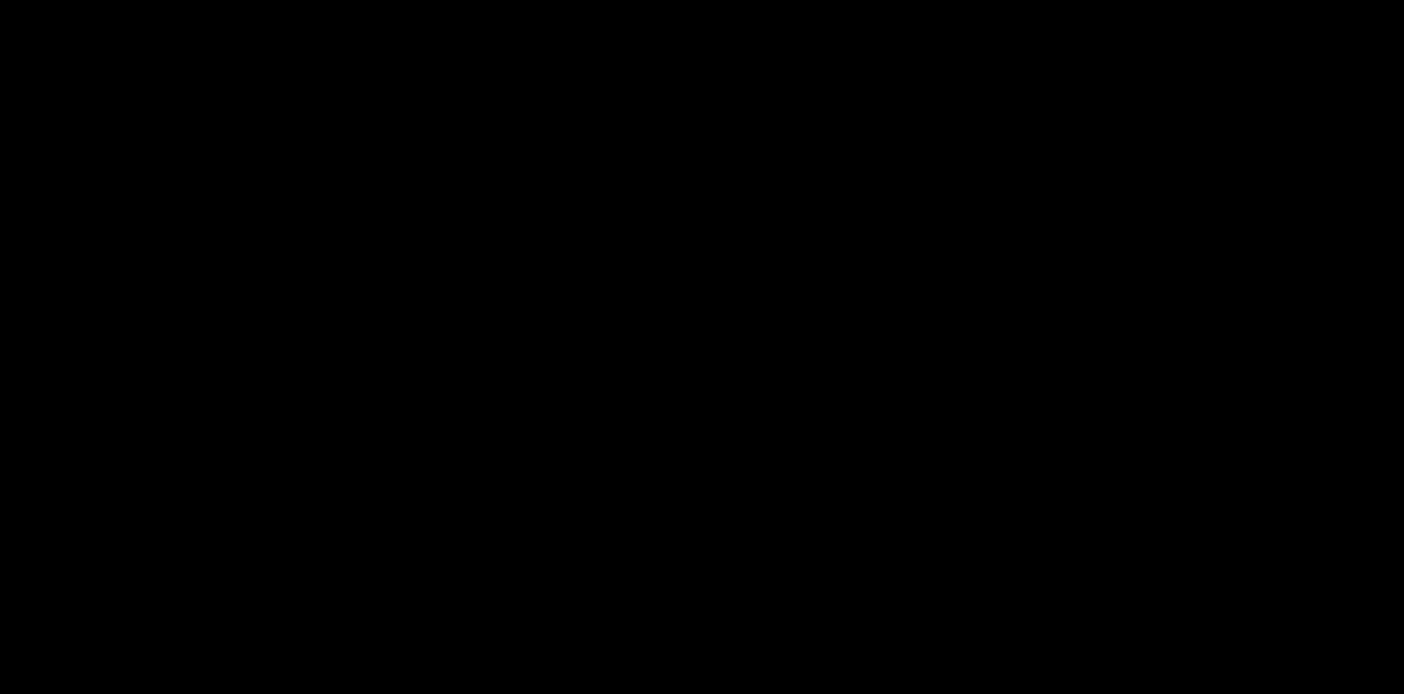click at bounding box center (702, 292) 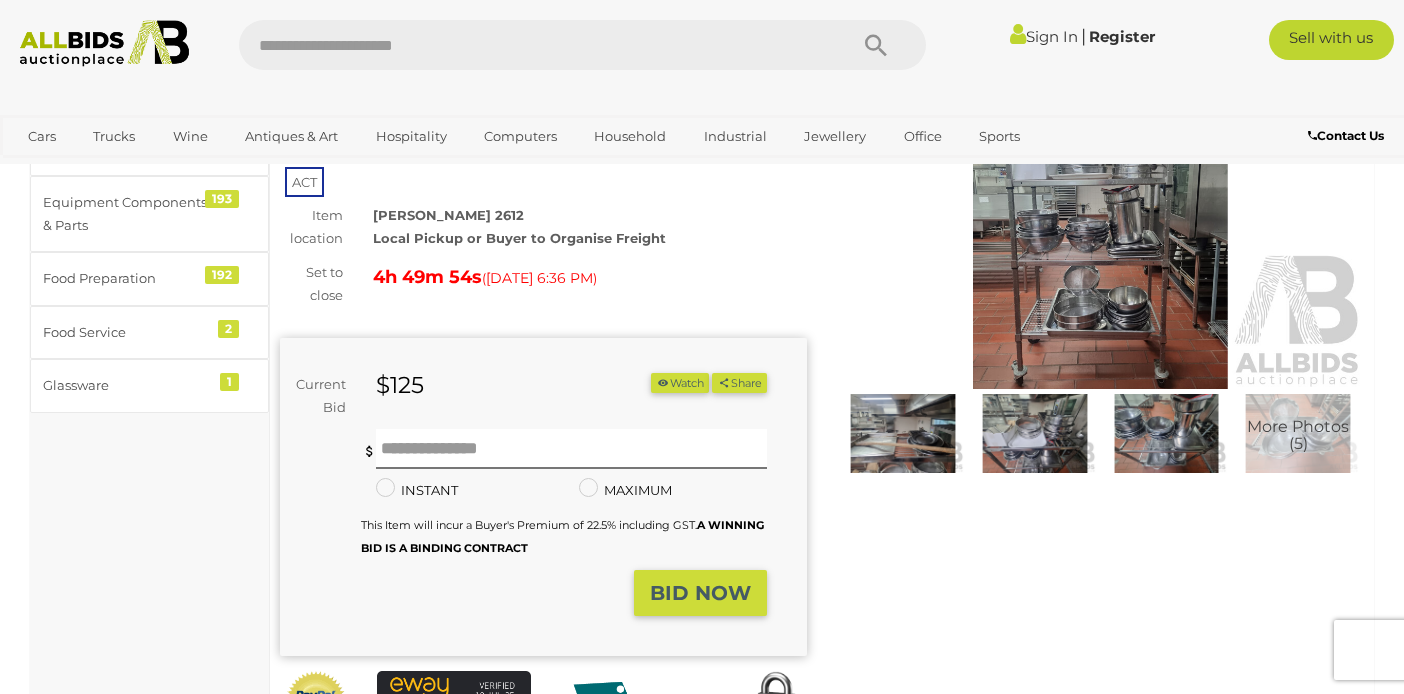 click at bounding box center (1100, 220) 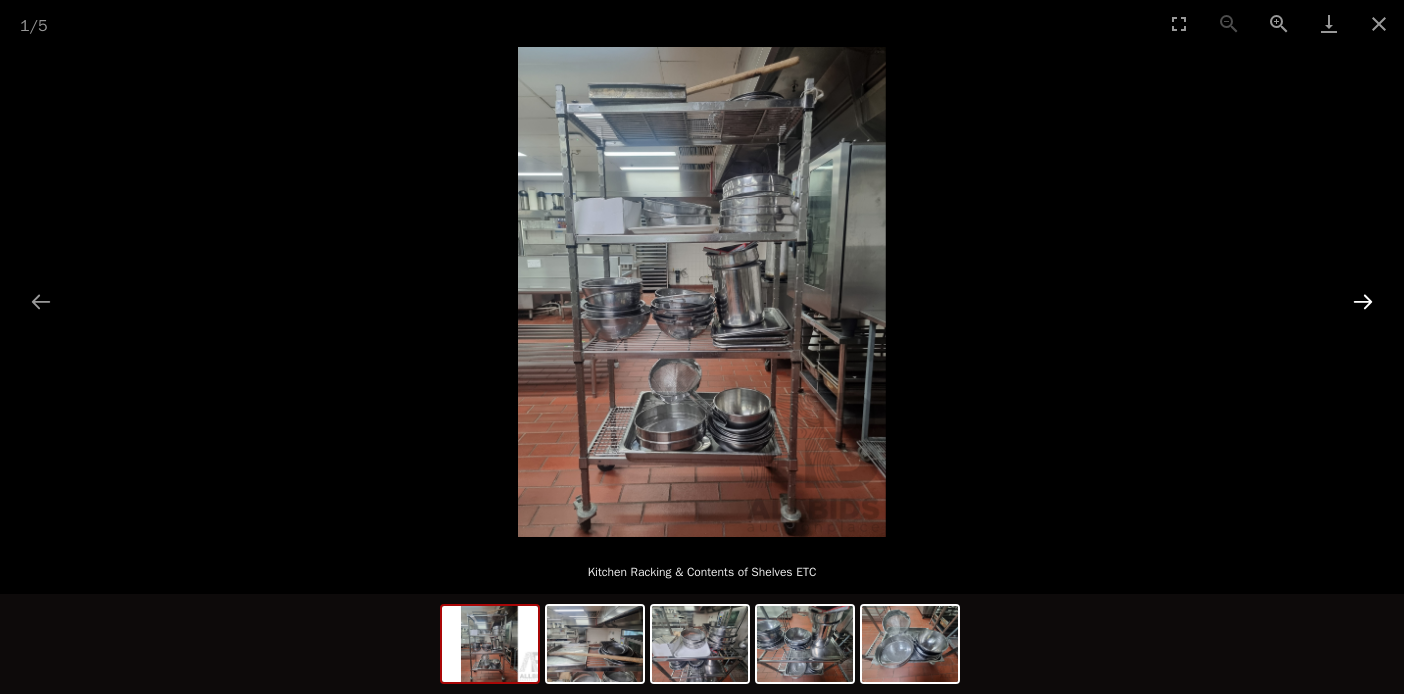 click at bounding box center [1363, 301] 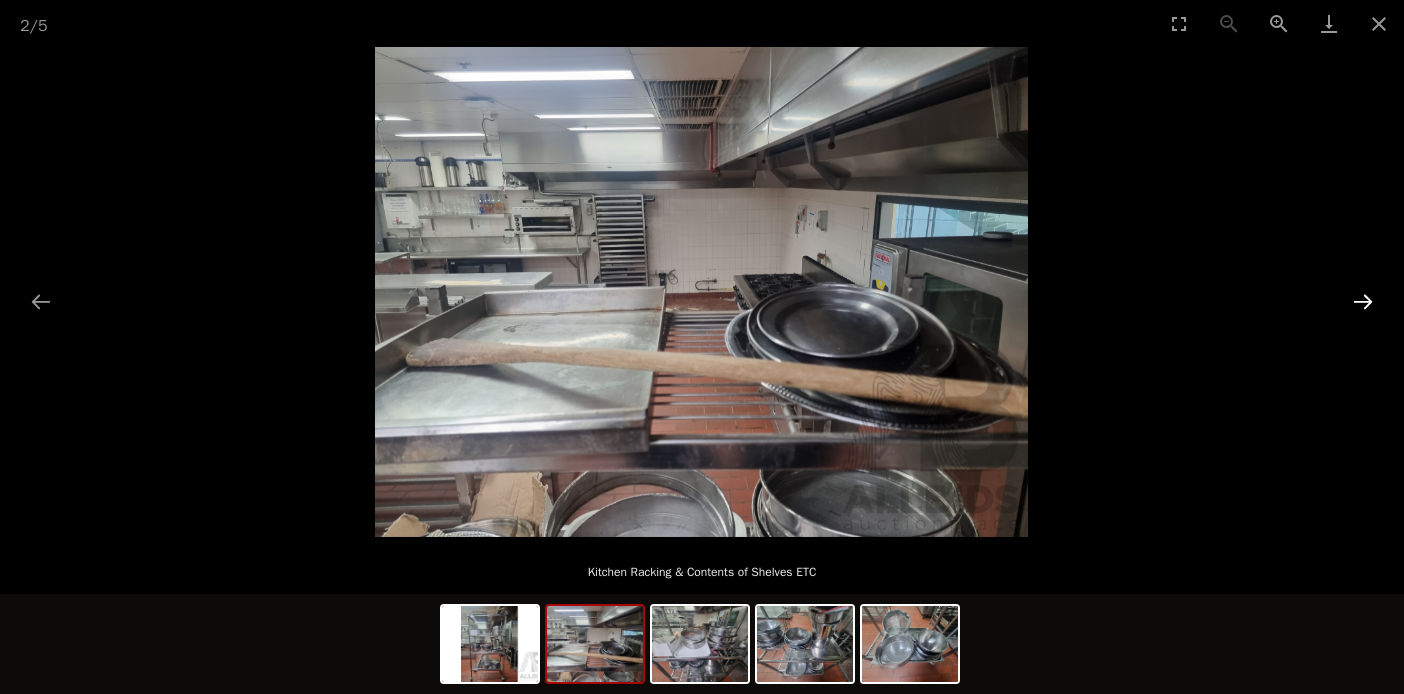 click at bounding box center [1363, 301] 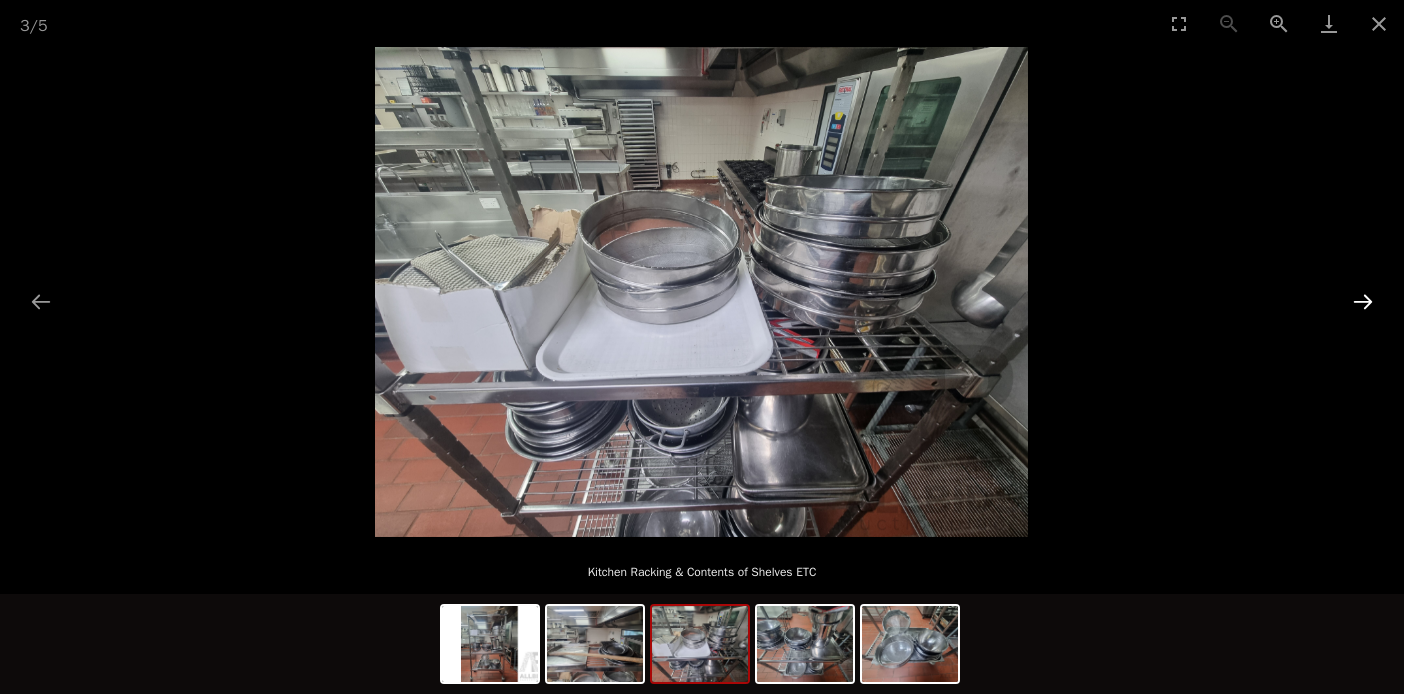 click at bounding box center [1363, 301] 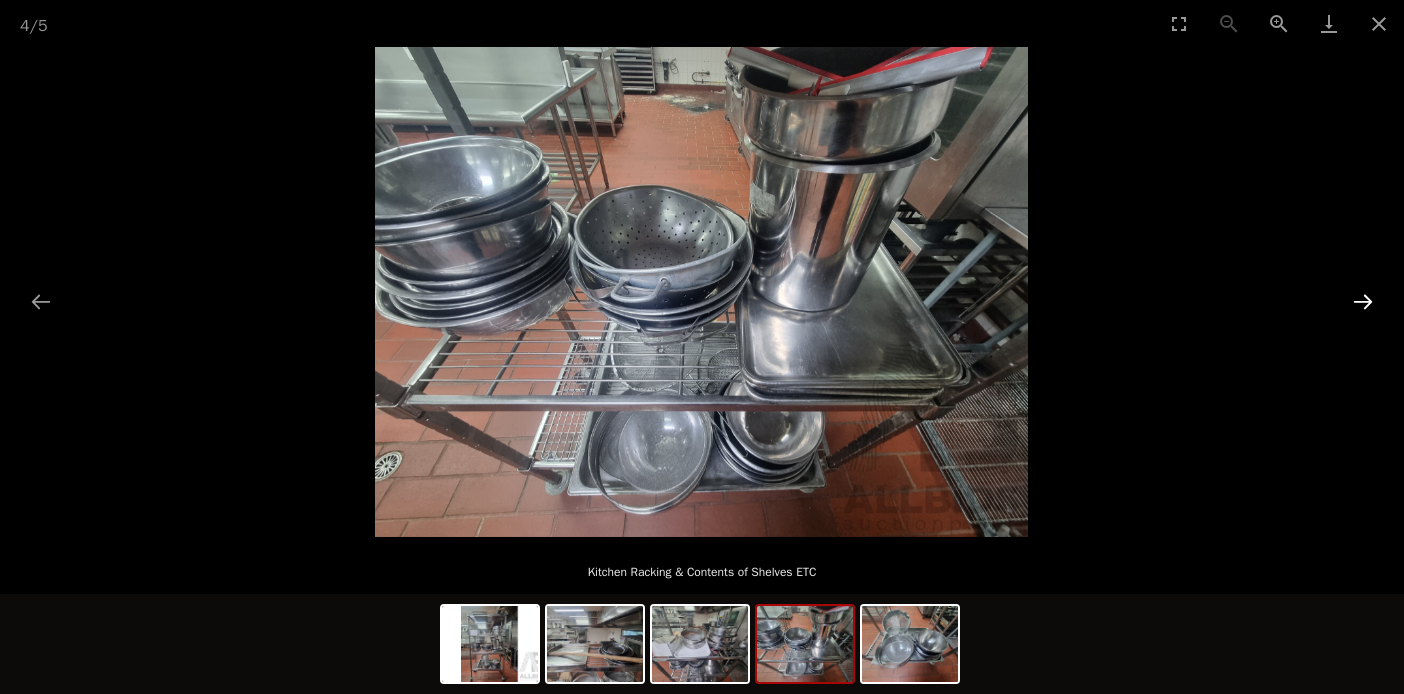 click at bounding box center (1363, 301) 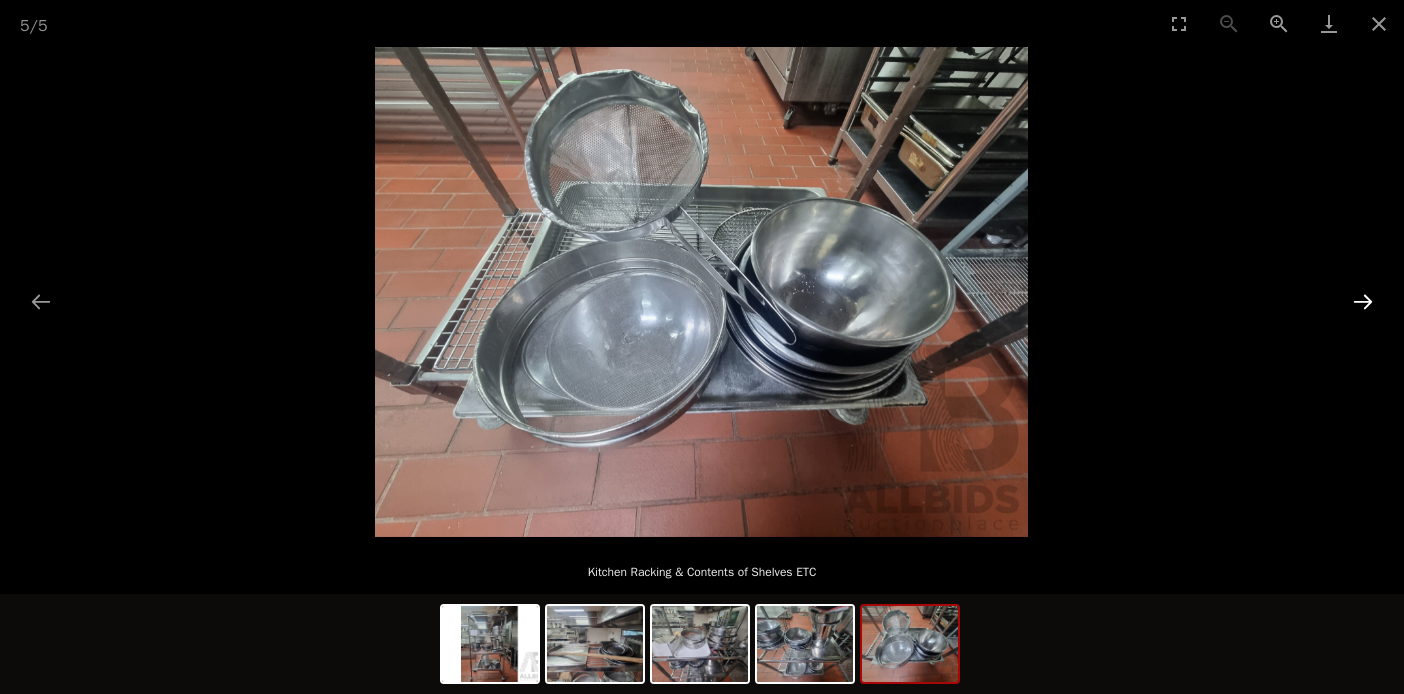 click at bounding box center (1363, 301) 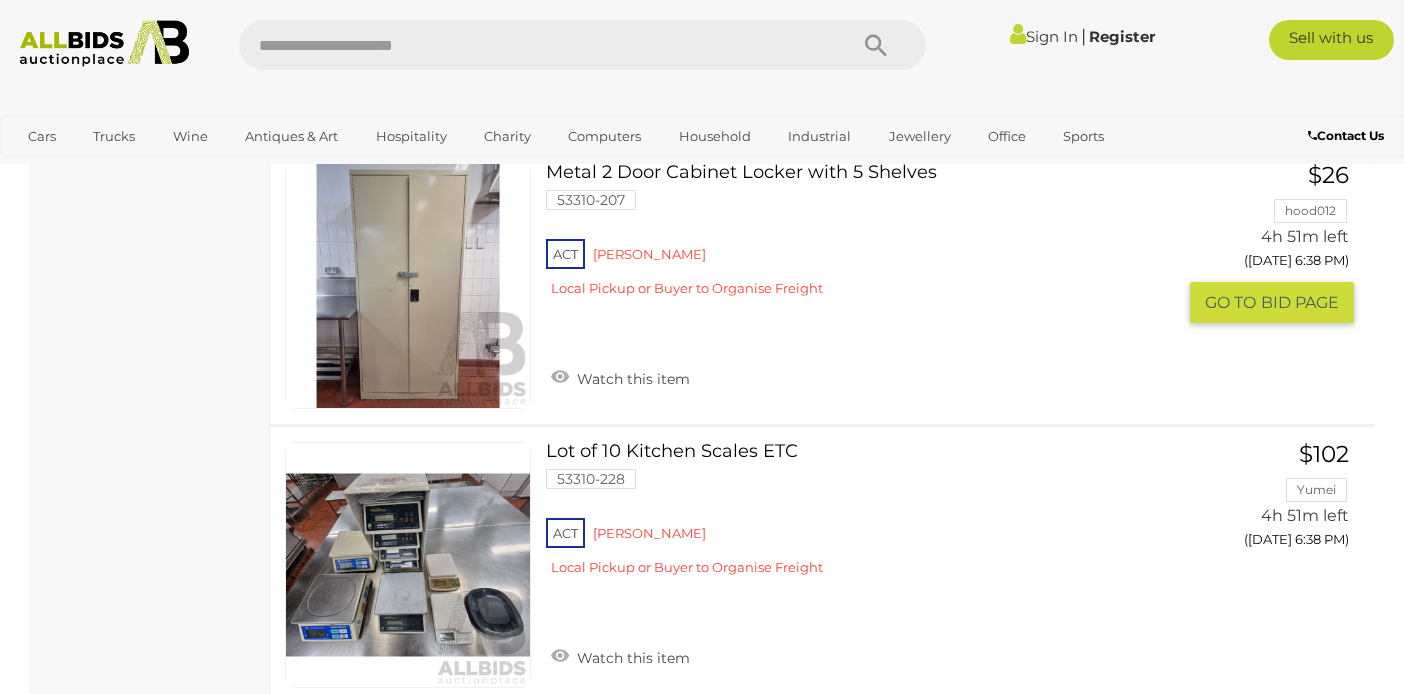 scroll, scrollTop: 10072, scrollLeft: 0, axis: vertical 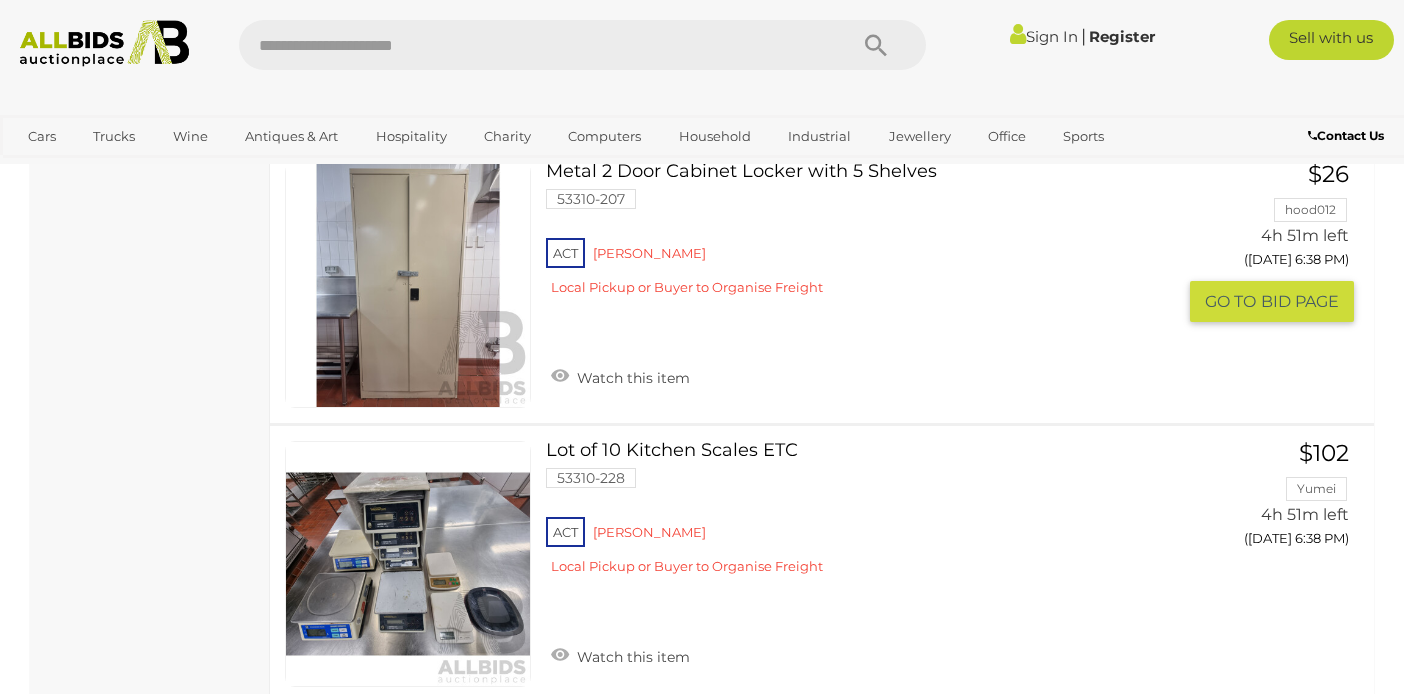 click at bounding box center [408, 285] 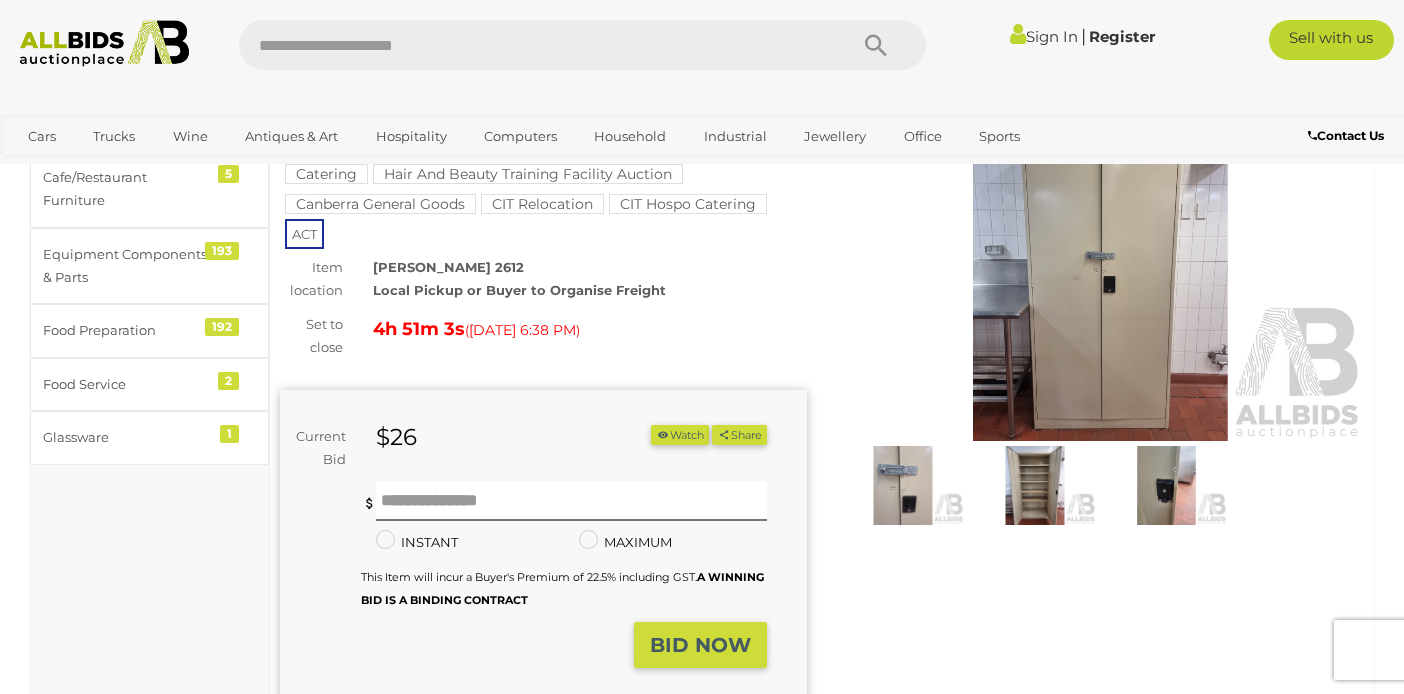 scroll, scrollTop: 200, scrollLeft: 0, axis: vertical 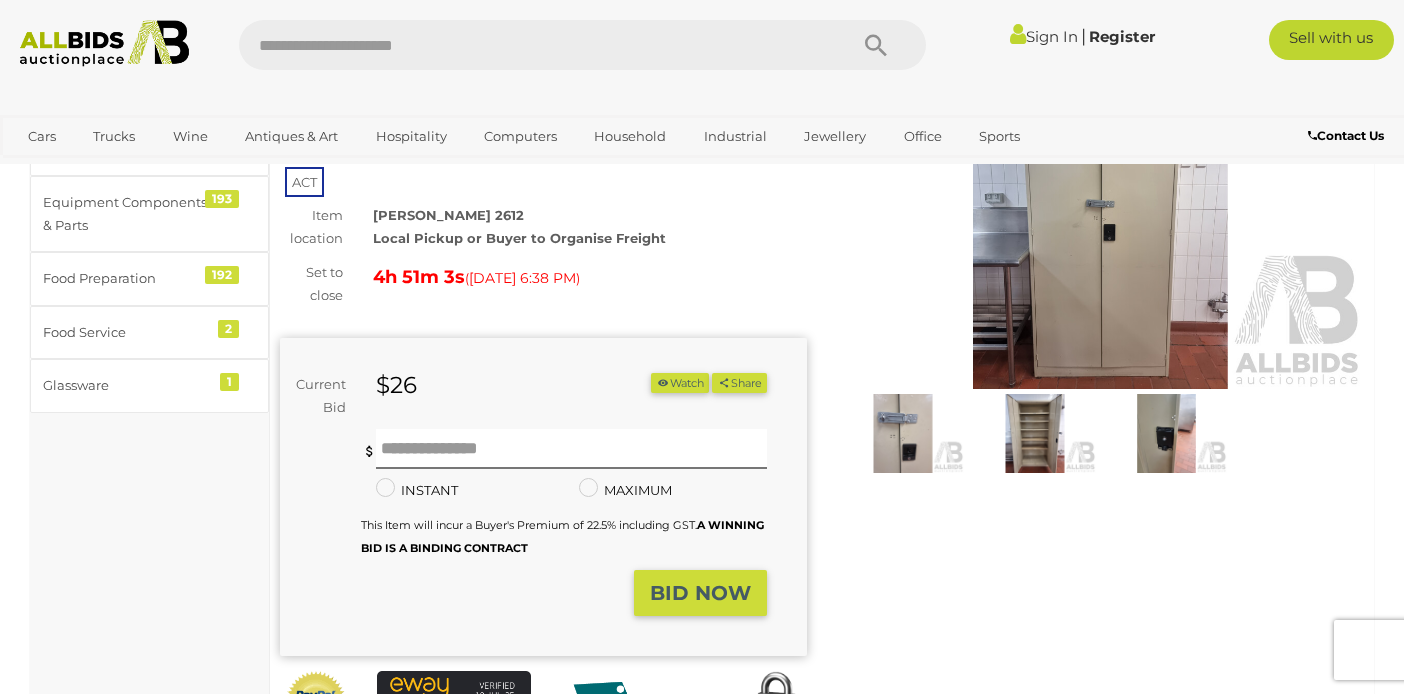 click at bounding box center [1100, 220] 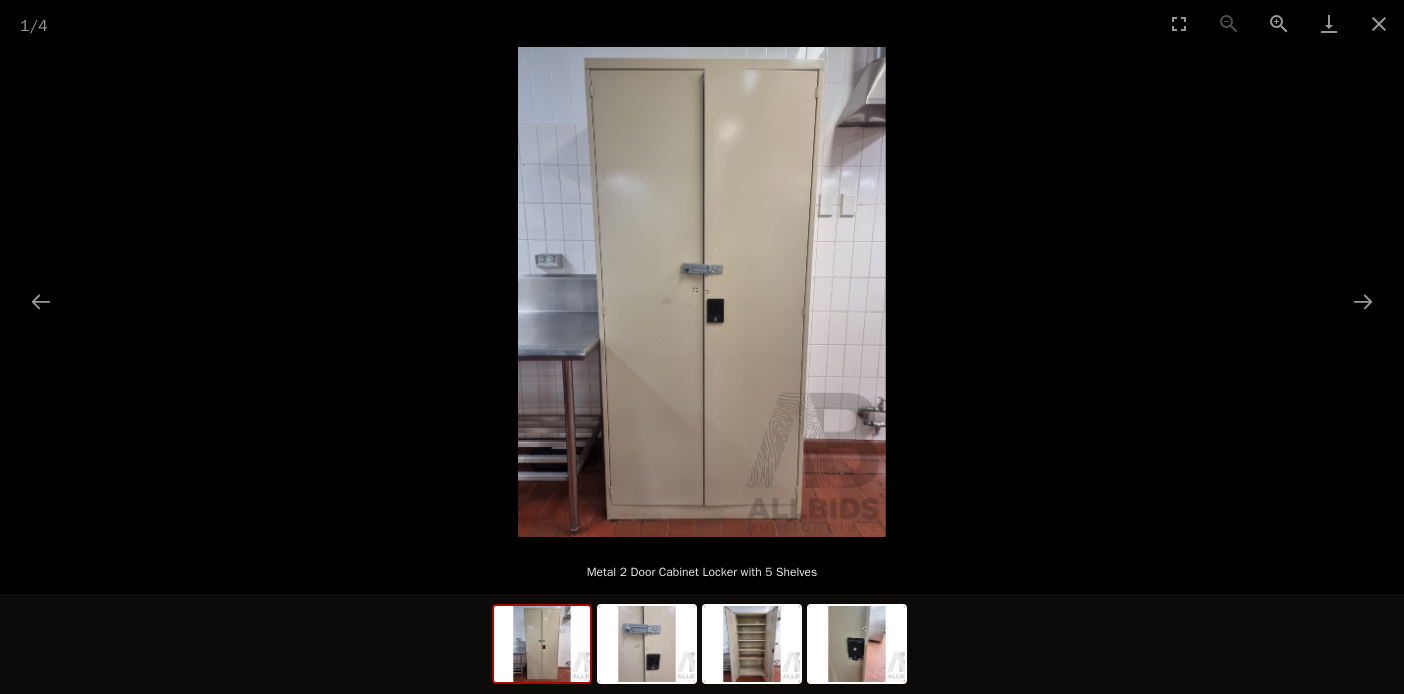 scroll, scrollTop: 400, scrollLeft: 0, axis: vertical 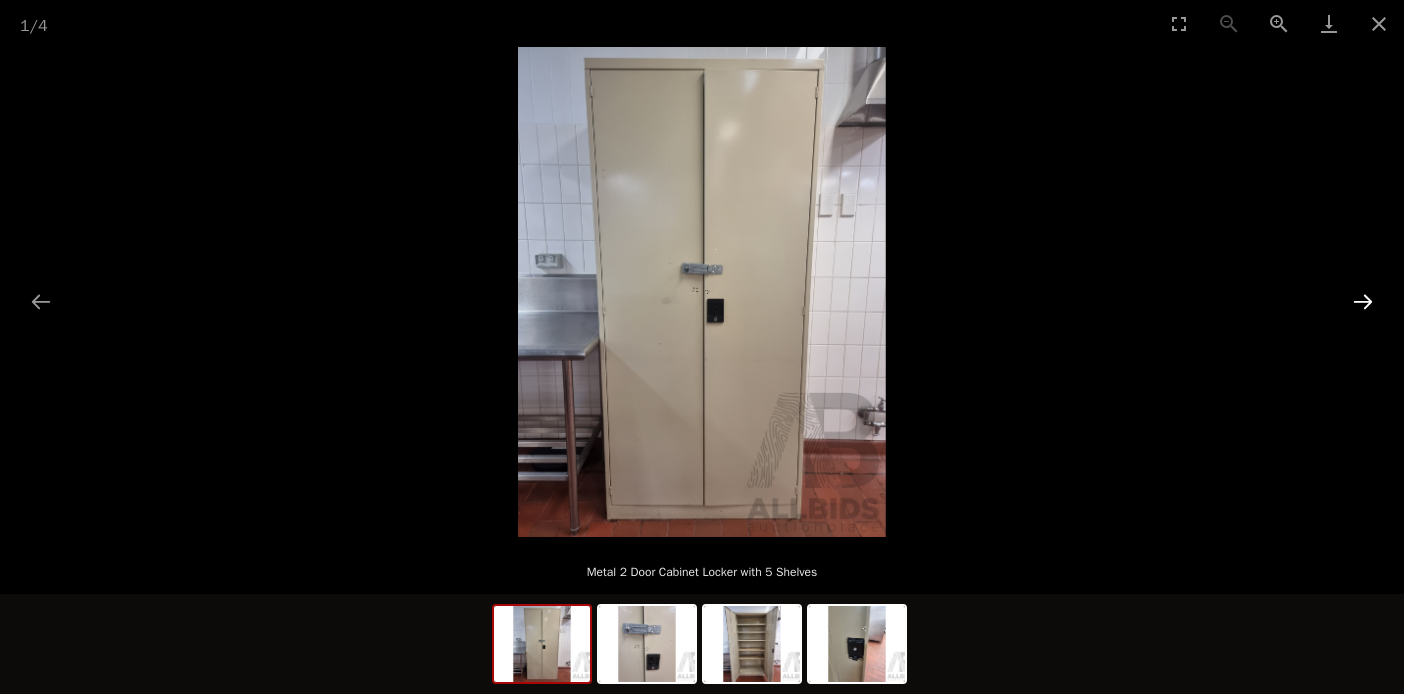 click at bounding box center (1363, 301) 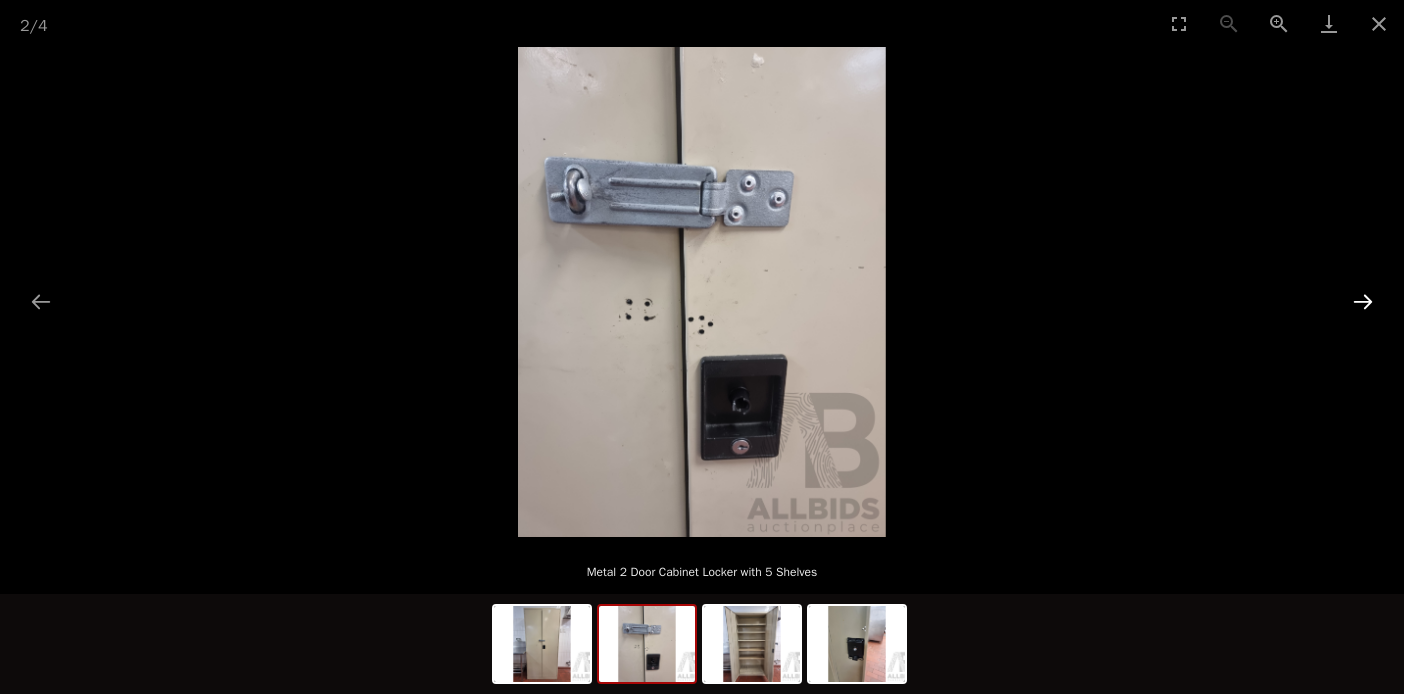 click at bounding box center [1363, 301] 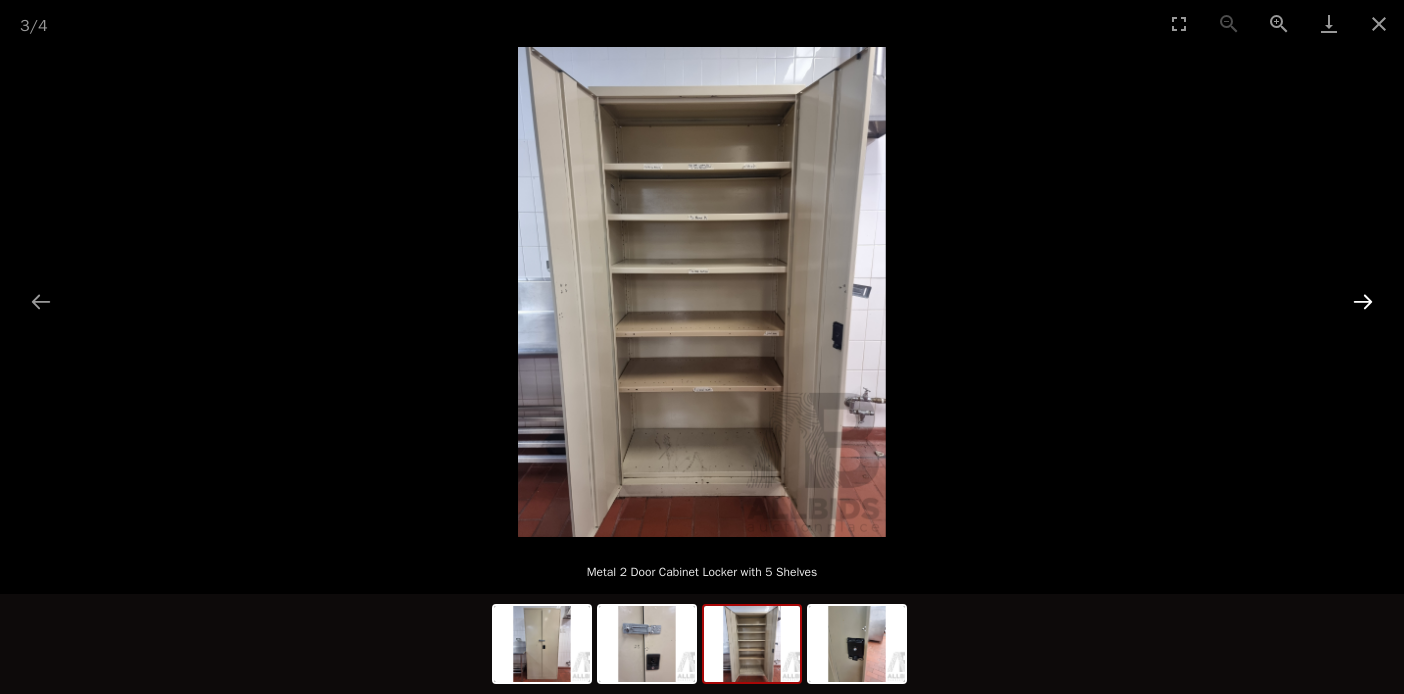 click at bounding box center (1363, 301) 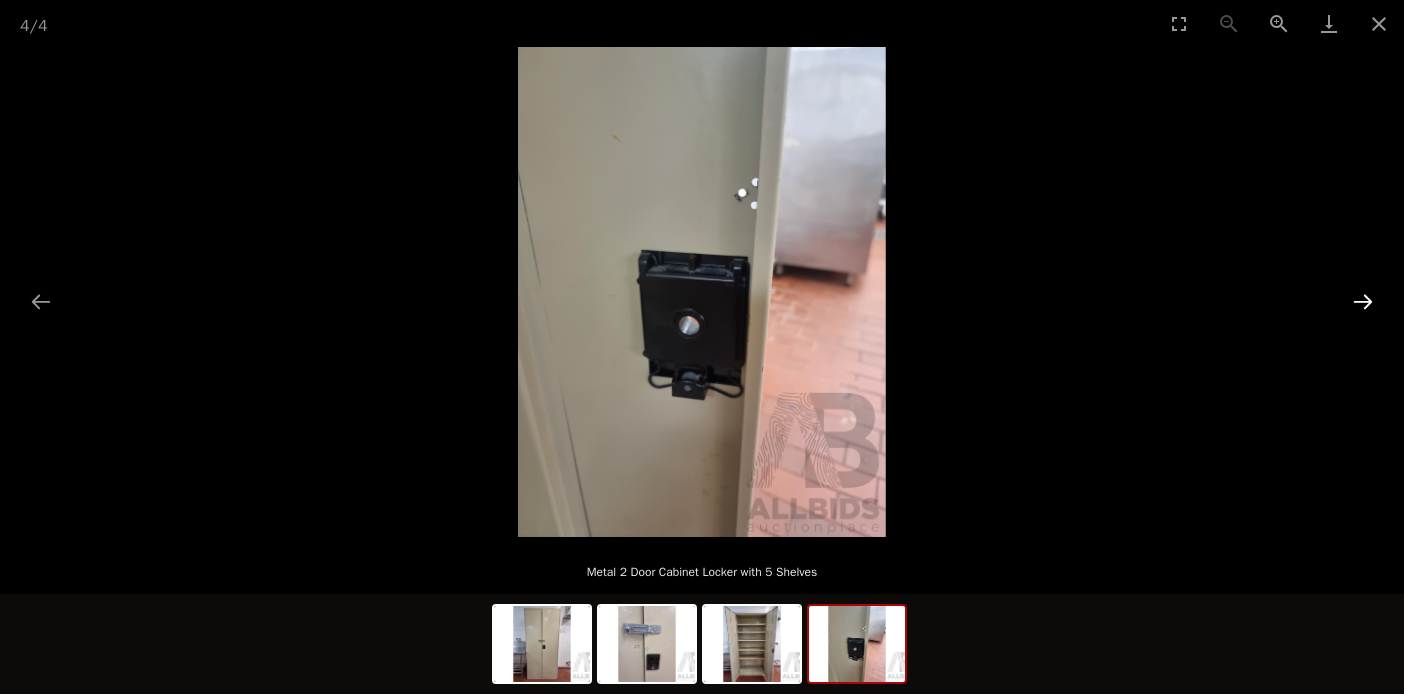 click at bounding box center [1363, 301] 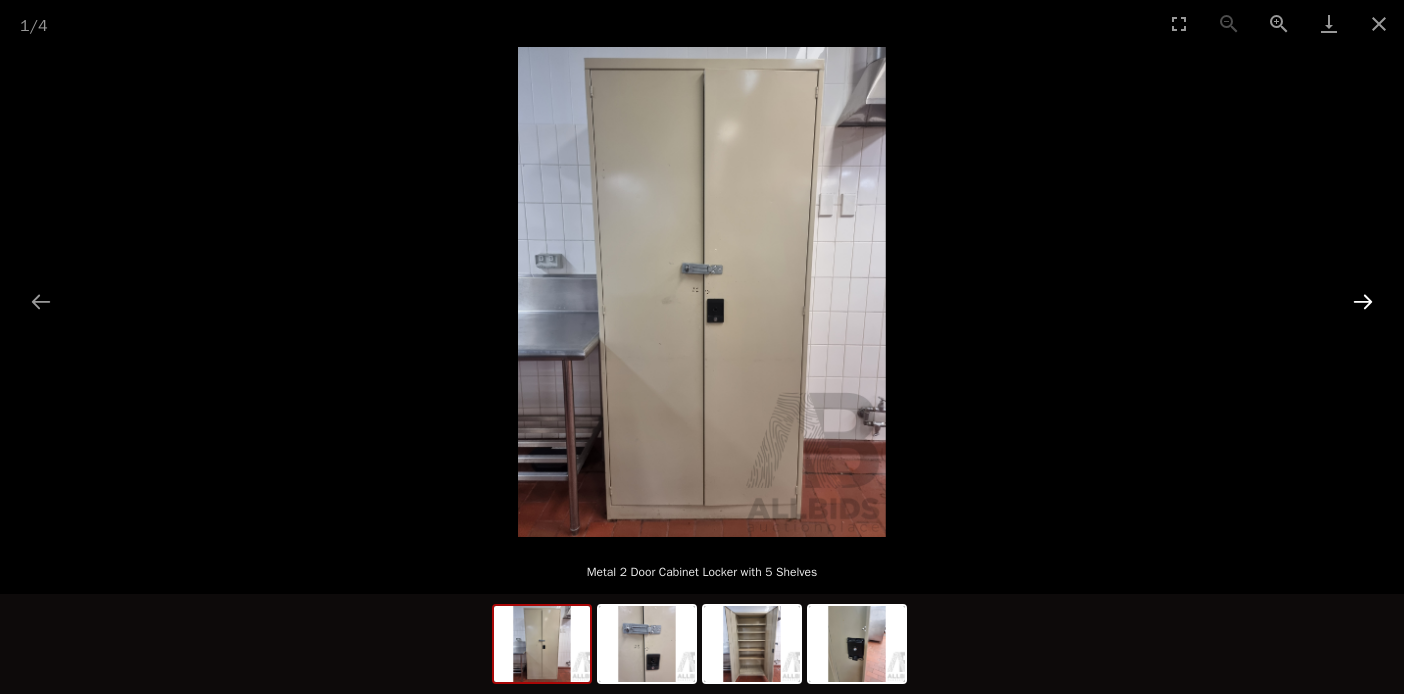 click at bounding box center (1363, 301) 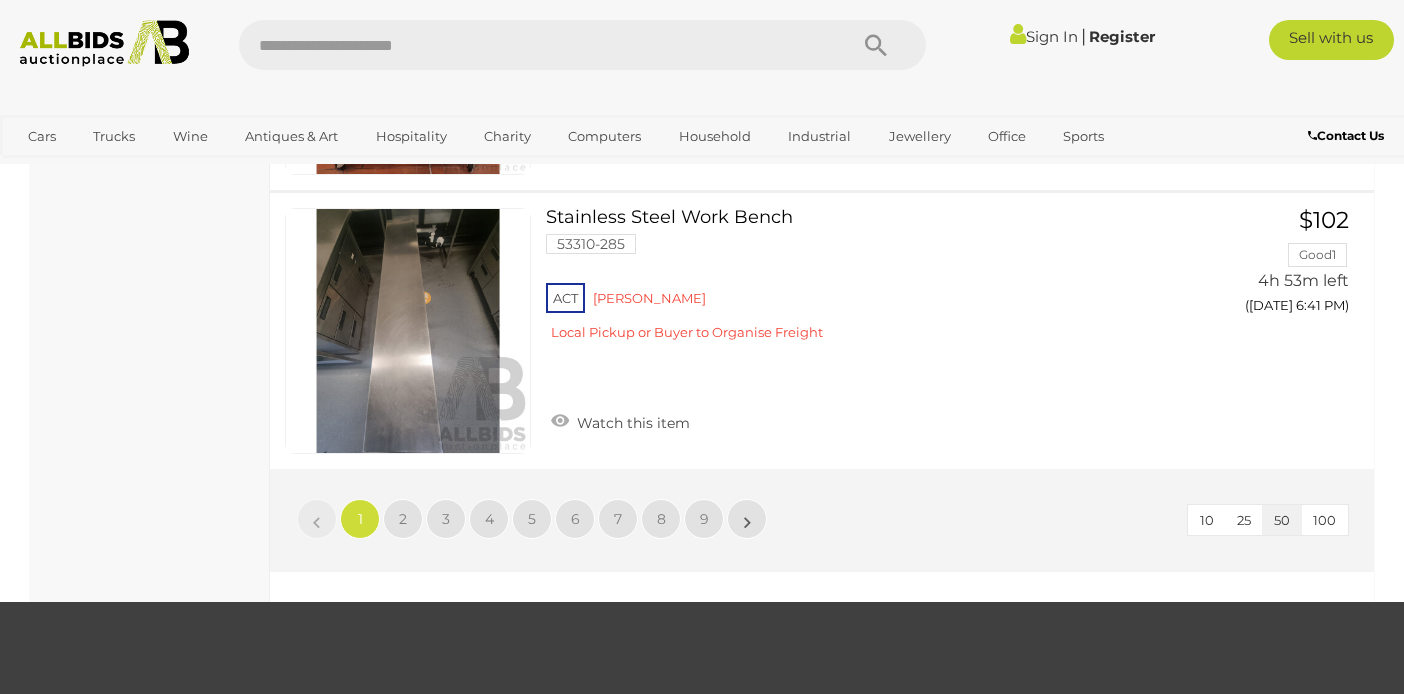 scroll, scrollTop: 14372, scrollLeft: 0, axis: vertical 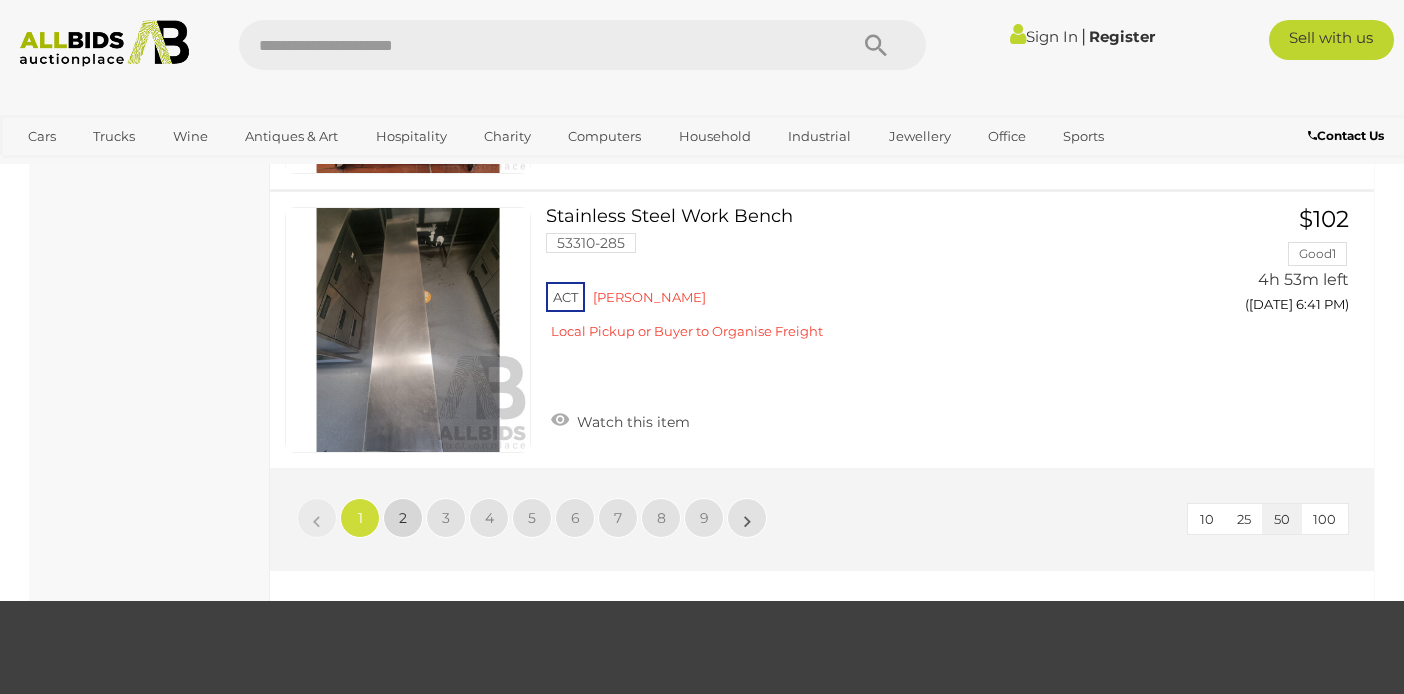 click on "2" at bounding box center (403, 518) 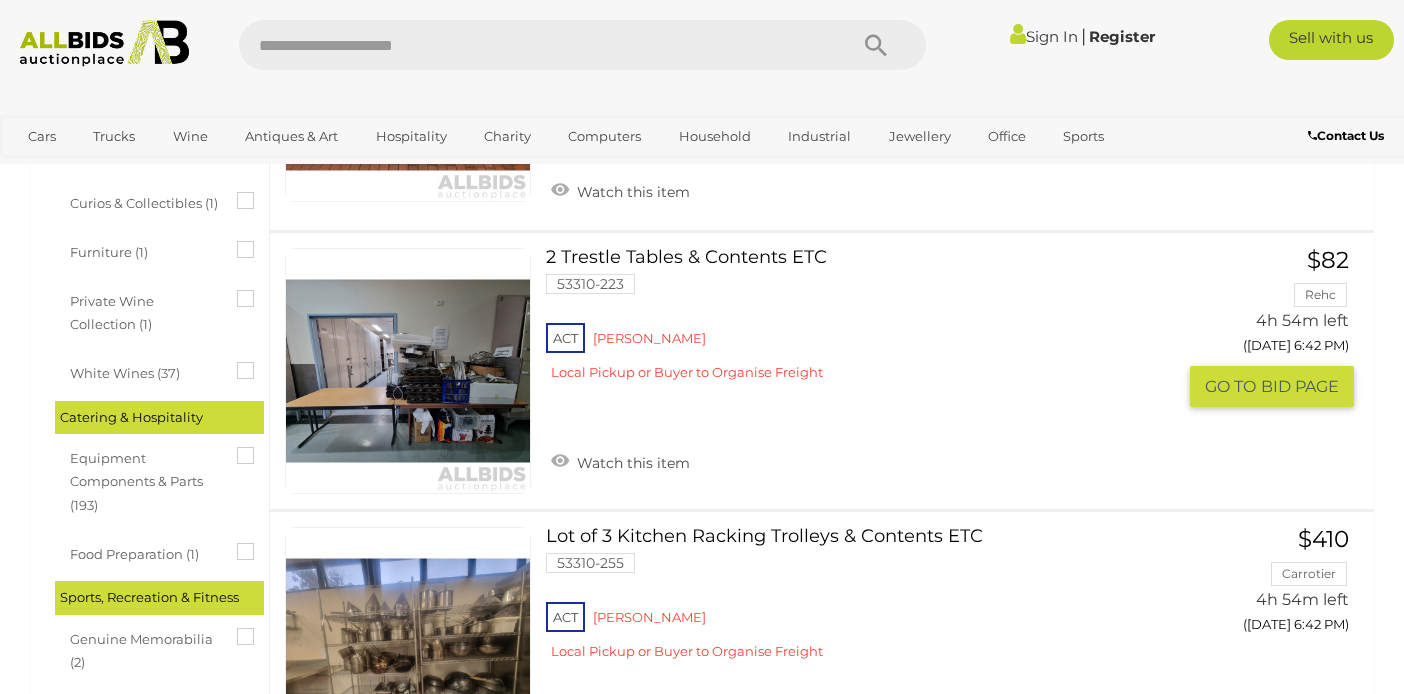 scroll, scrollTop: 1002, scrollLeft: 0, axis: vertical 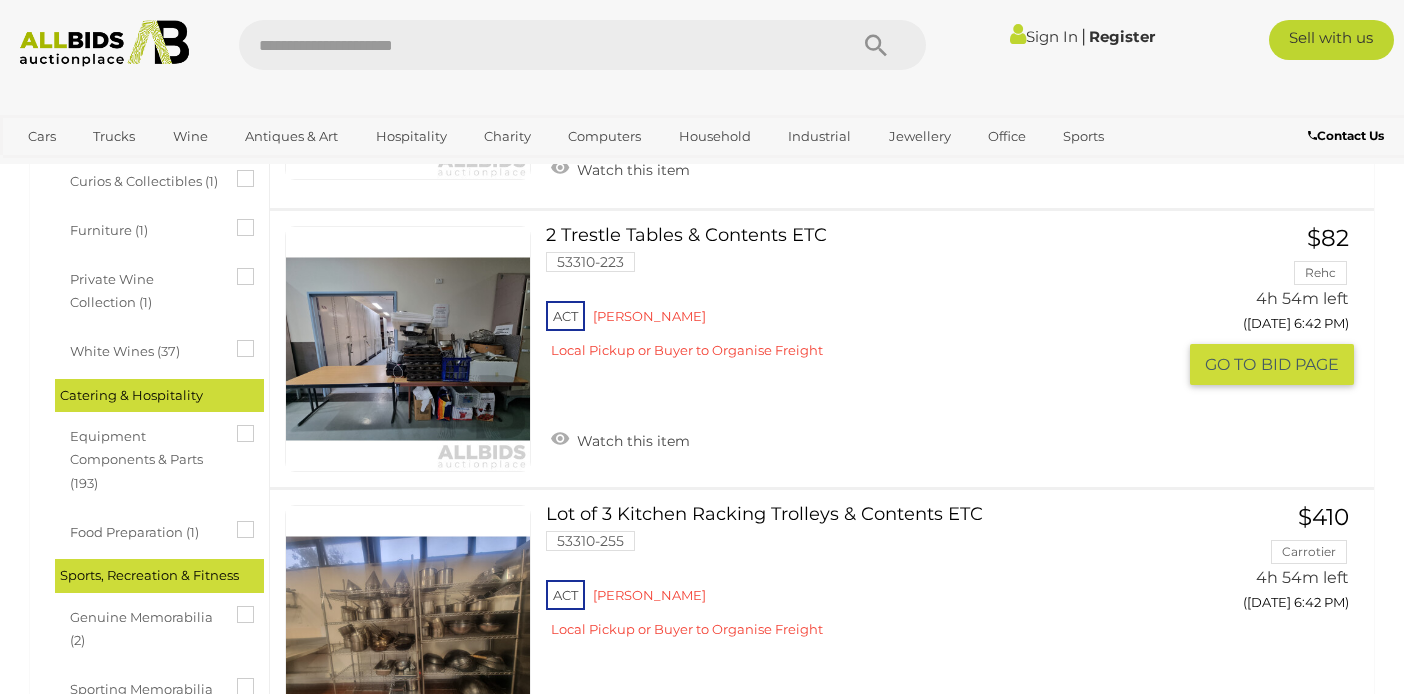 click at bounding box center (408, 349) 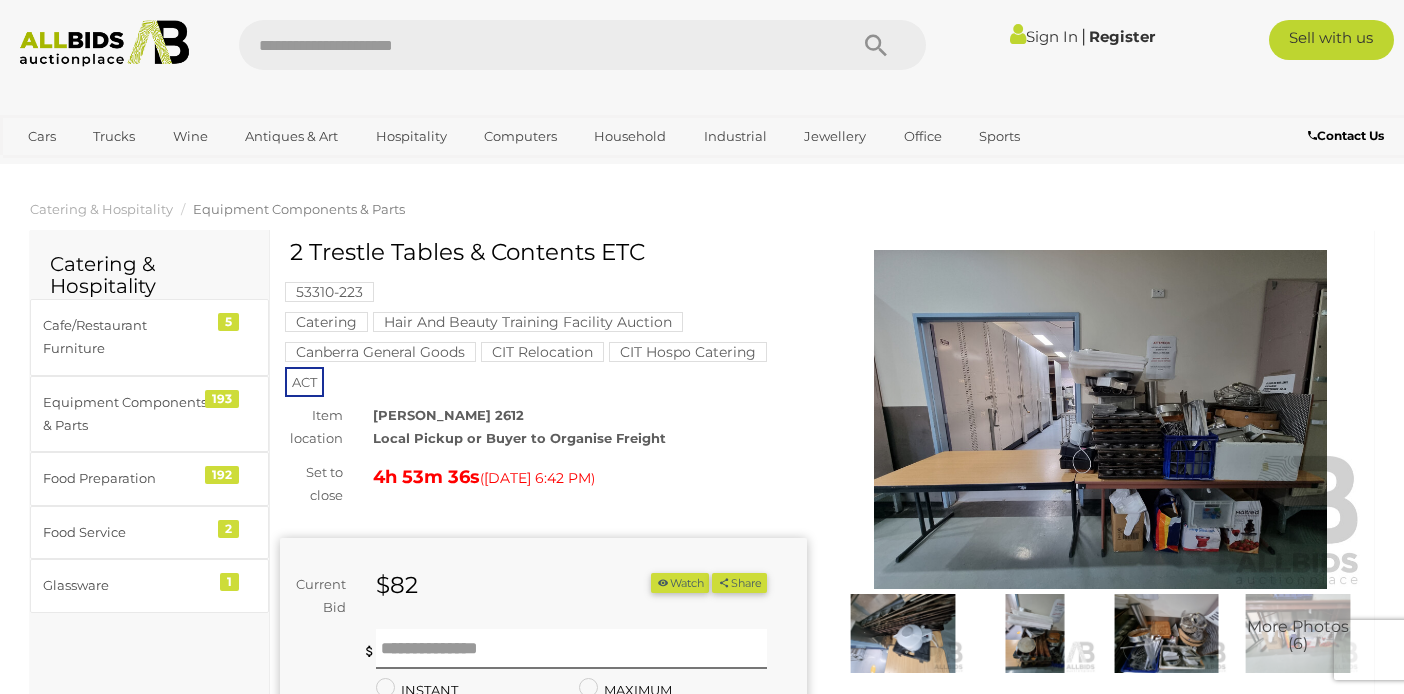 scroll, scrollTop: 0, scrollLeft: 0, axis: both 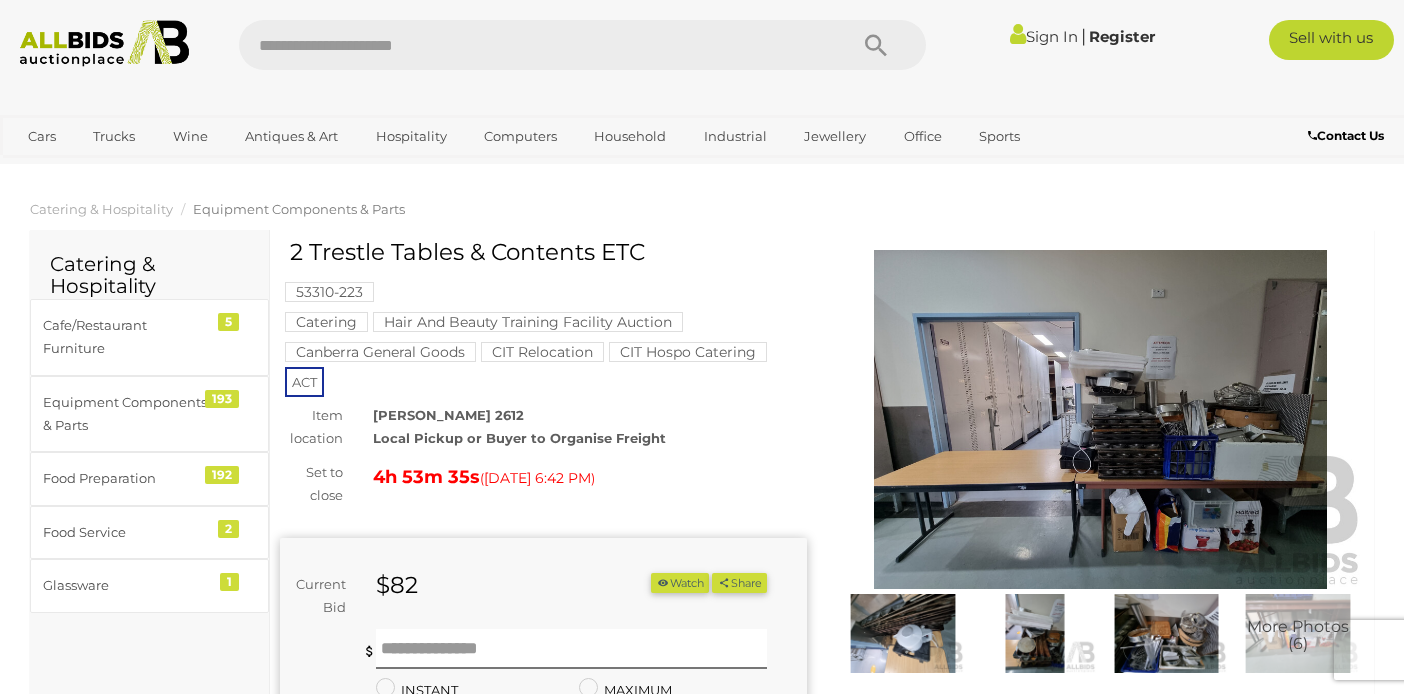 click at bounding box center [1100, 420] 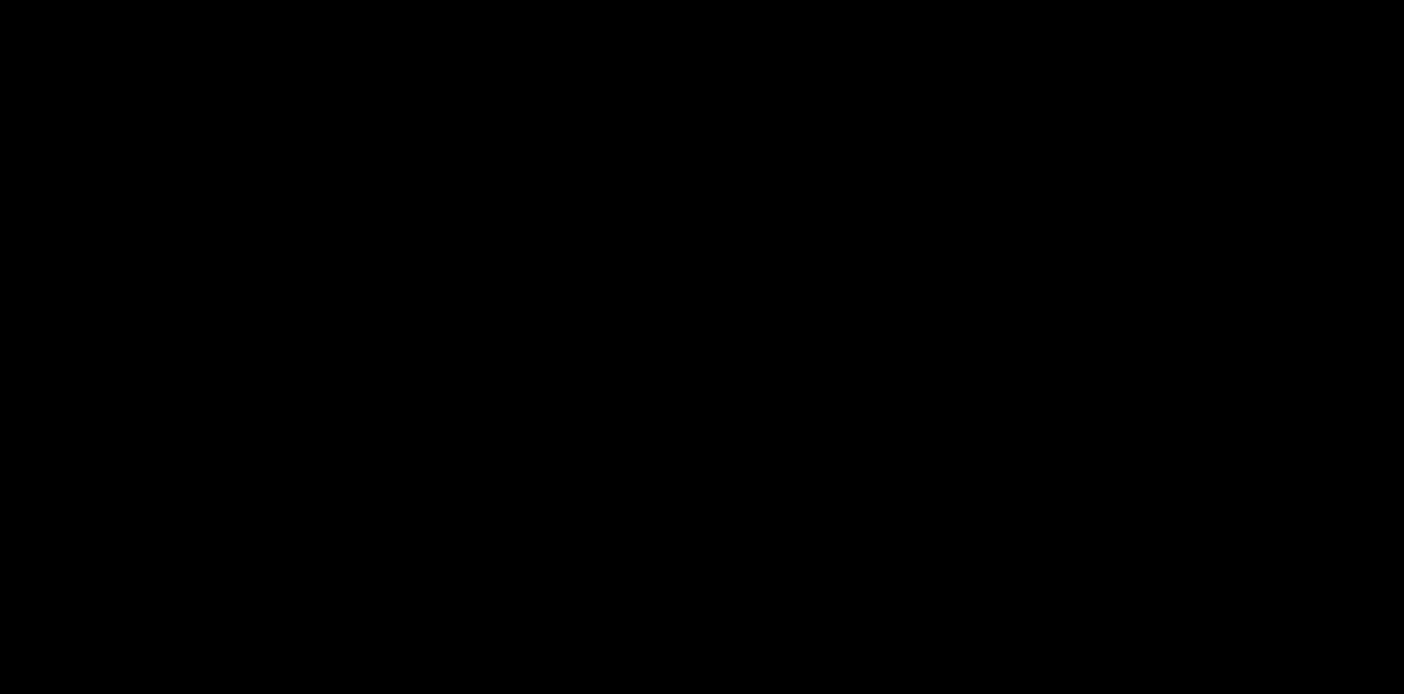 click at bounding box center [702, 292] 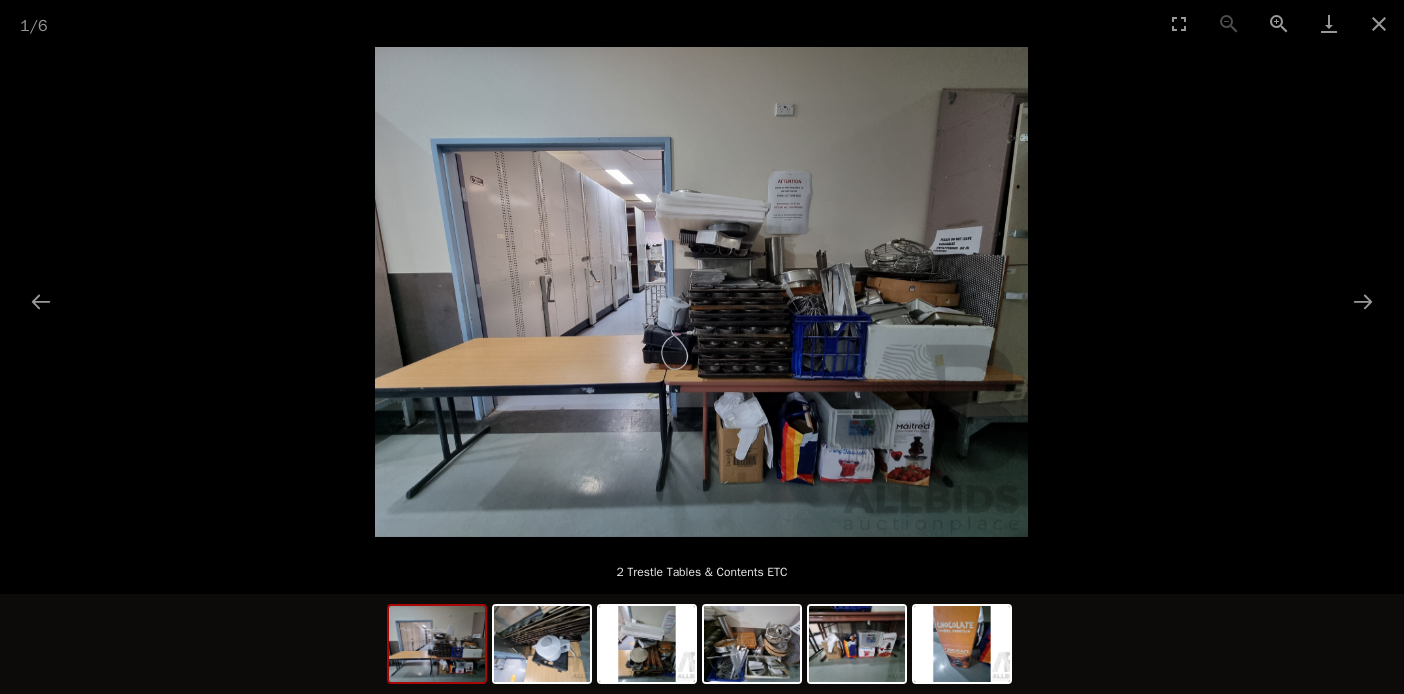 scroll, scrollTop: 200, scrollLeft: 0, axis: vertical 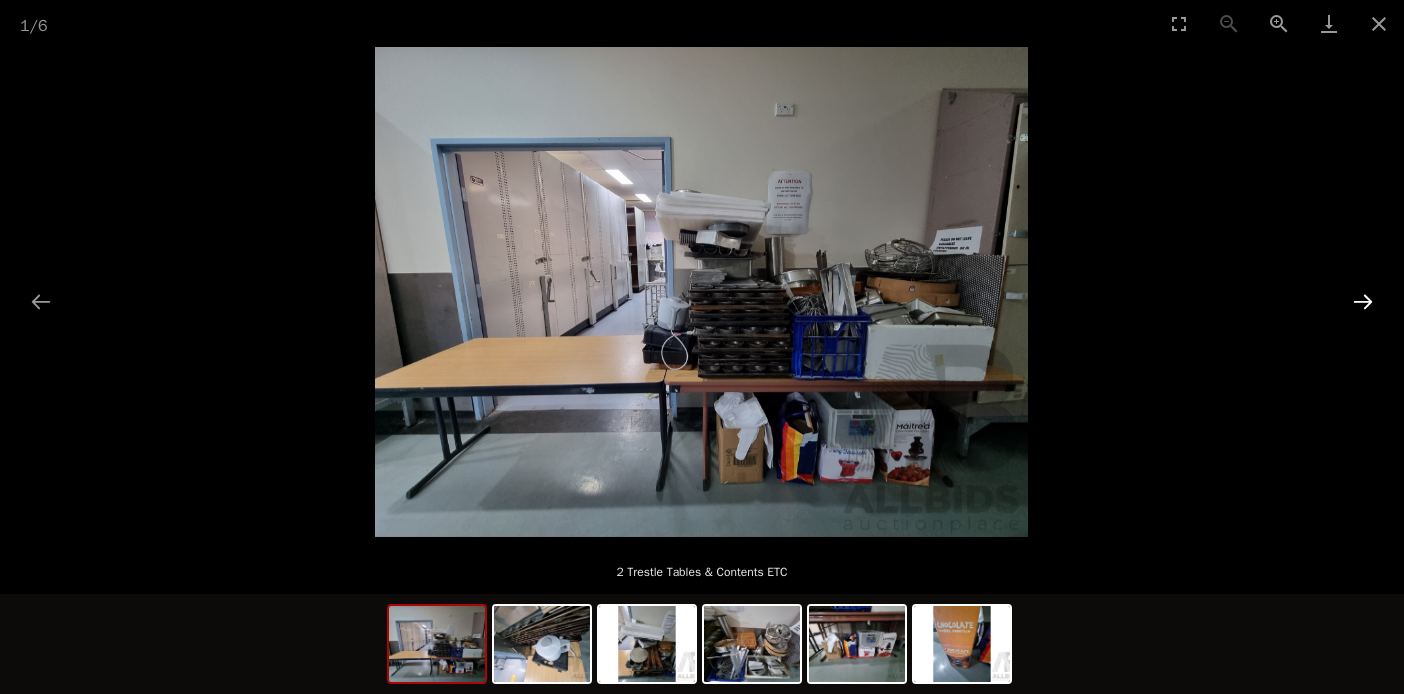 click at bounding box center (1363, 301) 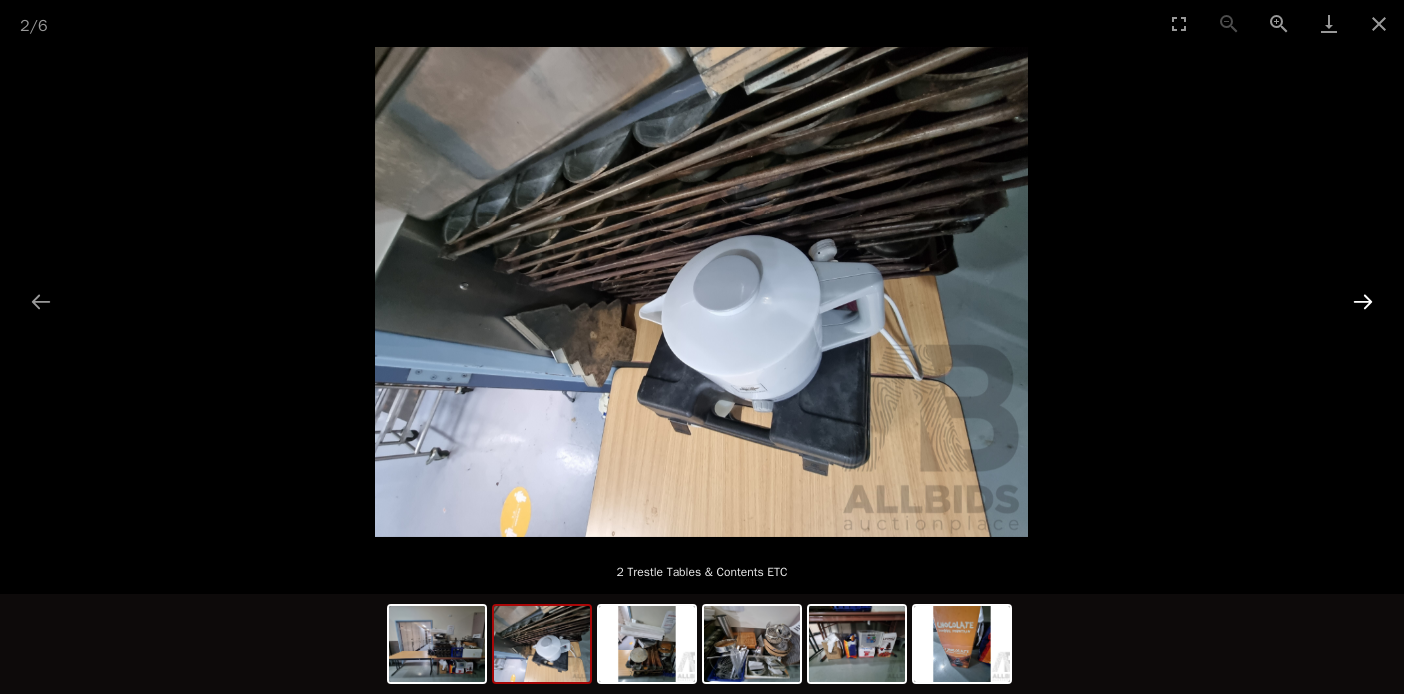 click at bounding box center [1363, 301] 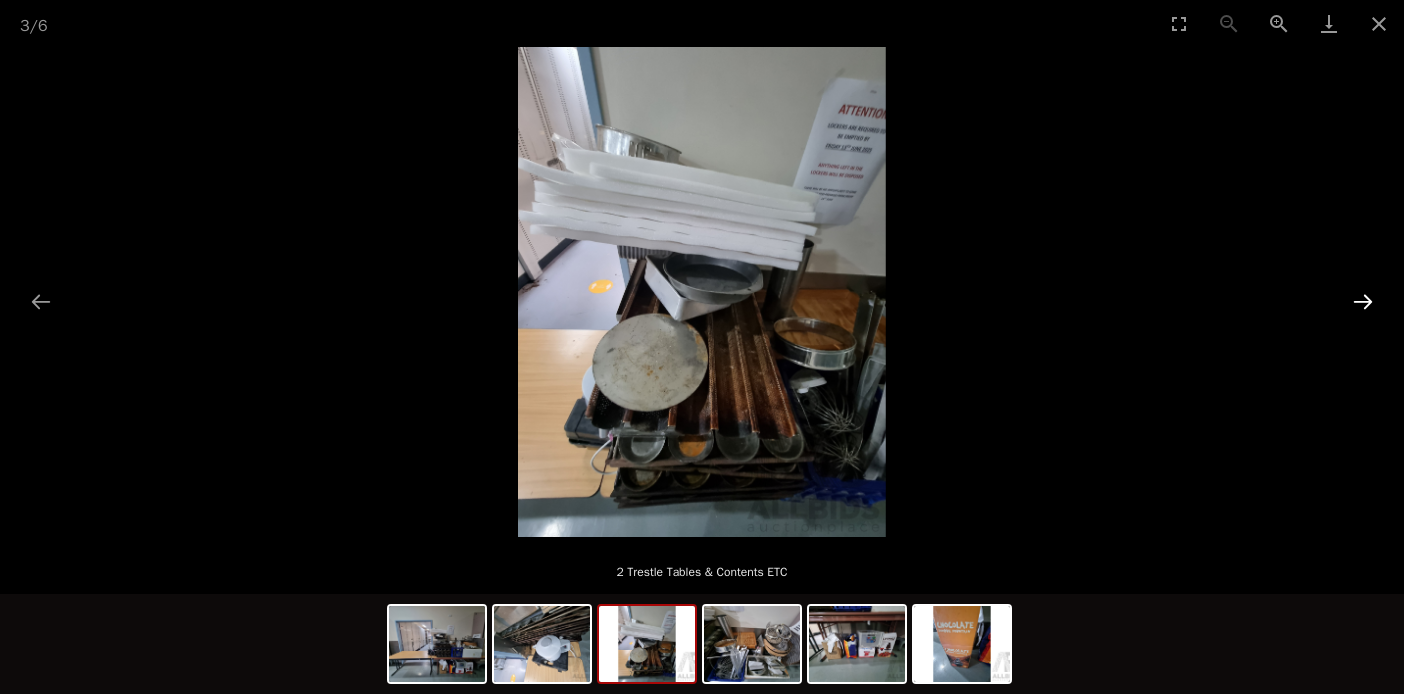 click at bounding box center (1363, 301) 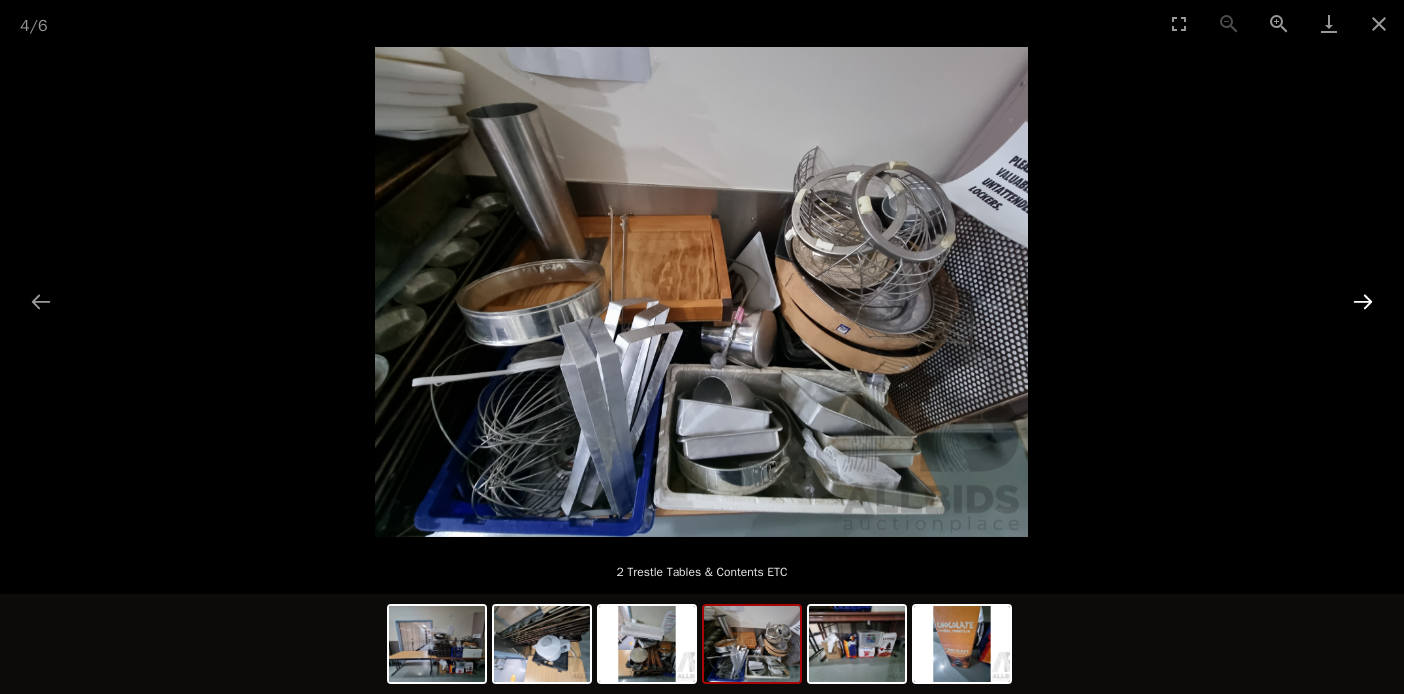click at bounding box center [1363, 301] 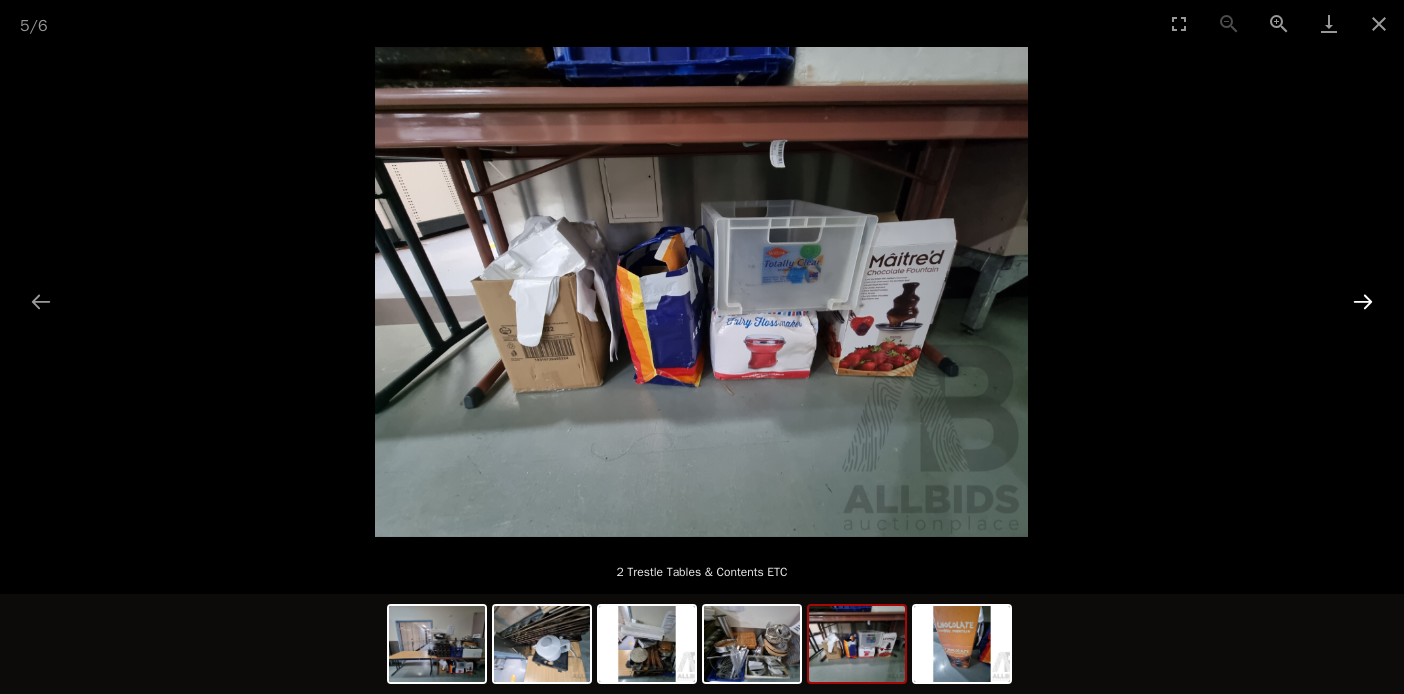 click at bounding box center (1363, 301) 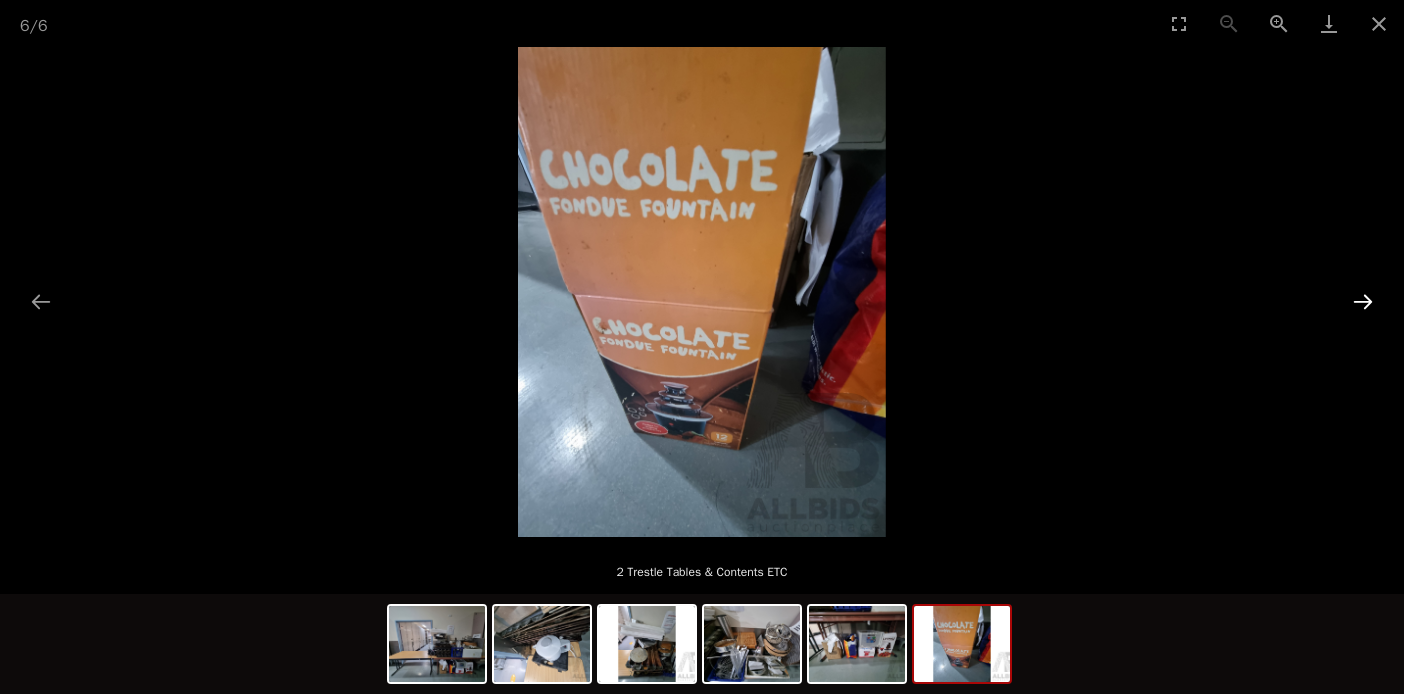 click at bounding box center (1363, 301) 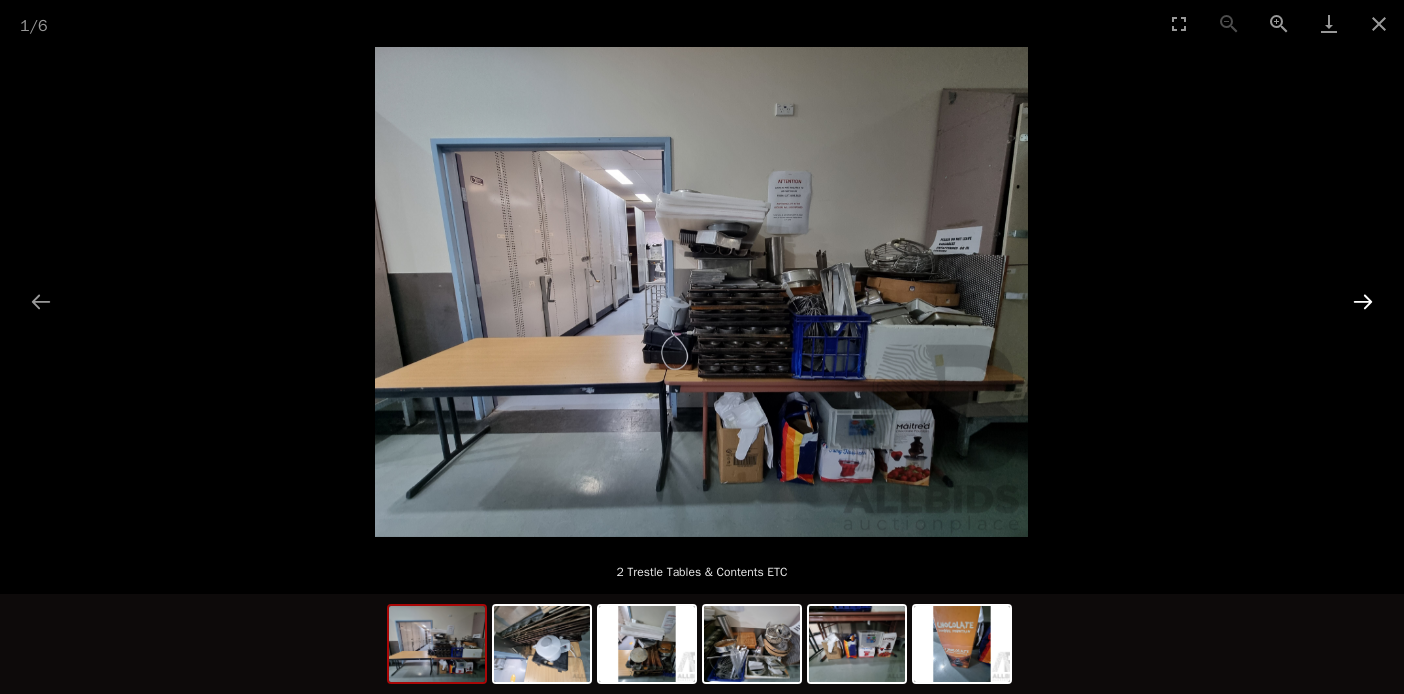 click at bounding box center (1363, 301) 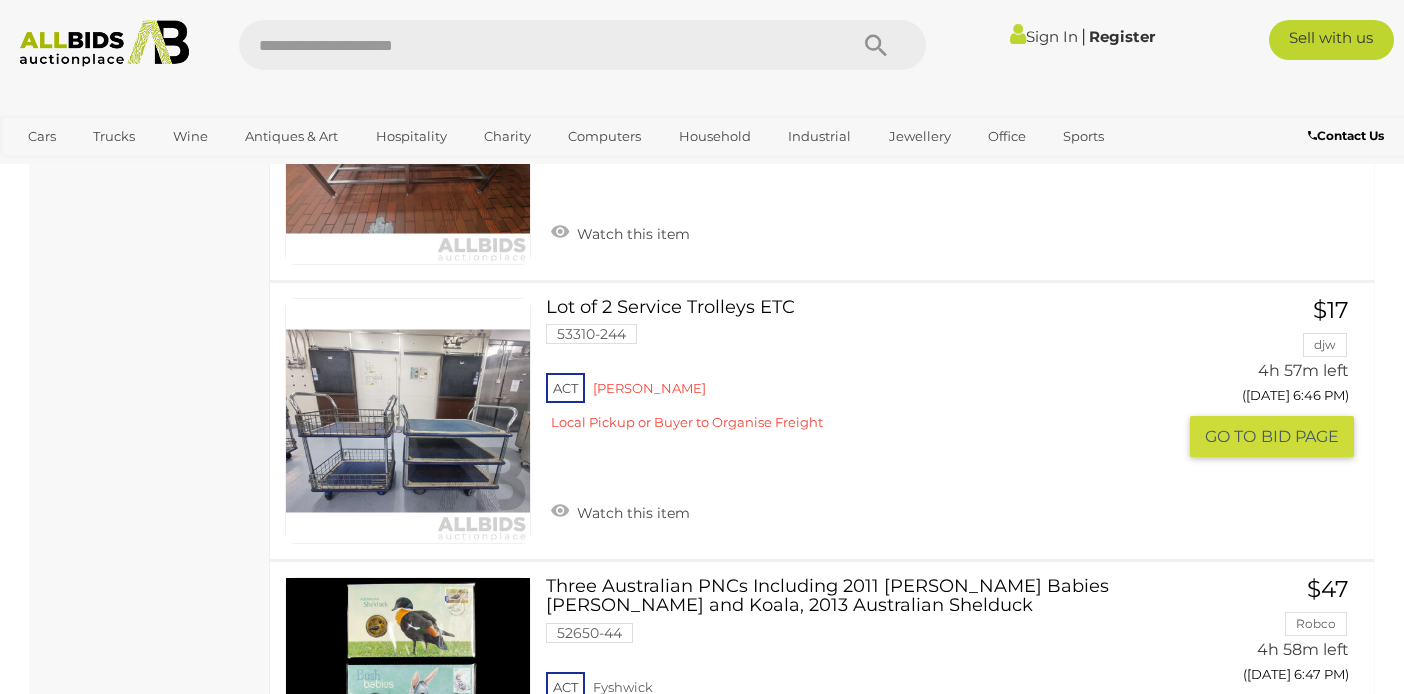 scroll, scrollTop: 5702, scrollLeft: 0, axis: vertical 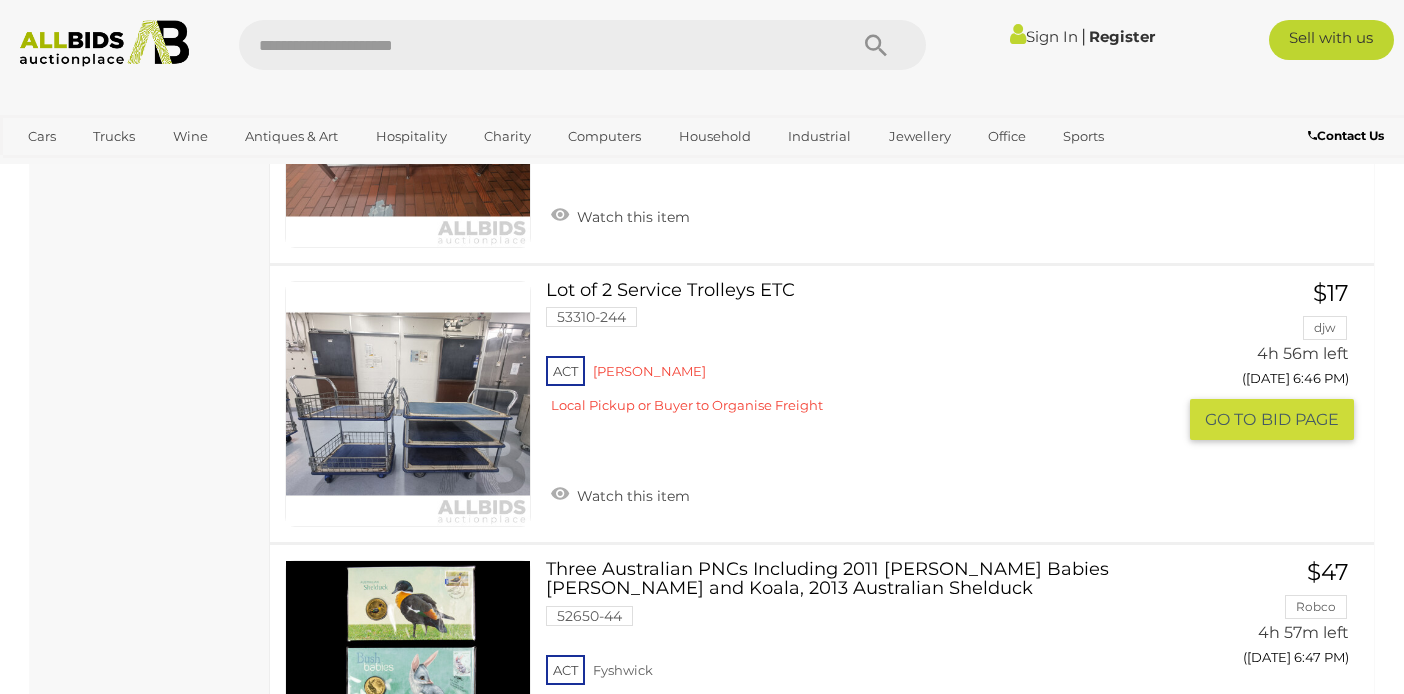 click at bounding box center (408, 404) 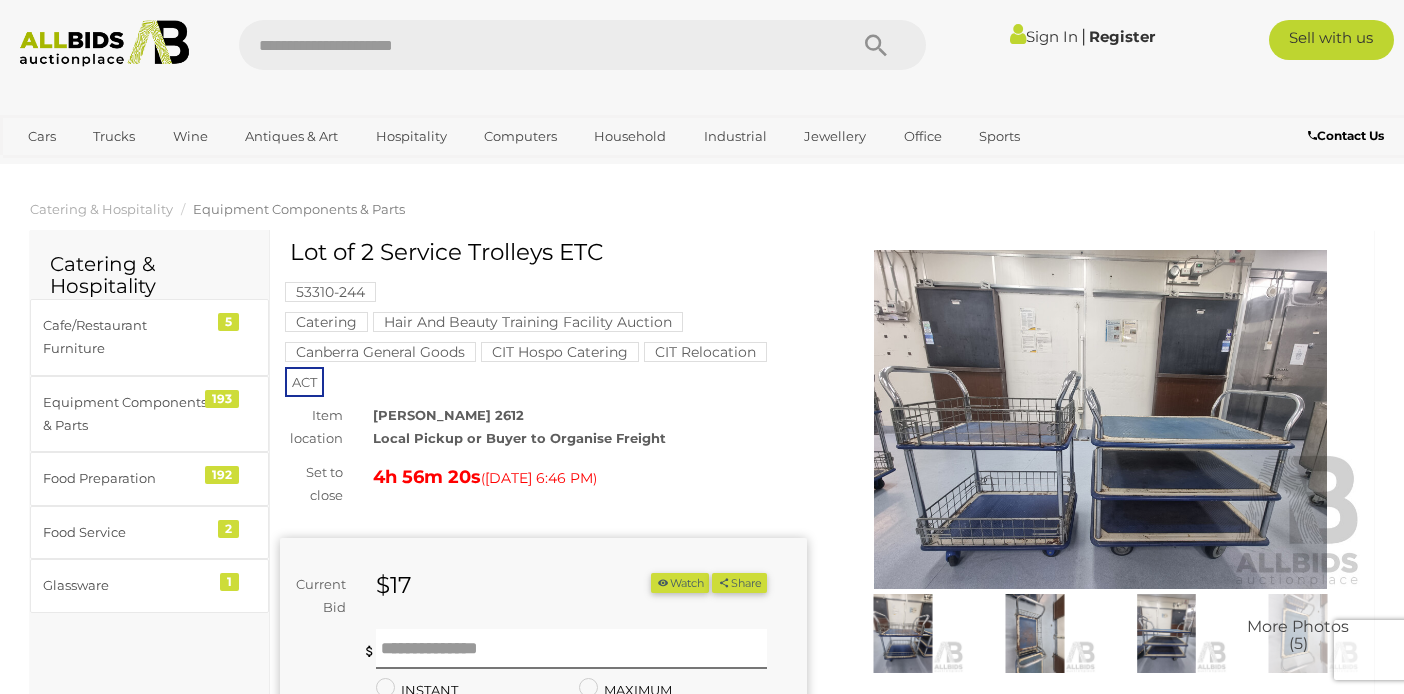scroll, scrollTop: 0, scrollLeft: 0, axis: both 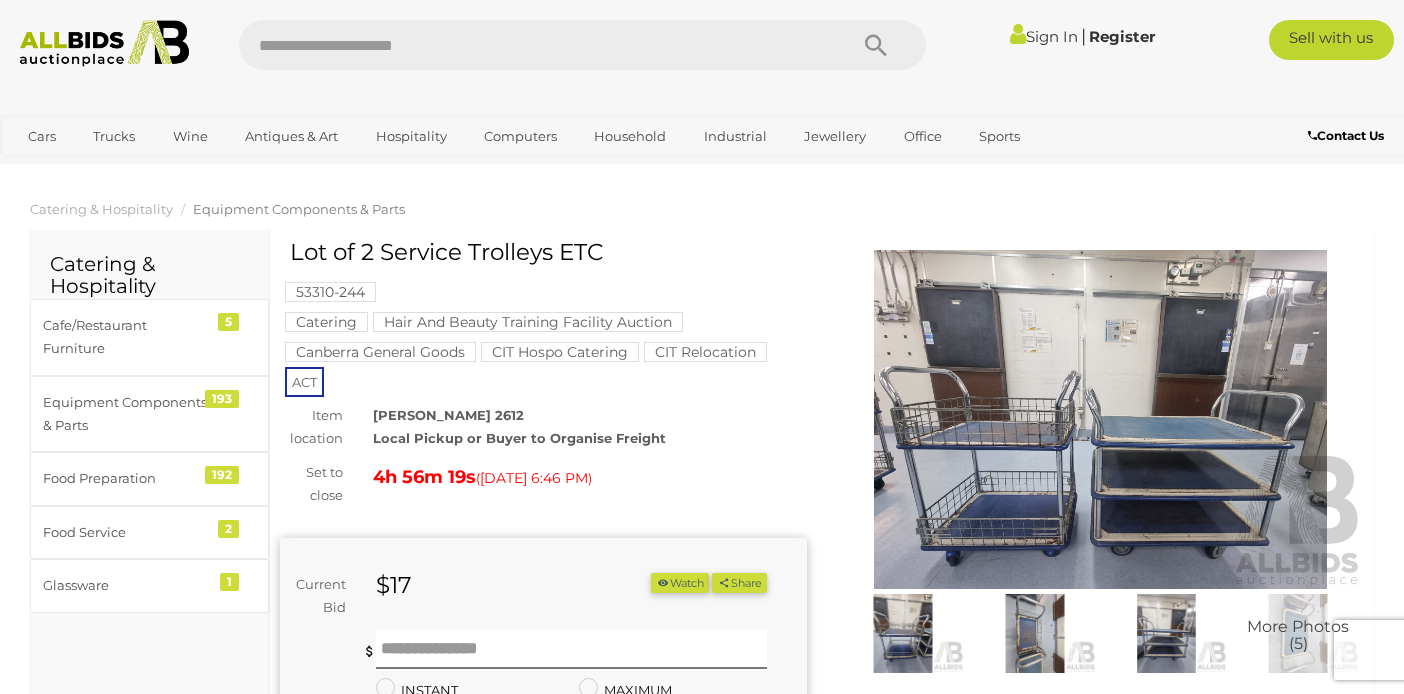 click at bounding box center (1100, 420) 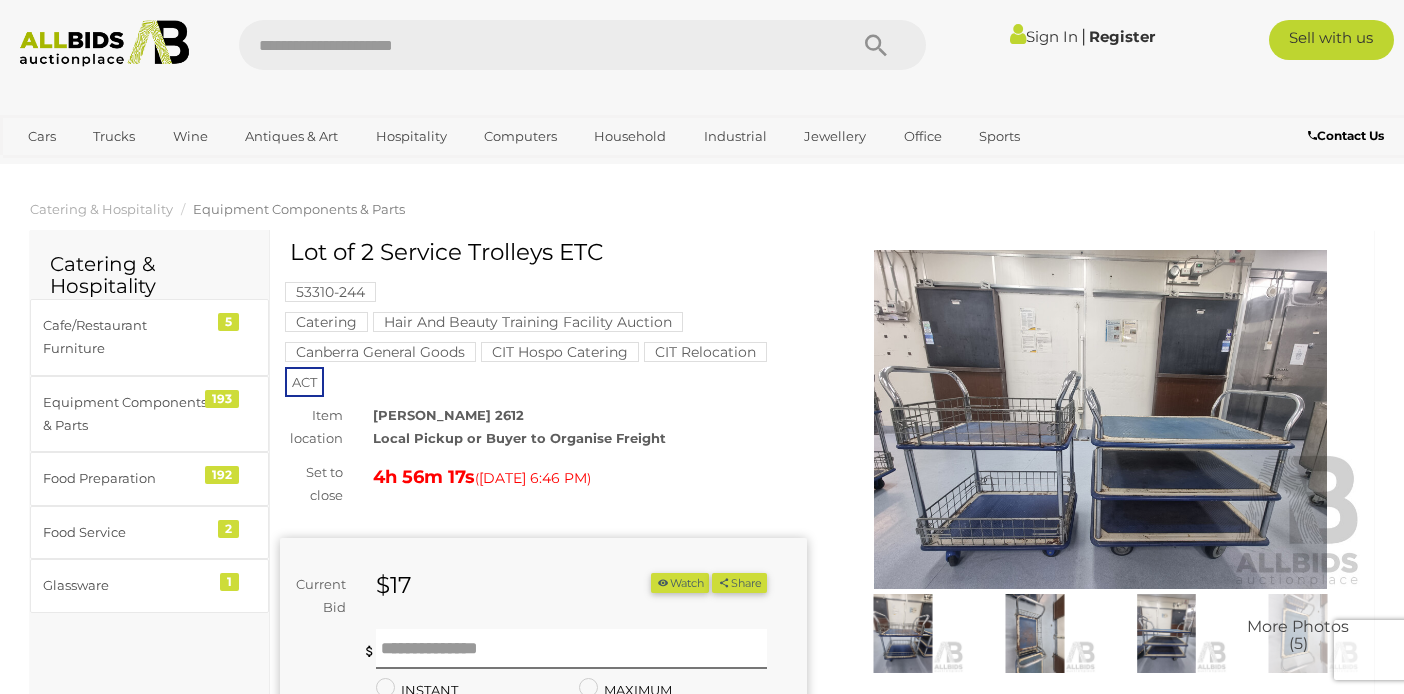 click at bounding box center (1100, 420) 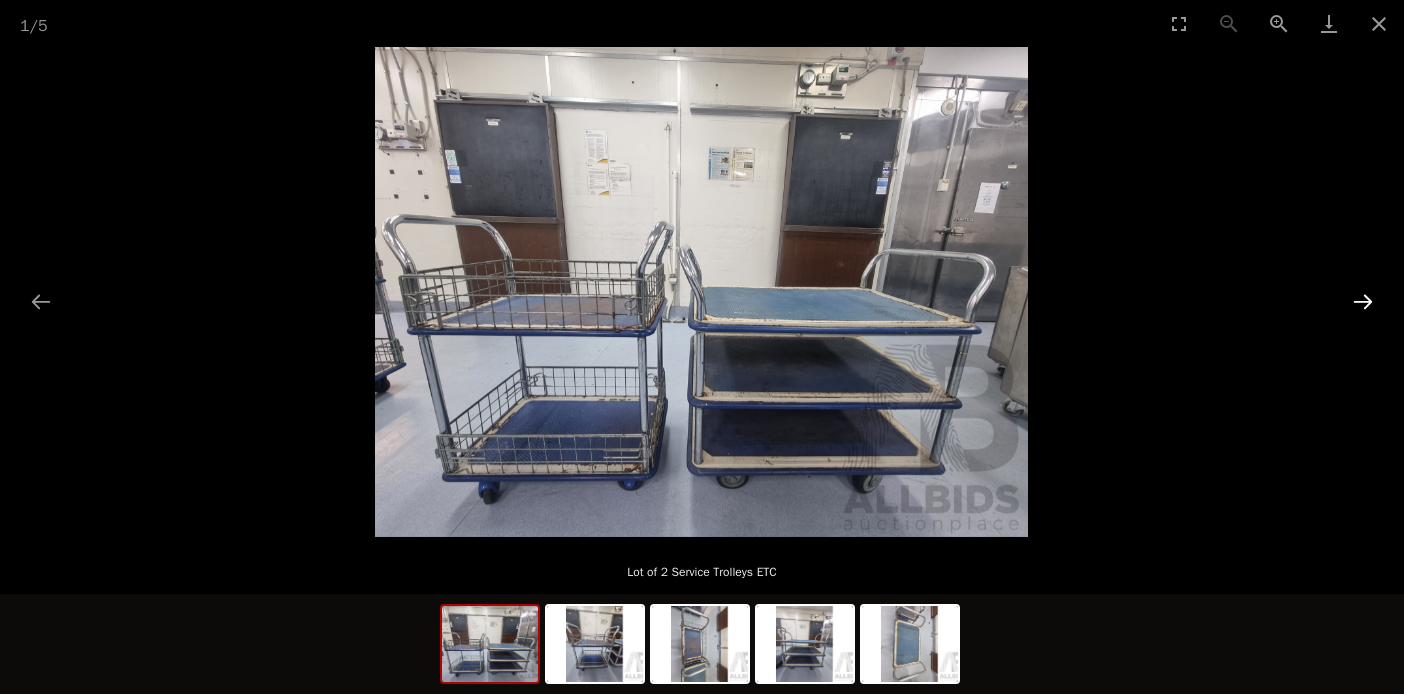 click at bounding box center [1363, 301] 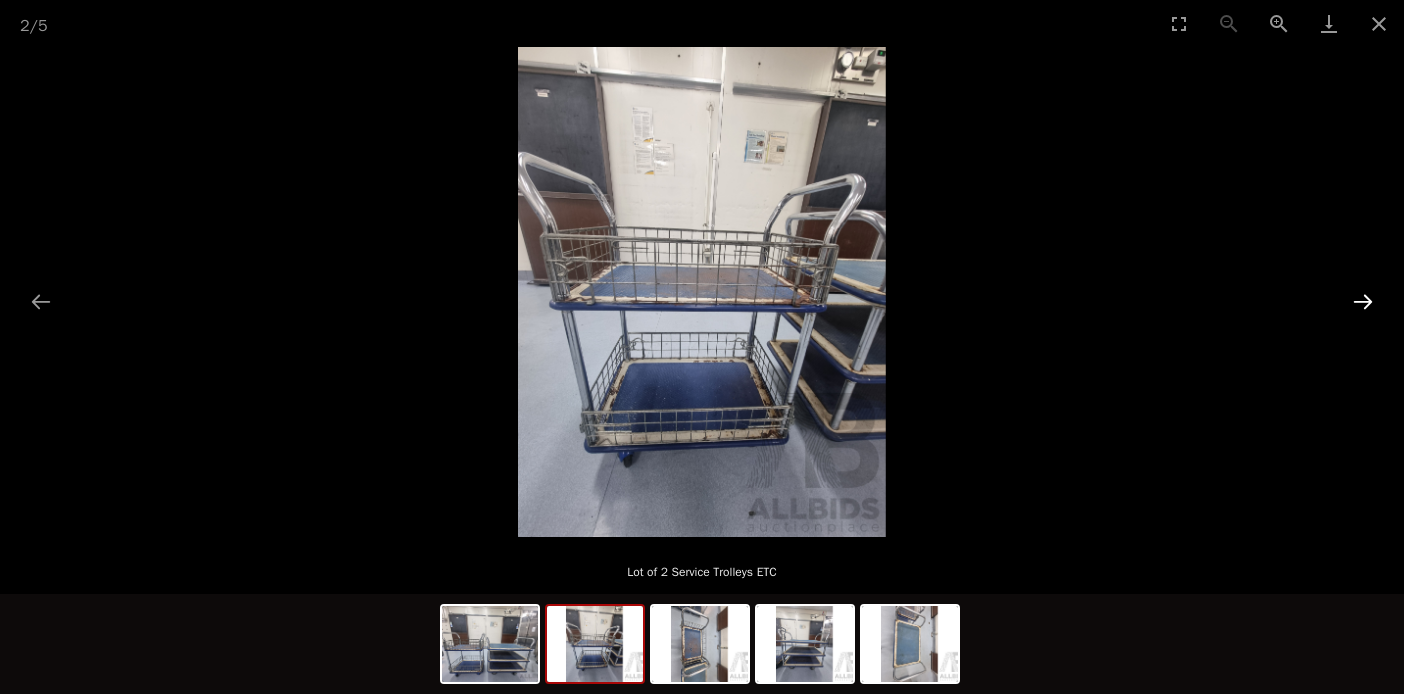 click at bounding box center (1363, 301) 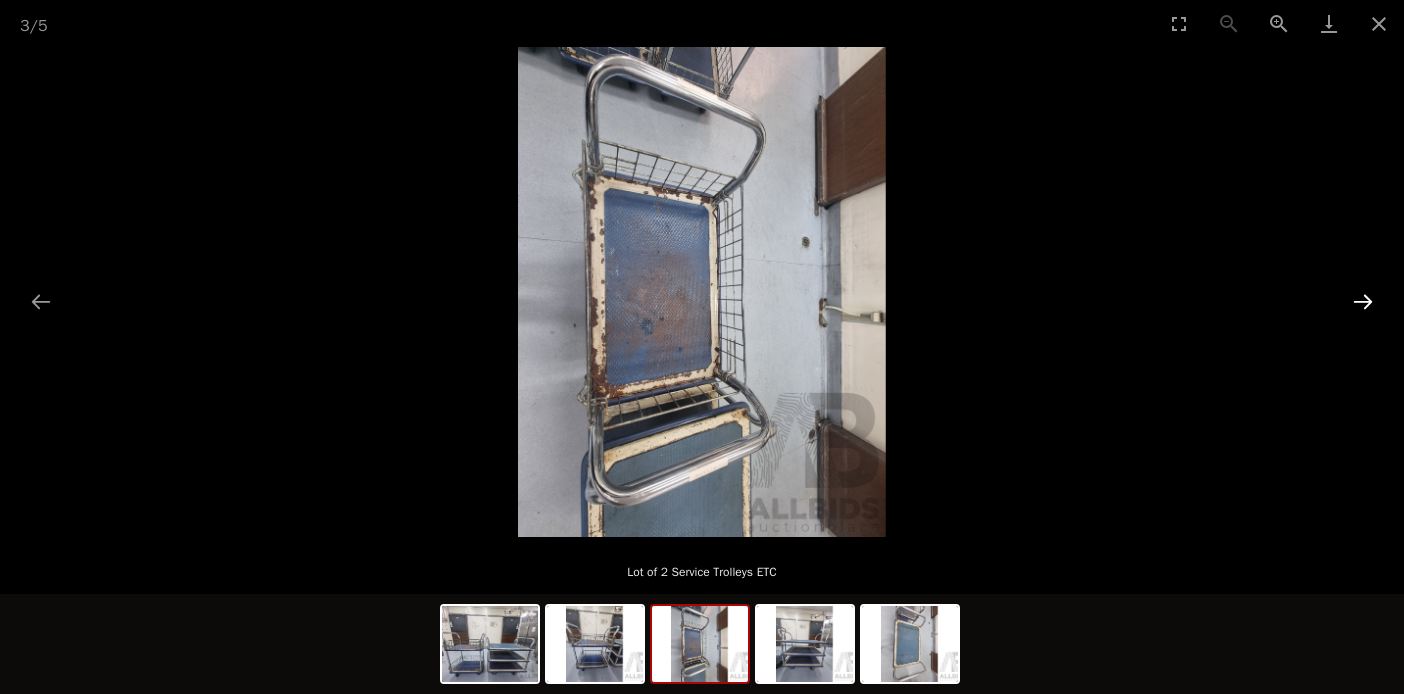 click at bounding box center [1363, 301] 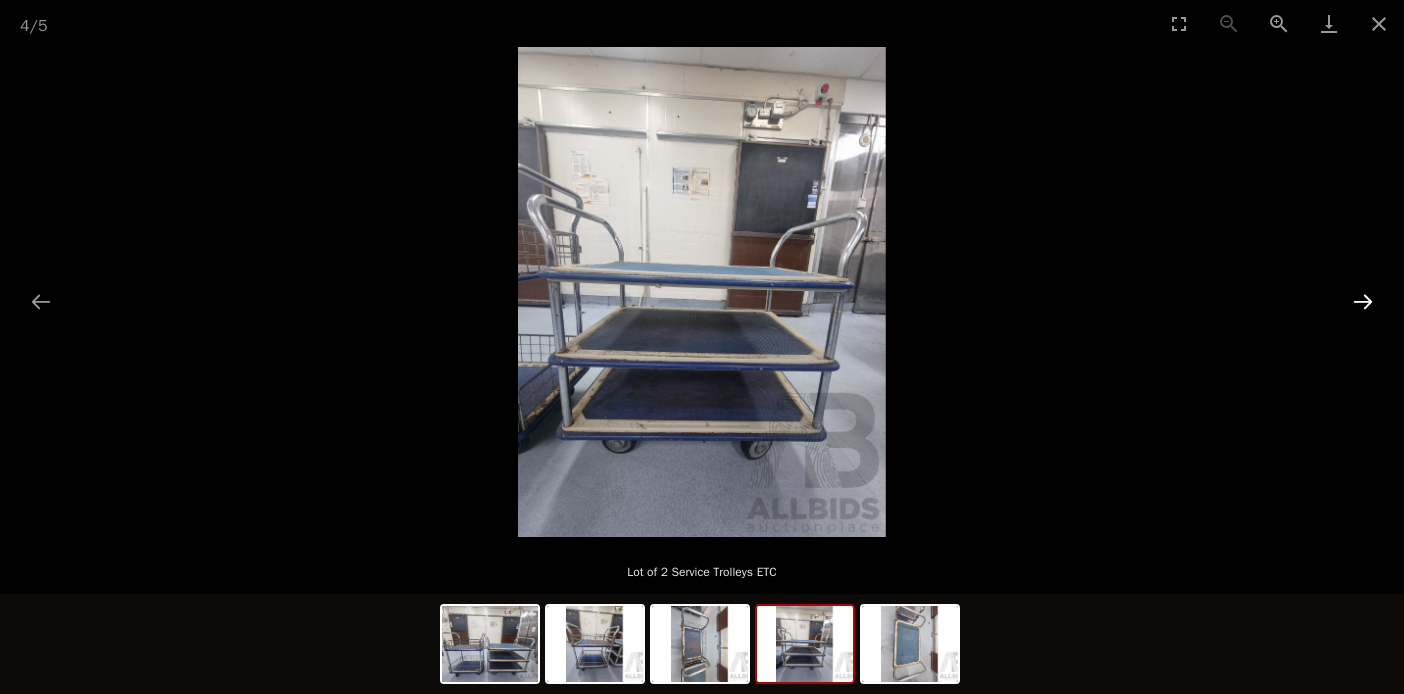 click at bounding box center (1363, 301) 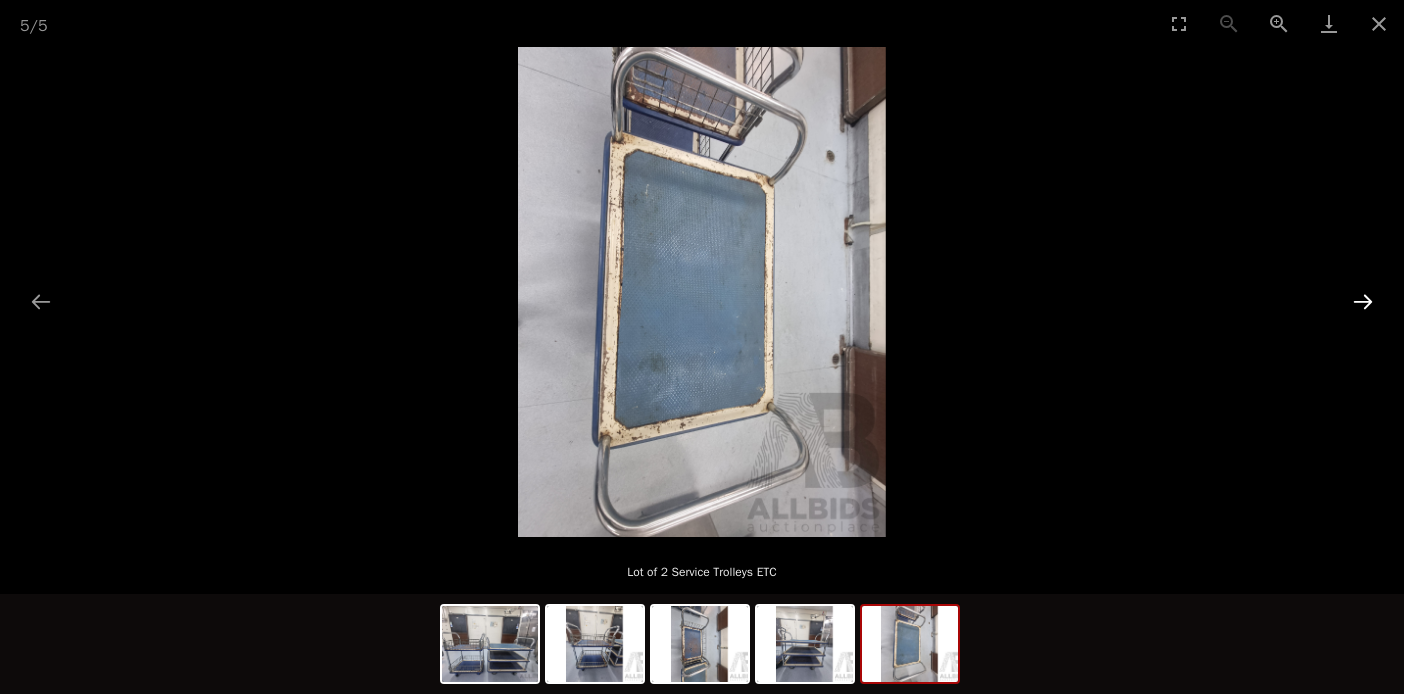 click at bounding box center (1363, 301) 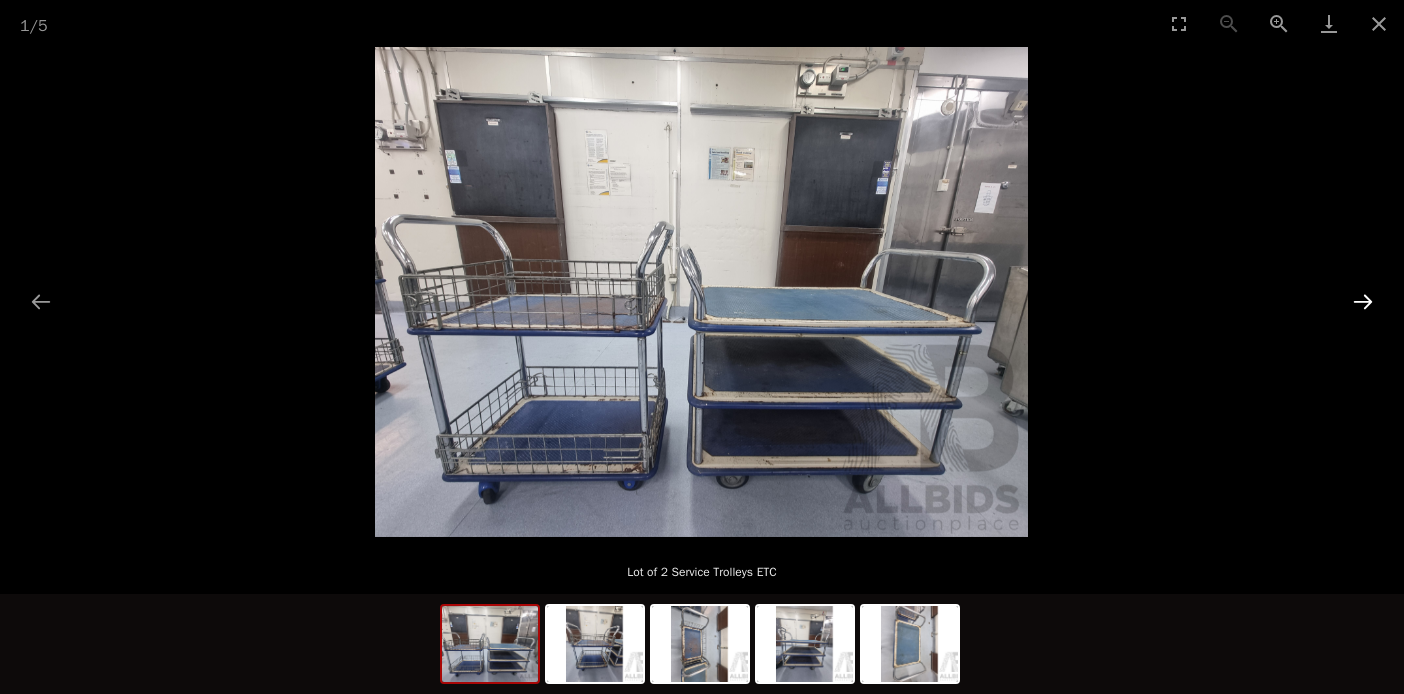 click at bounding box center (1363, 301) 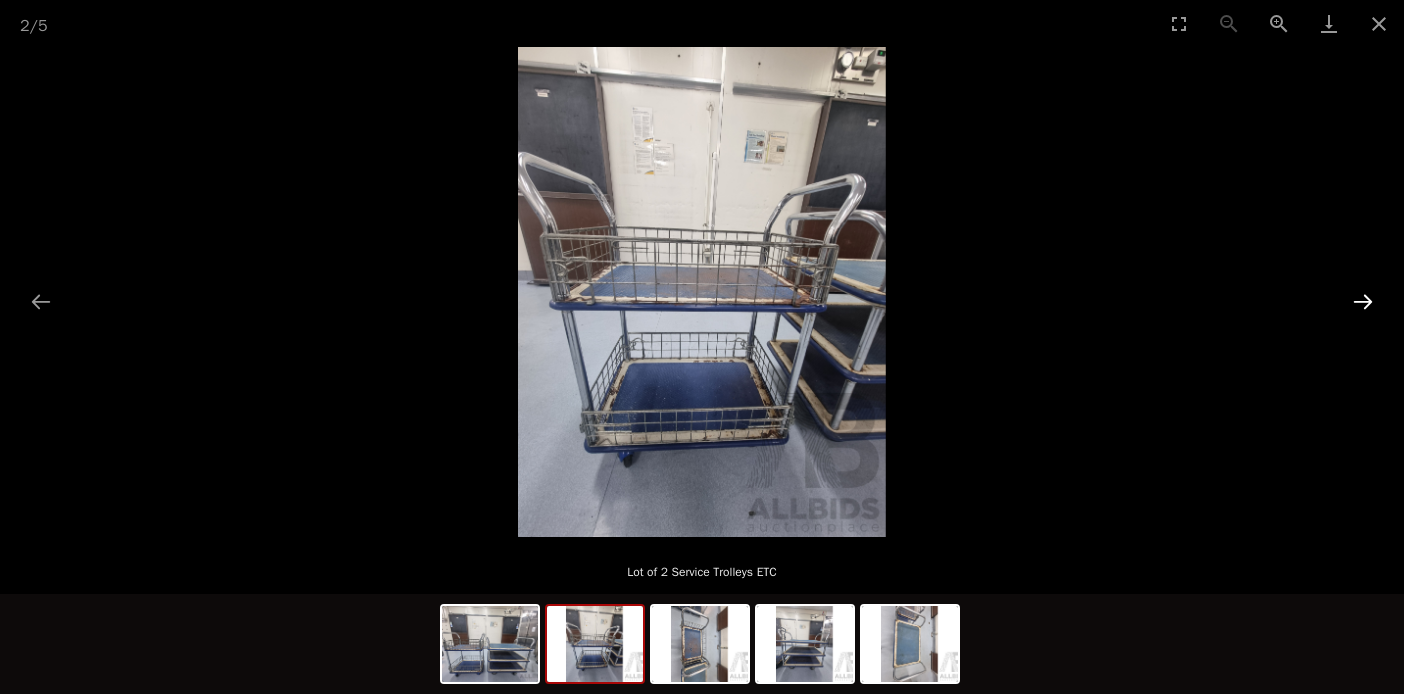 click at bounding box center (1363, 301) 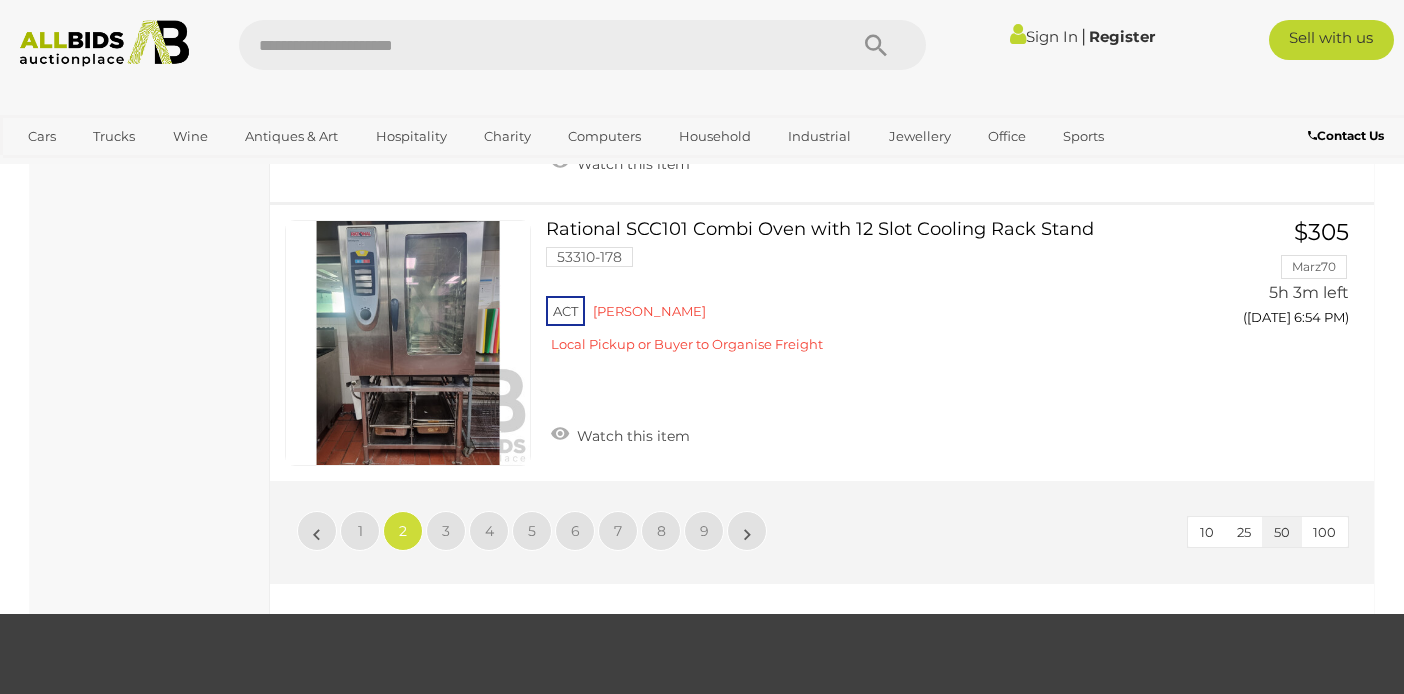 scroll, scrollTop: 14602, scrollLeft: 0, axis: vertical 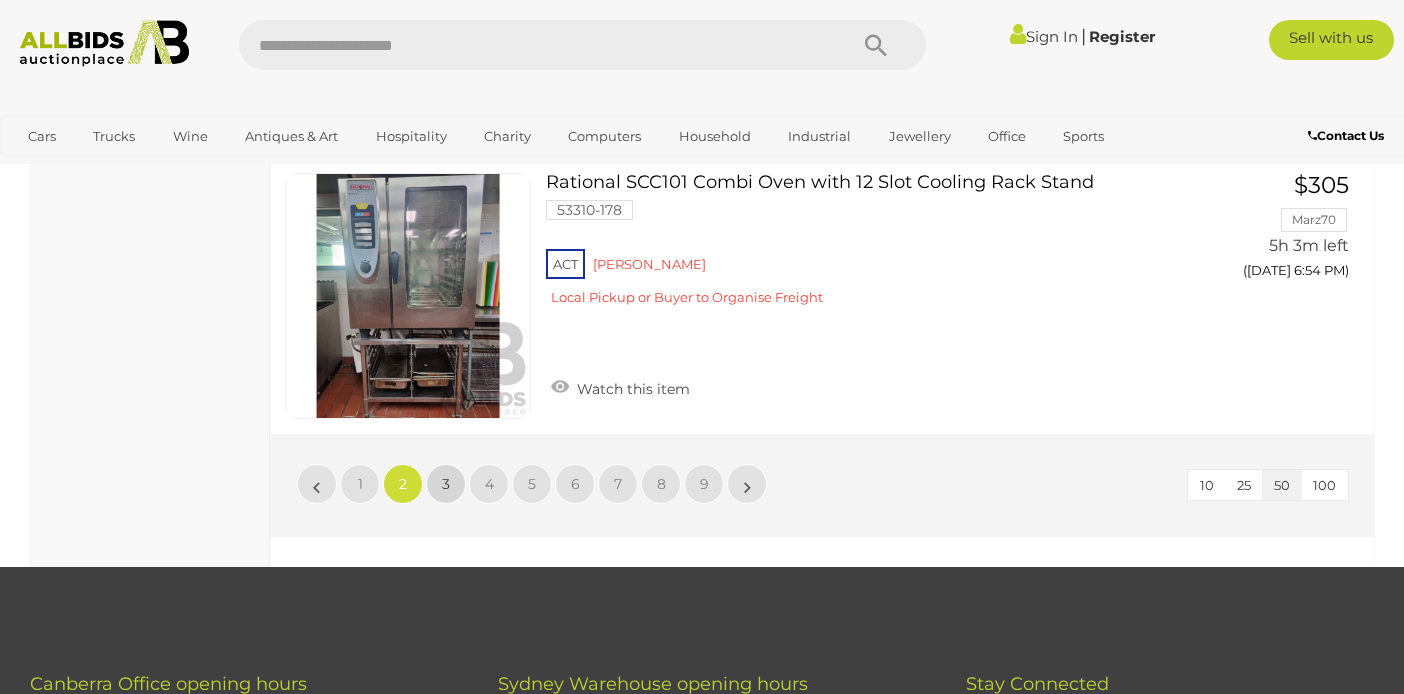 click on "3" at bounding box center [446, 484] 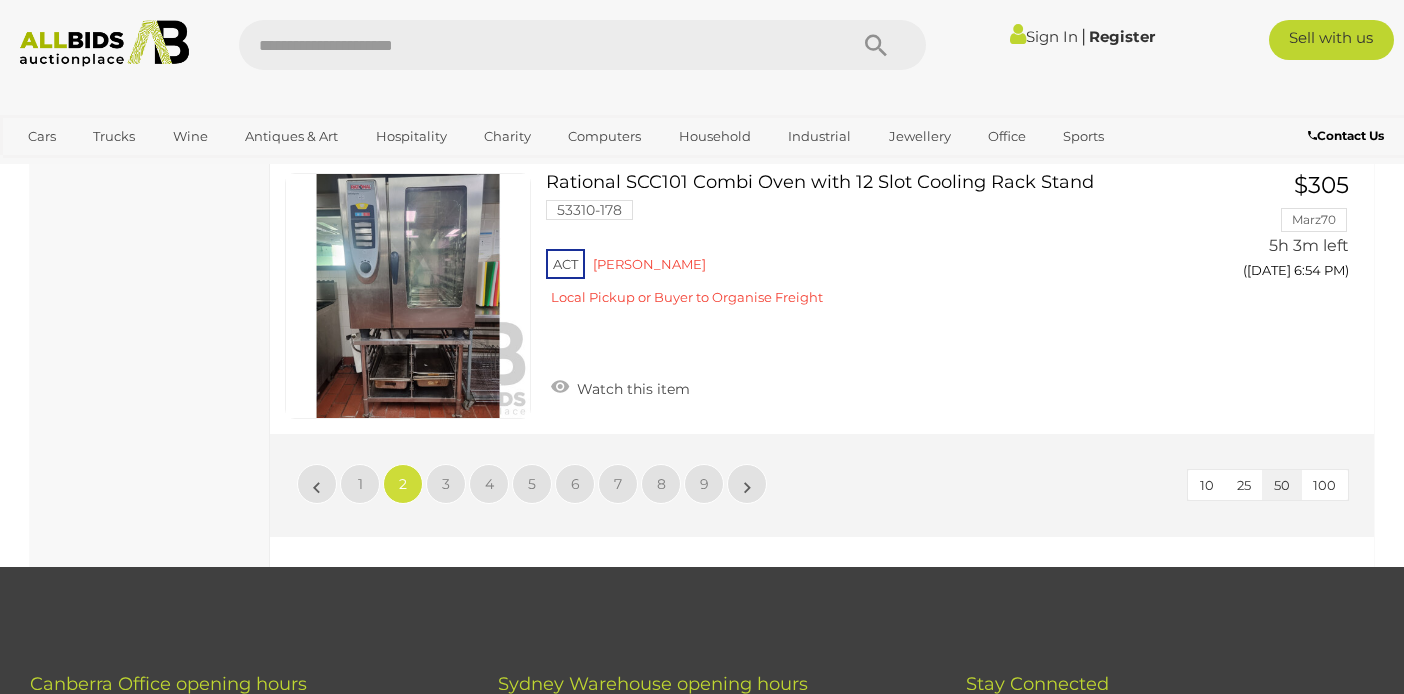 scroll, scrollTop: 102, scrollLeft: 0, axis: vertical 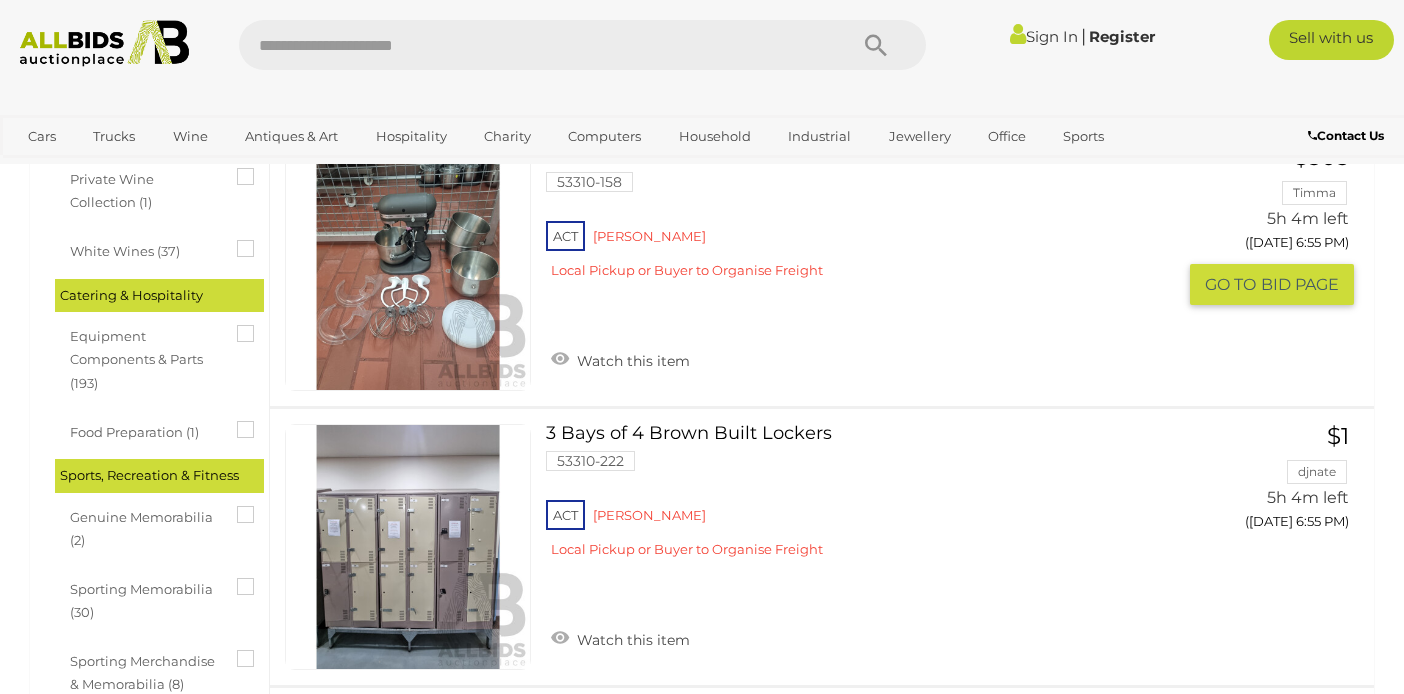 click at bounding box center (408, 268) 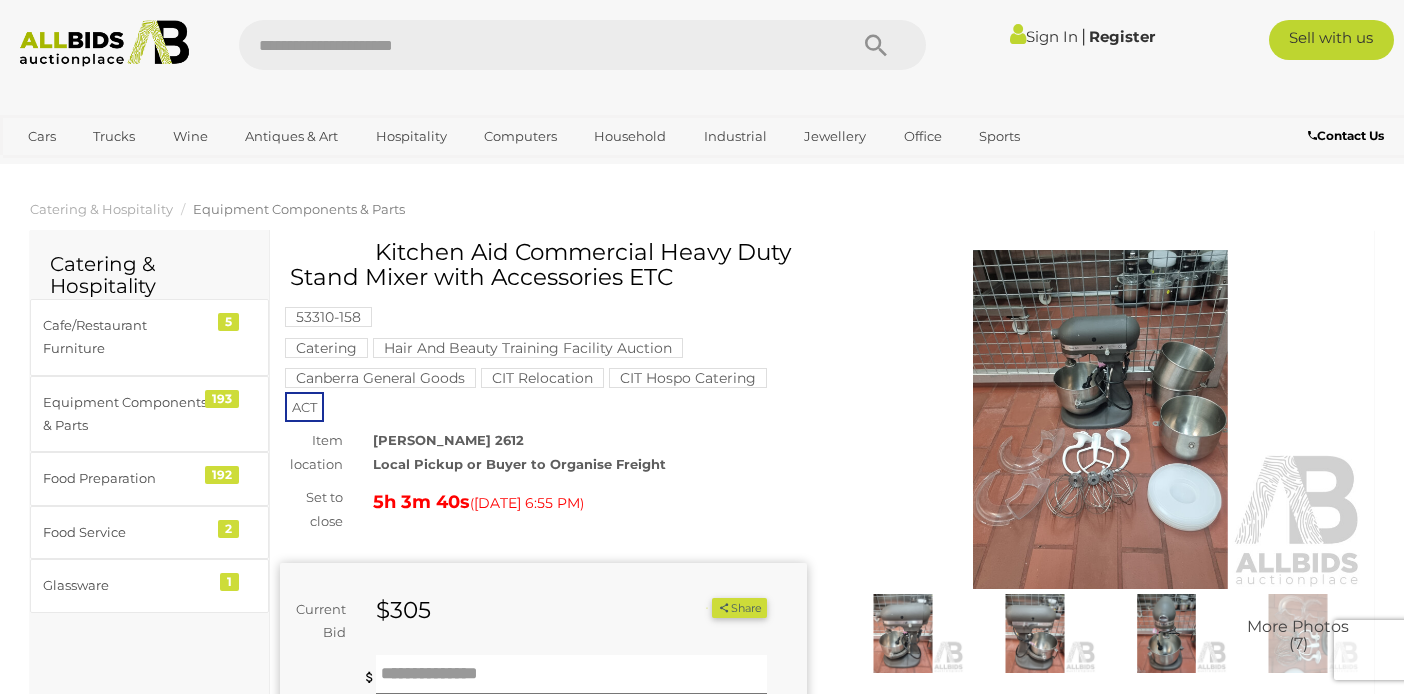 scroll, scrollTop: 0, scrollLeft: 0, axis: both 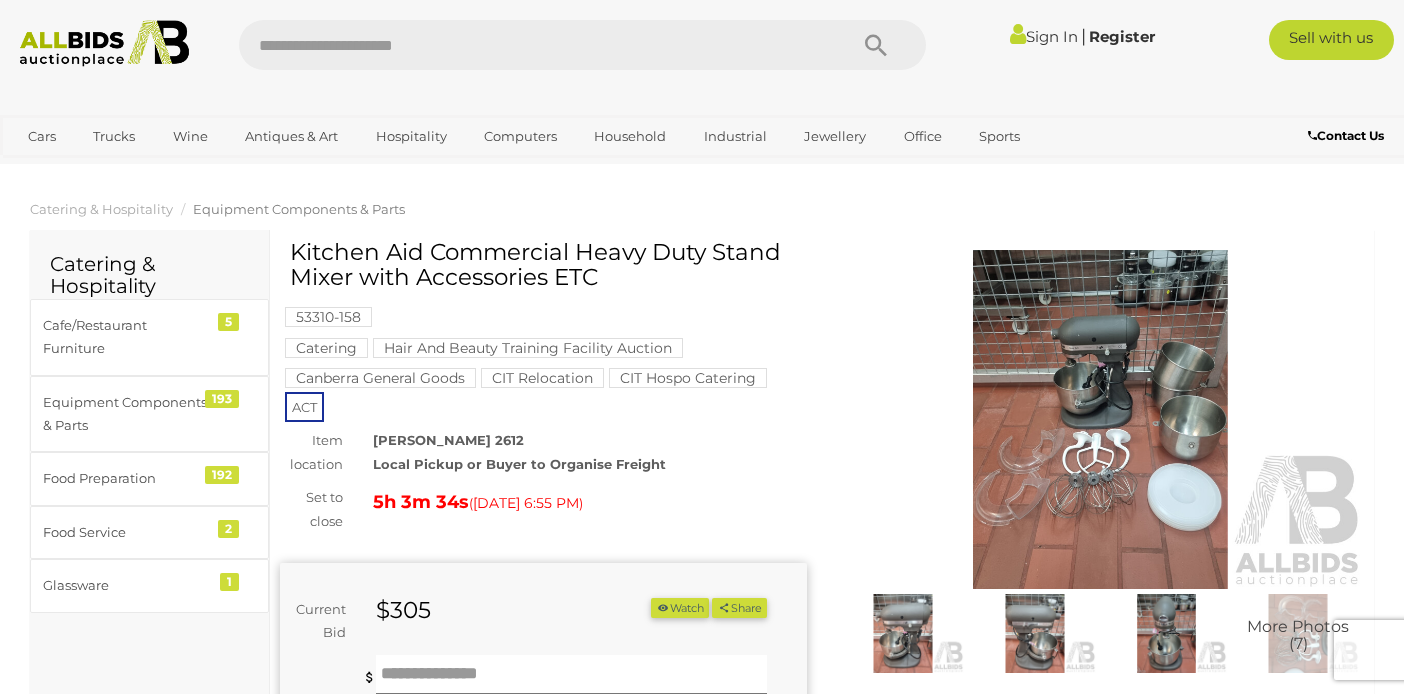 click at bounding box center [1100, 420] 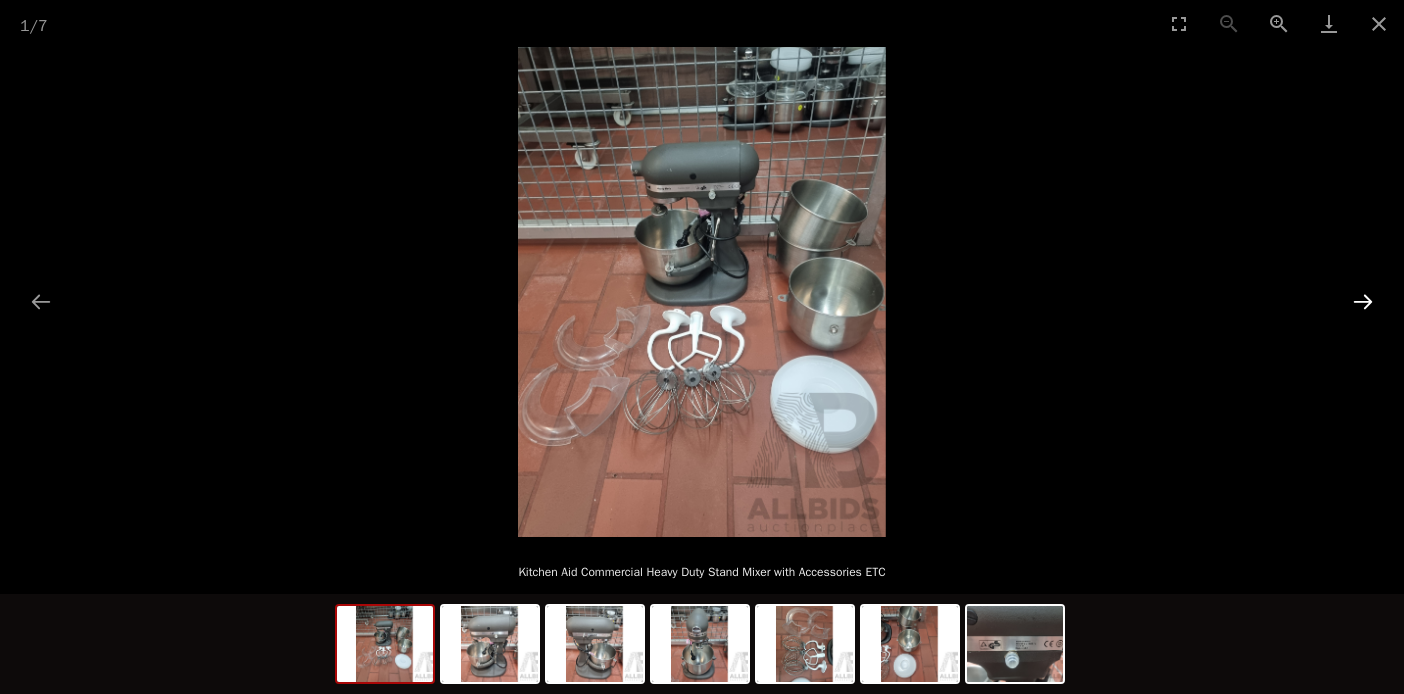 click at bounding box center (1363, 301) 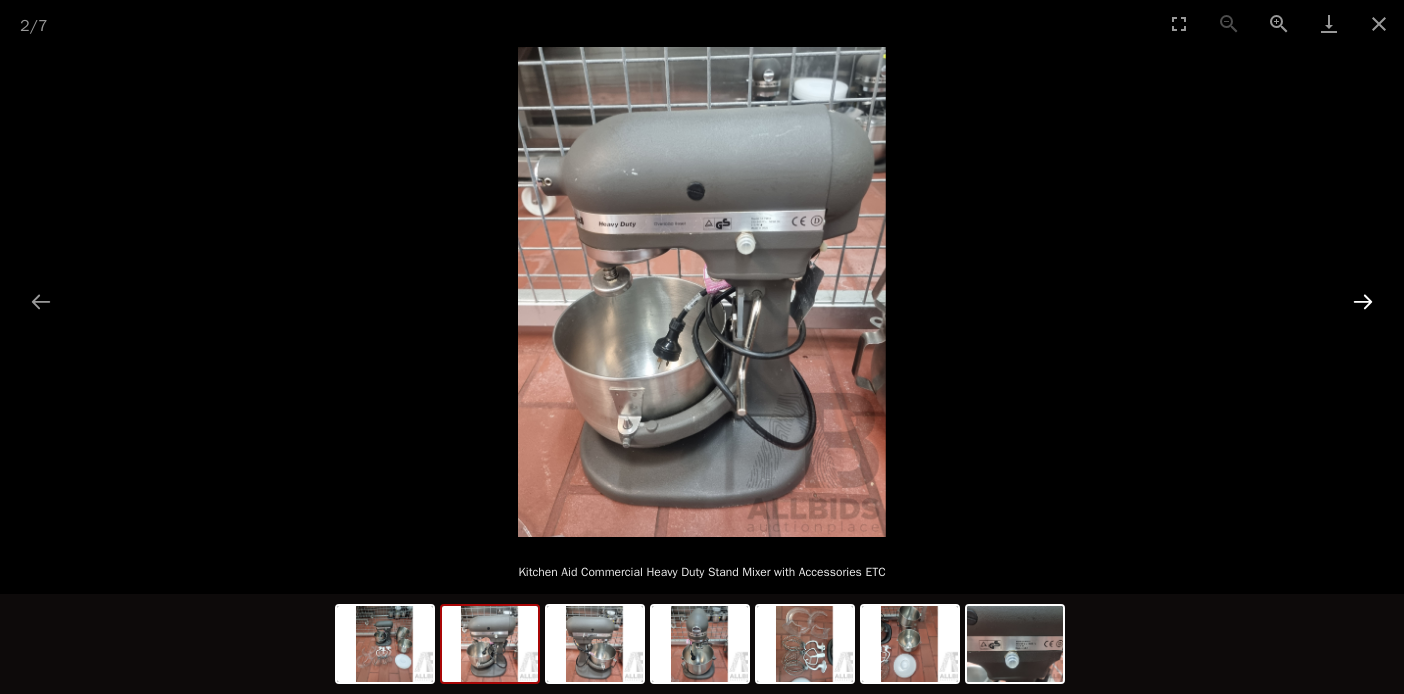 click at bounding box center [1363, 301] 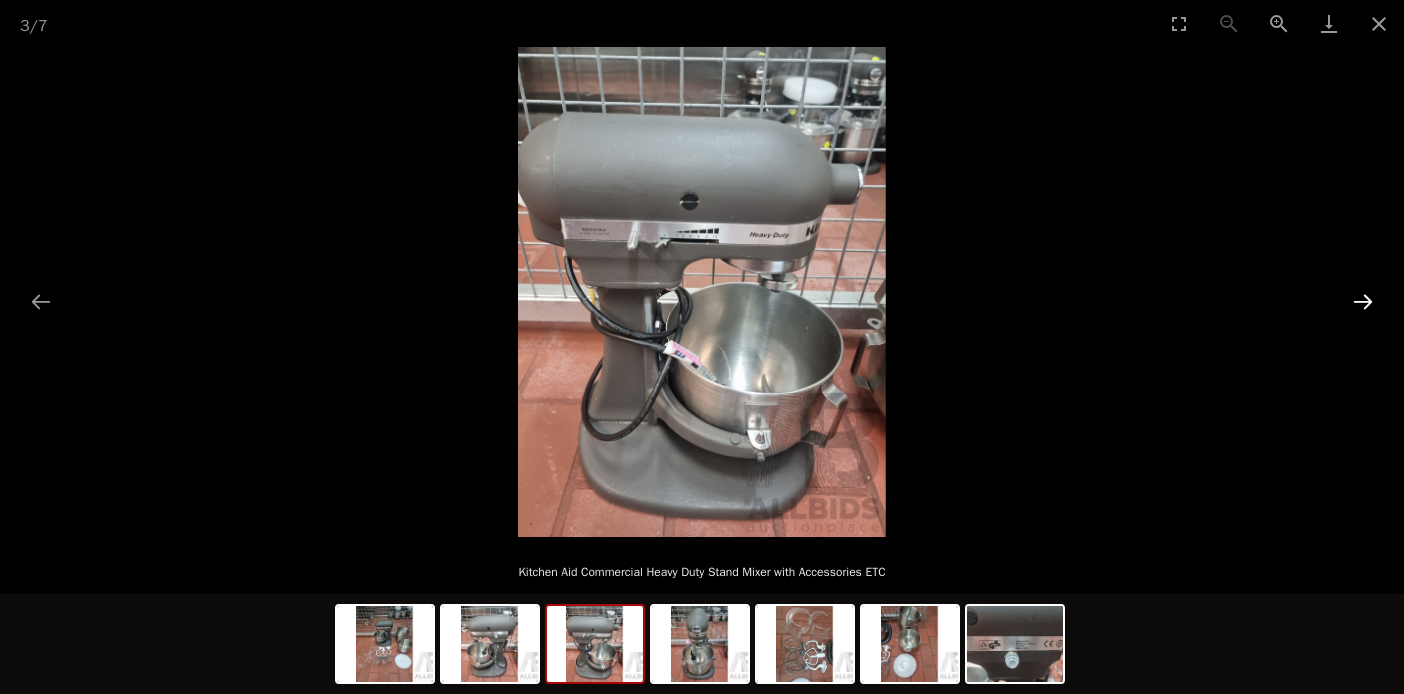 click at bounding box center [1363, 301] 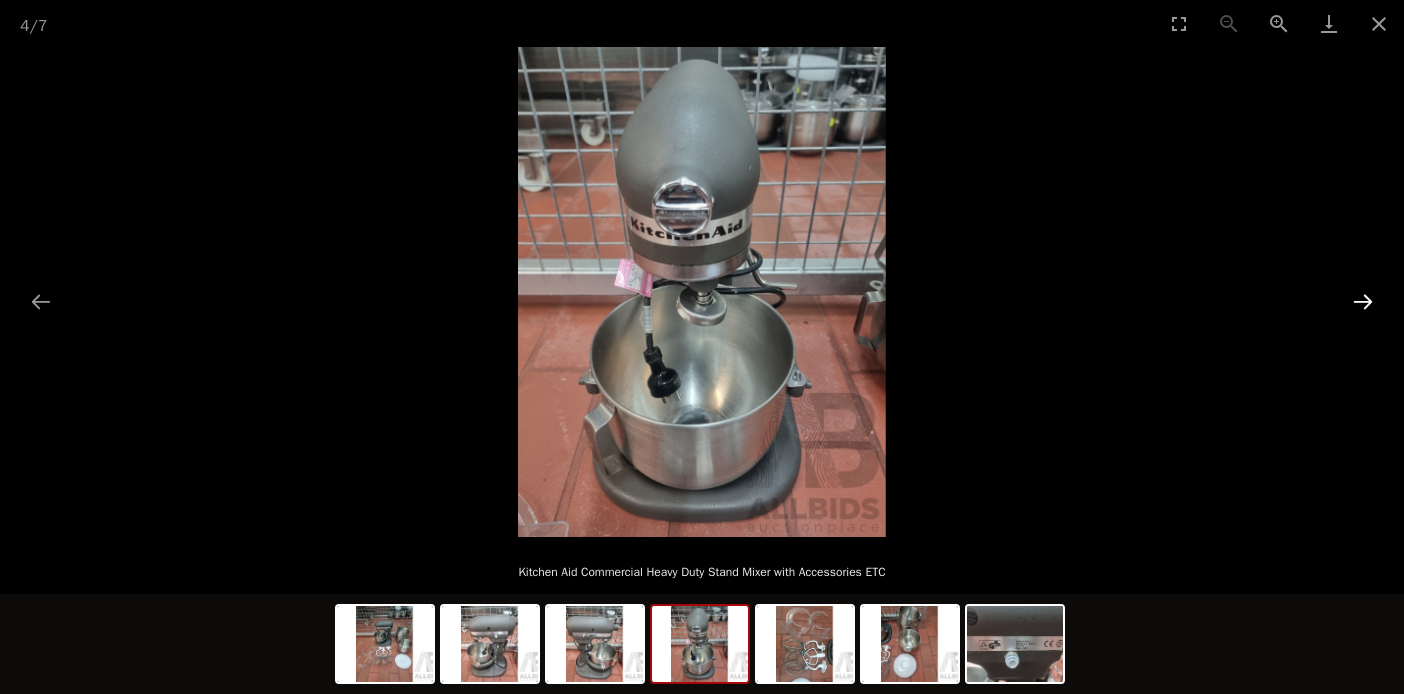 click at bounding box center (1363, 301) 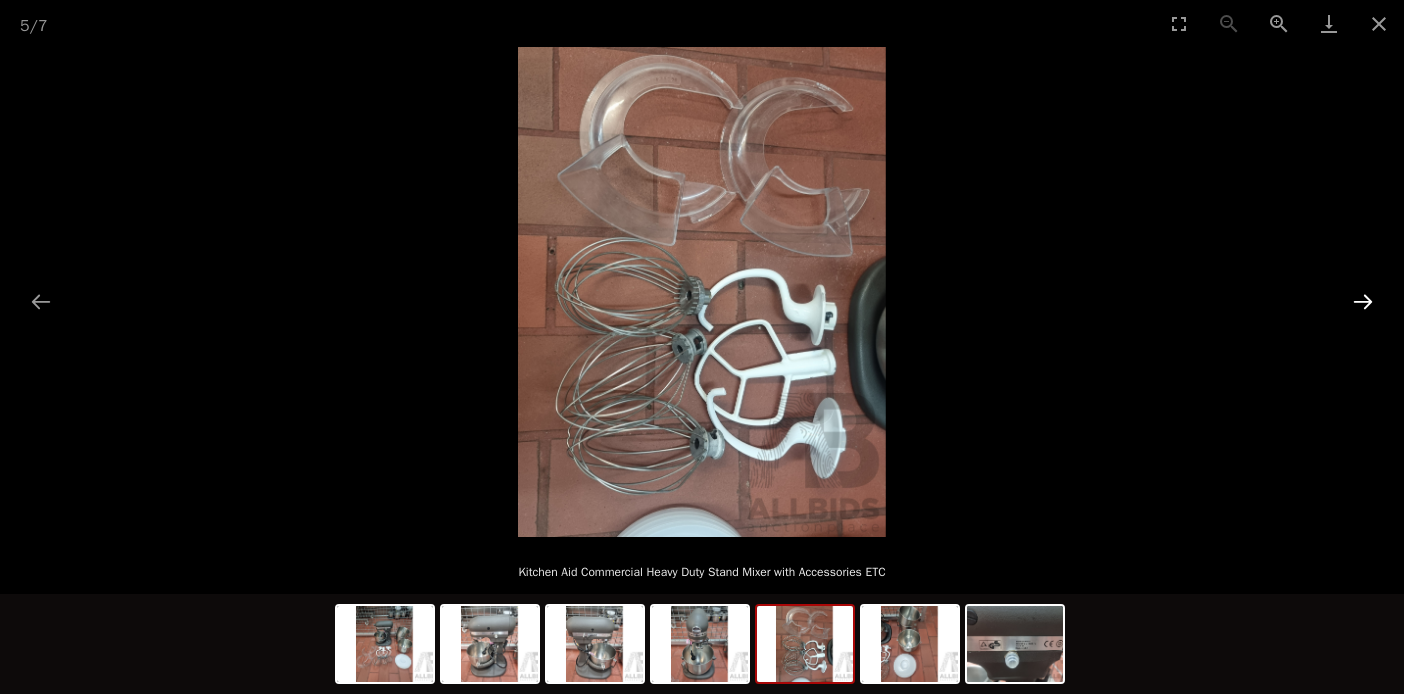 click at bounding box center [1363, 301] 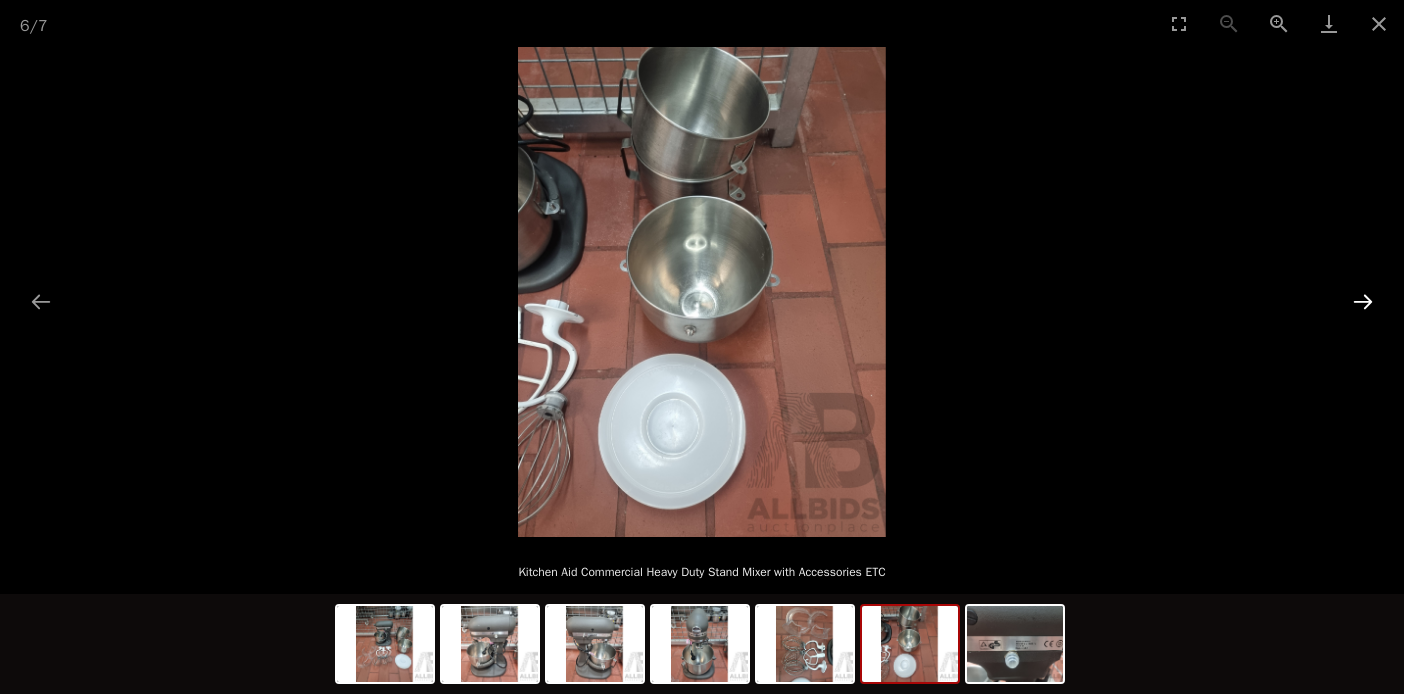 click at bounding box center [1363, 301] 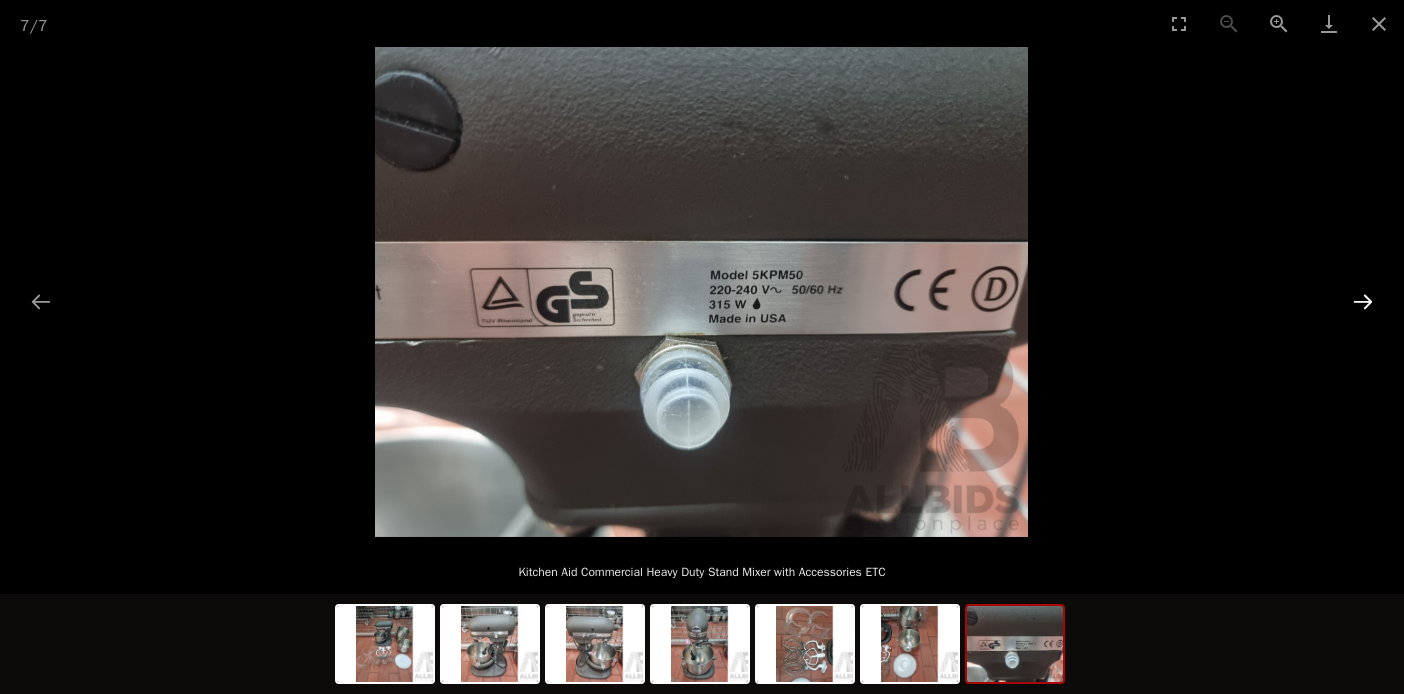 click at bounding box center (1363, 301) 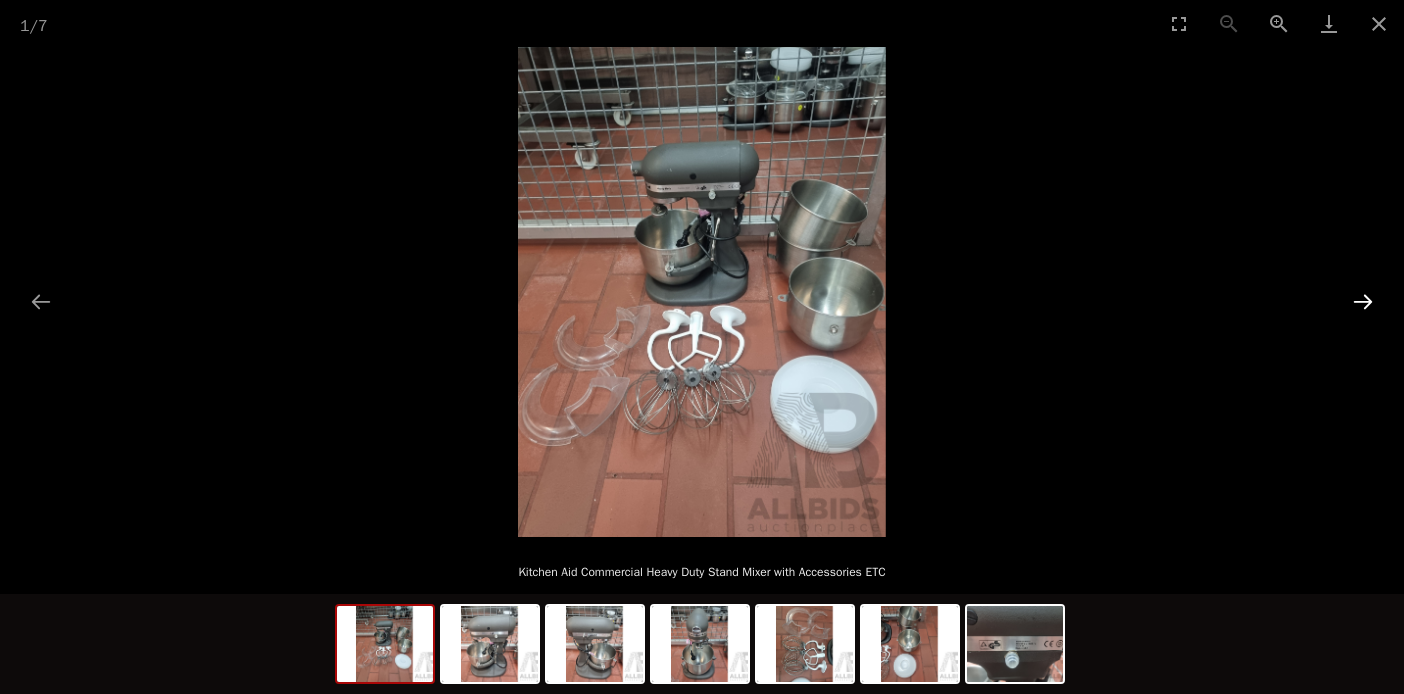 click at bounding box center [1363, 301] 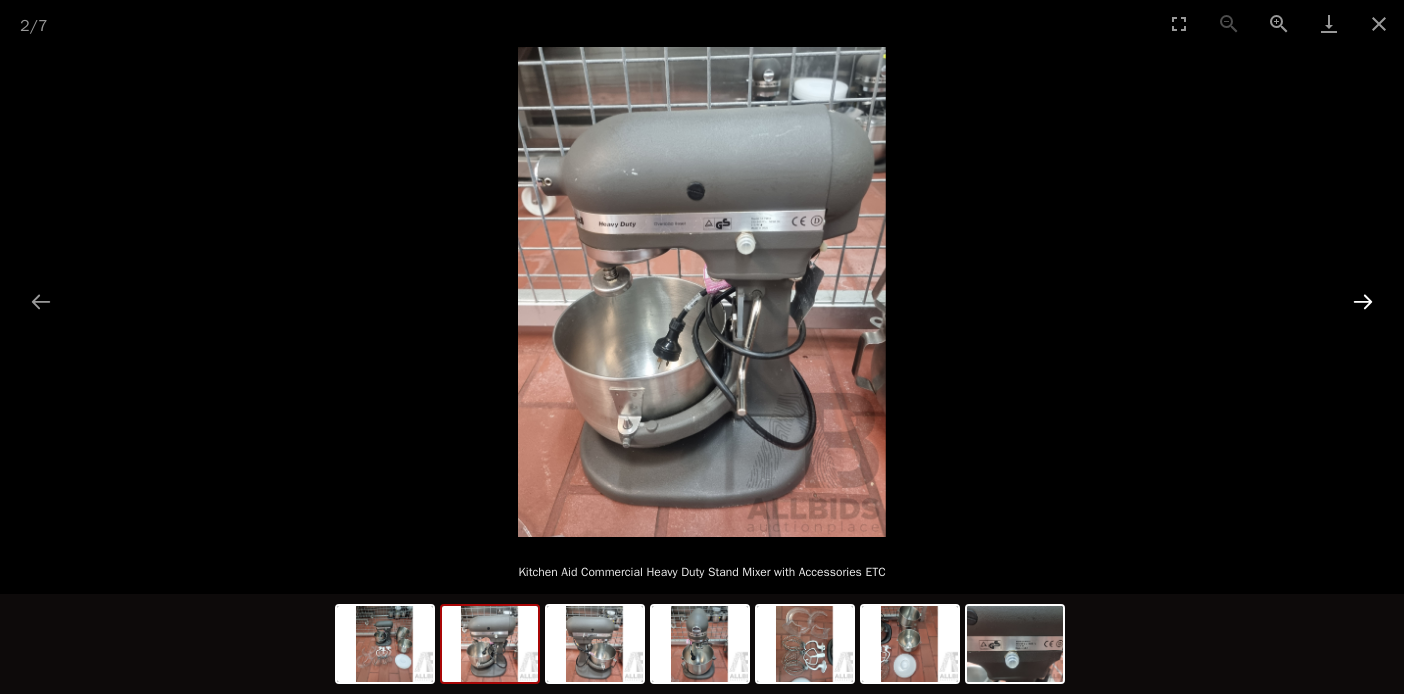 click at bounding box center (1363, 301) 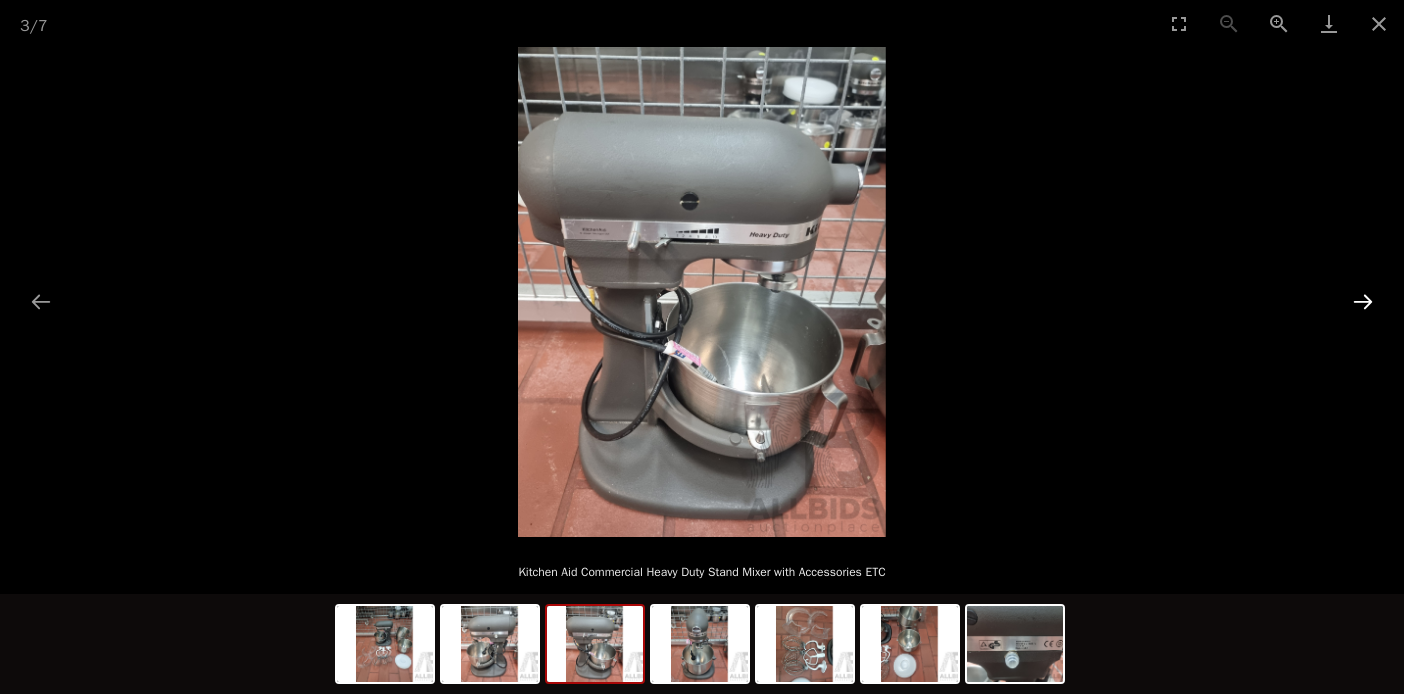 click at bounding box center [1363, 301] 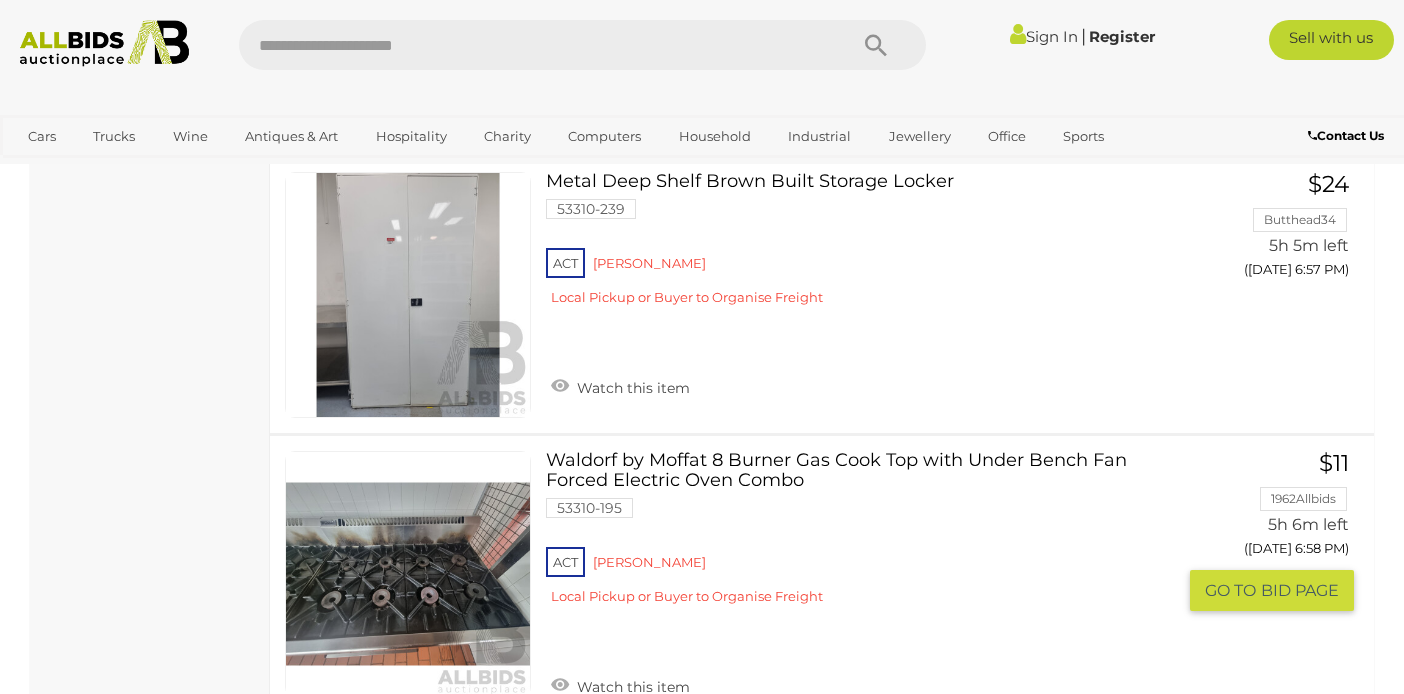 scroll, scrollTop: 3302, scrollLeft: 0, axis: vertical 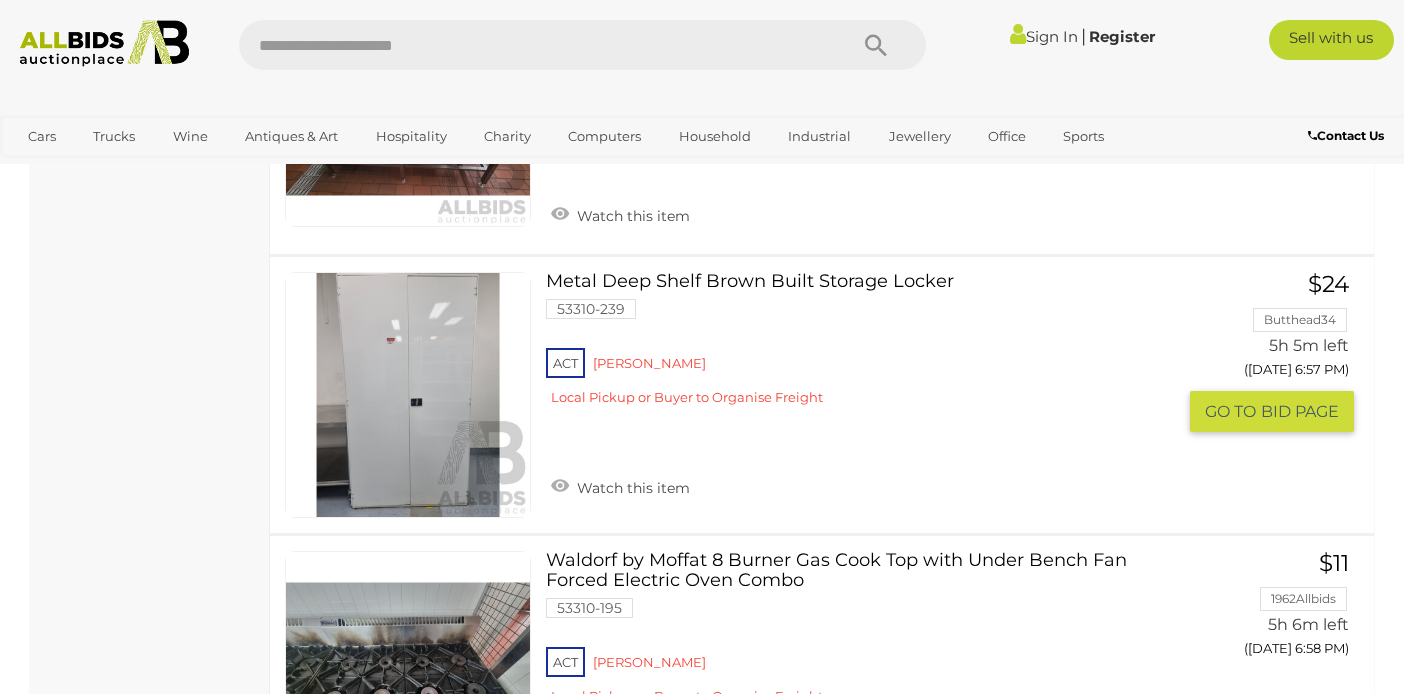 click at bounding box center (408, 395) 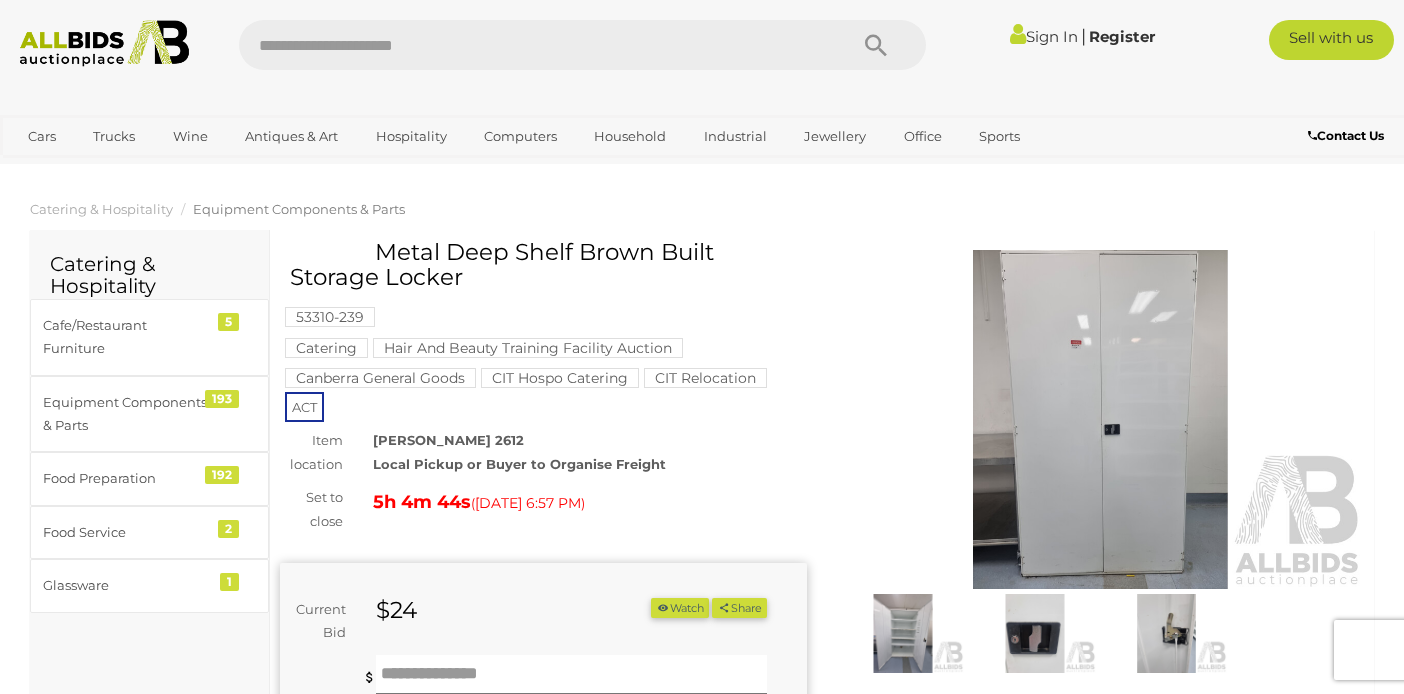 scroll, scrollTop: 0, scrollLeft: 0, axis: both 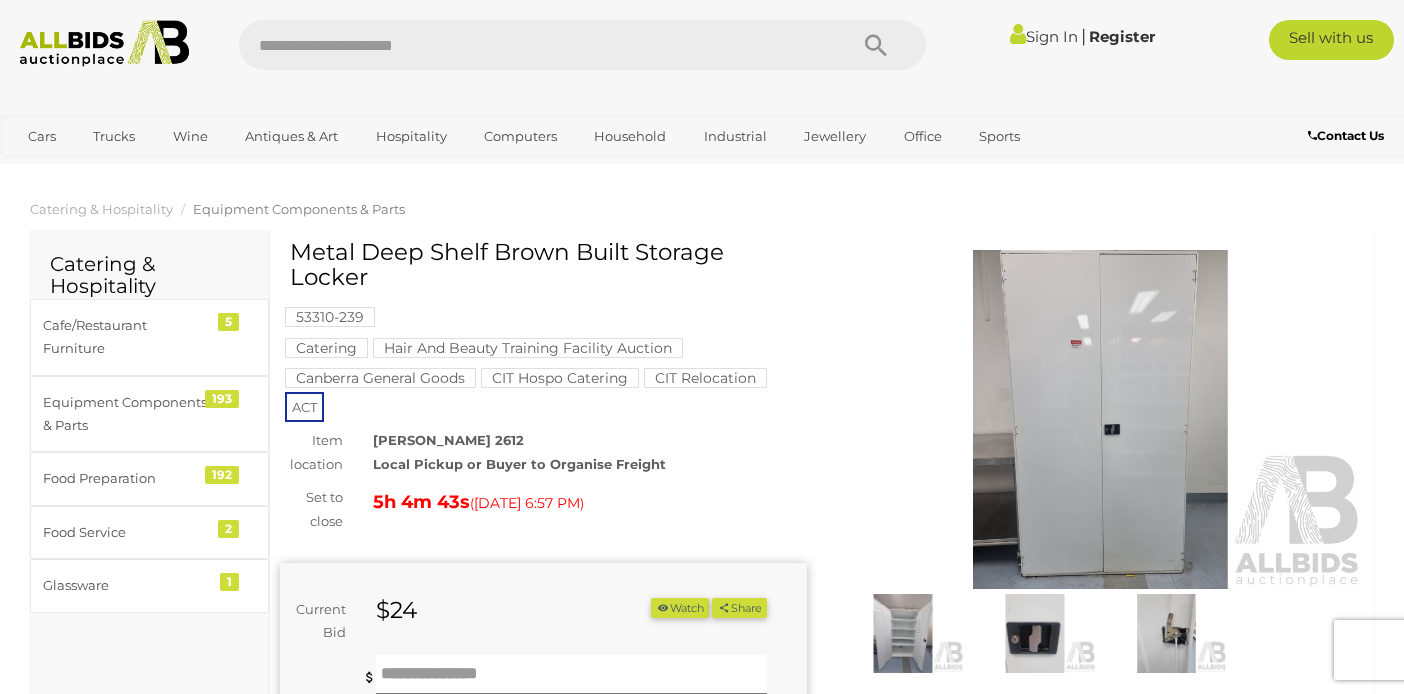 click at bounding box center [1100, 420] 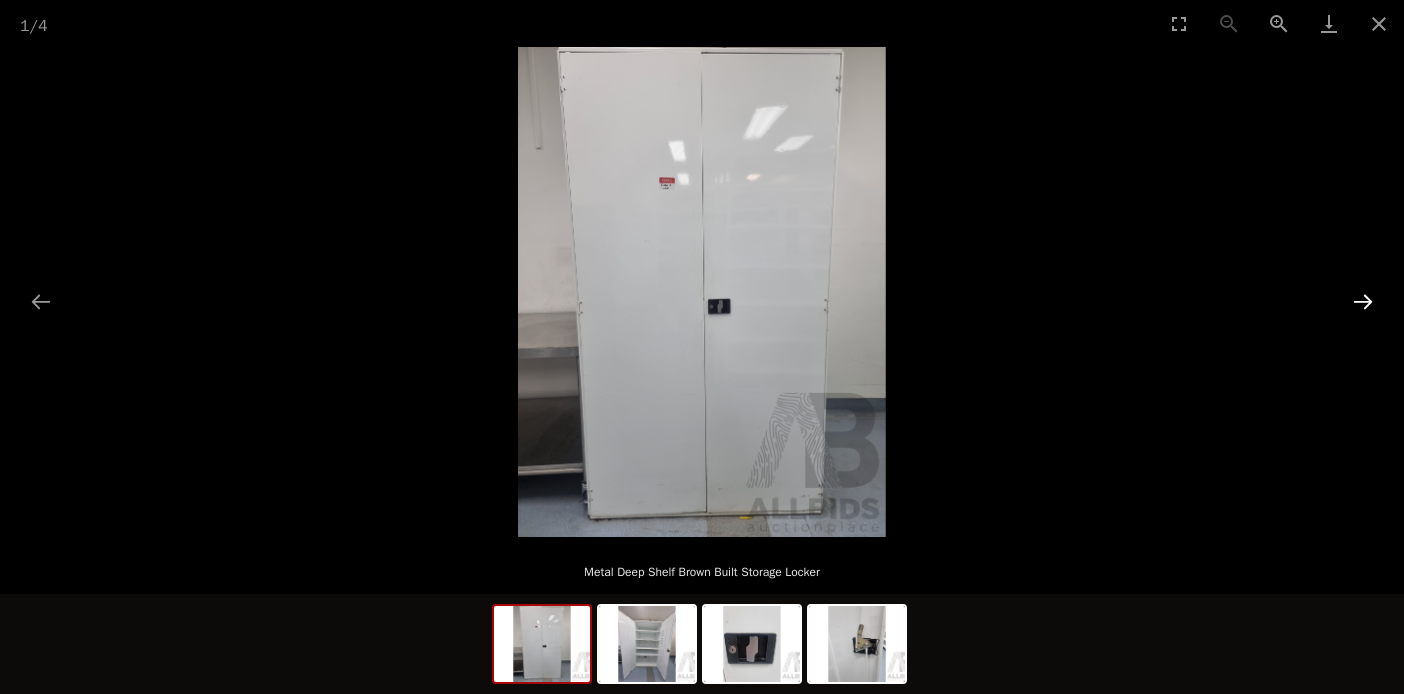 click at bounding box center (1363, 301) 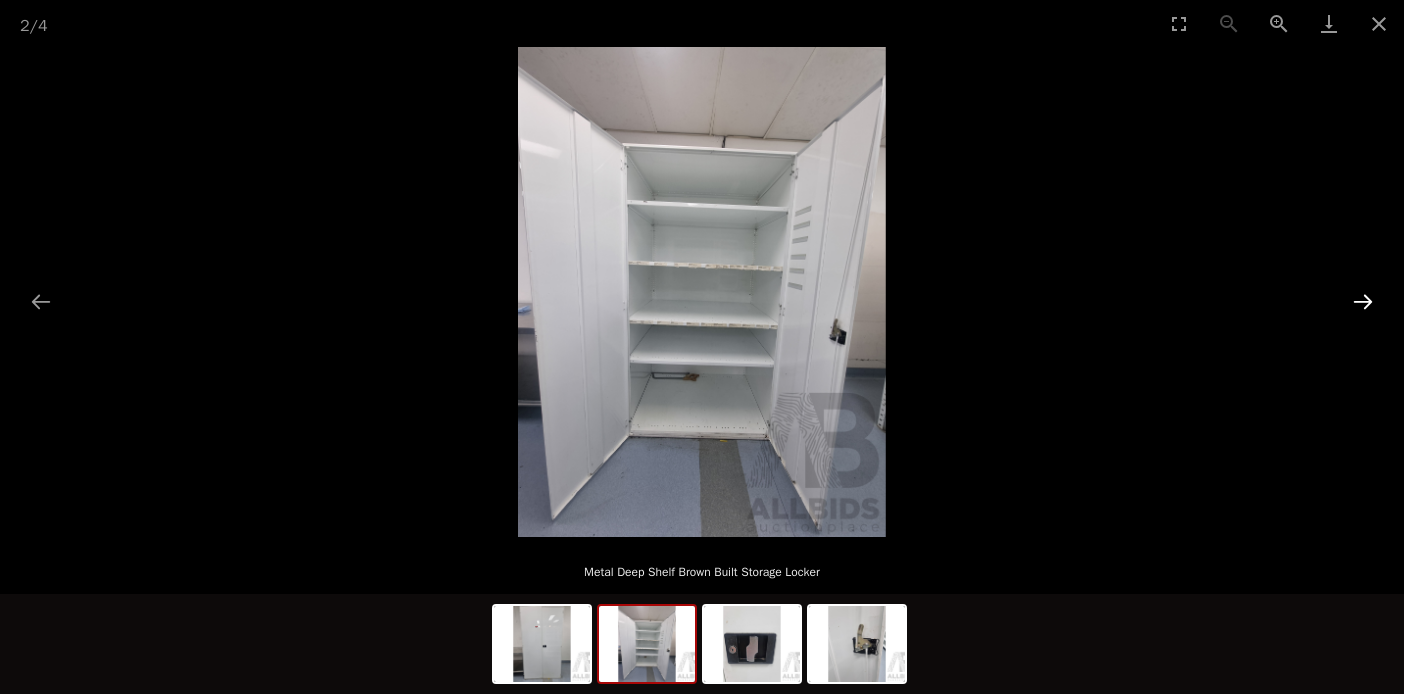 click at bounding box center [1363, 301] 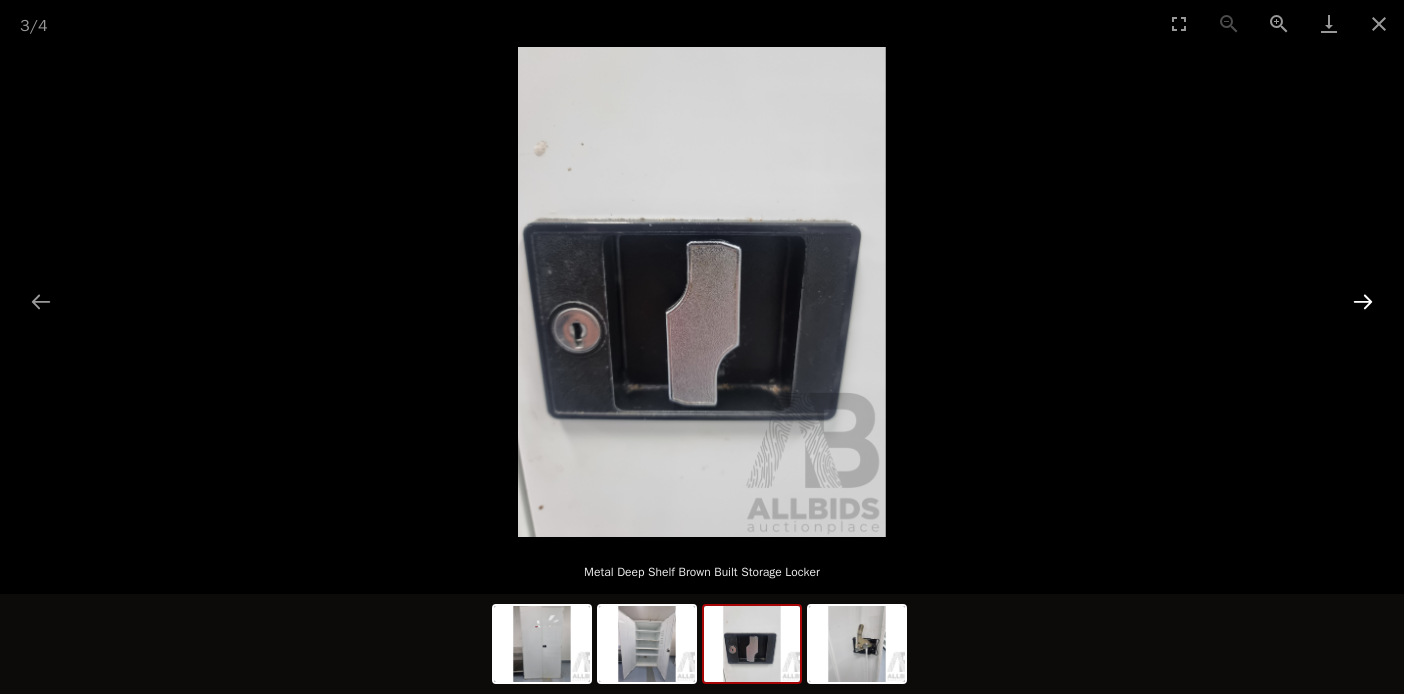 click at bounding box center (1363, 301) 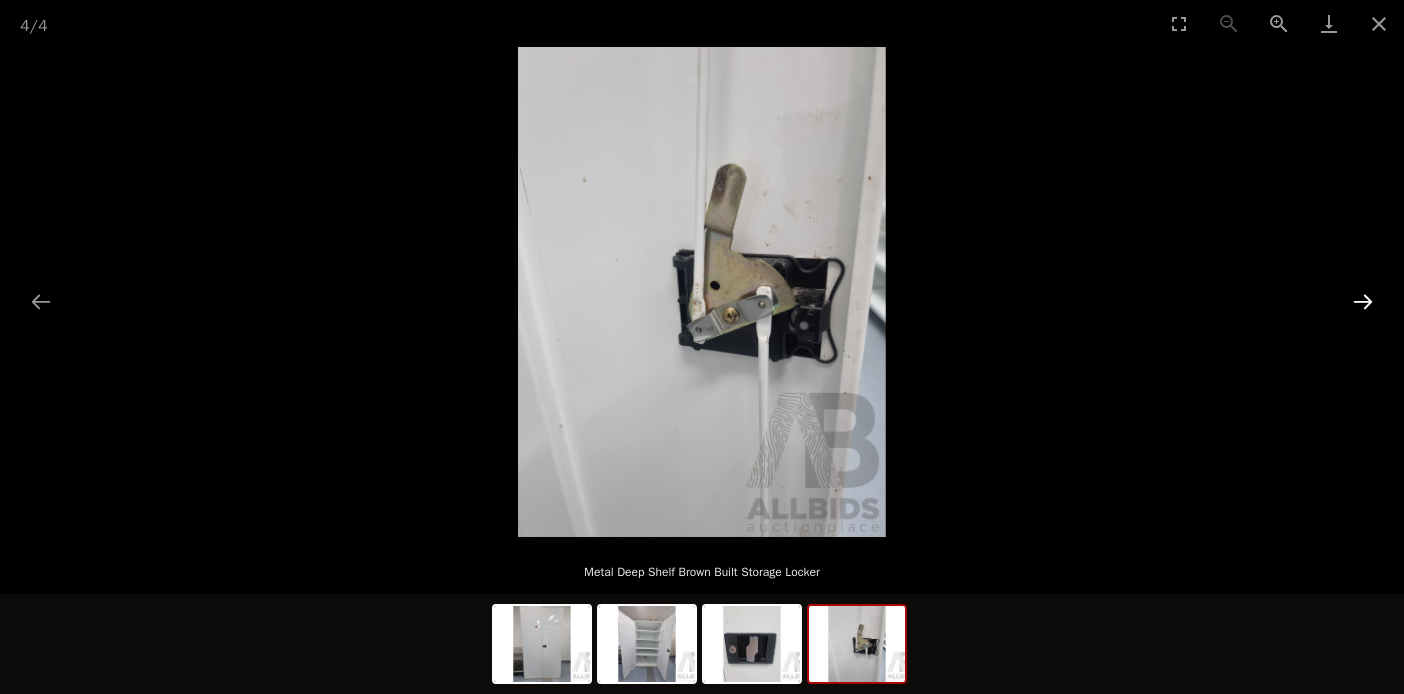 click at bounding box center [1363, 301] 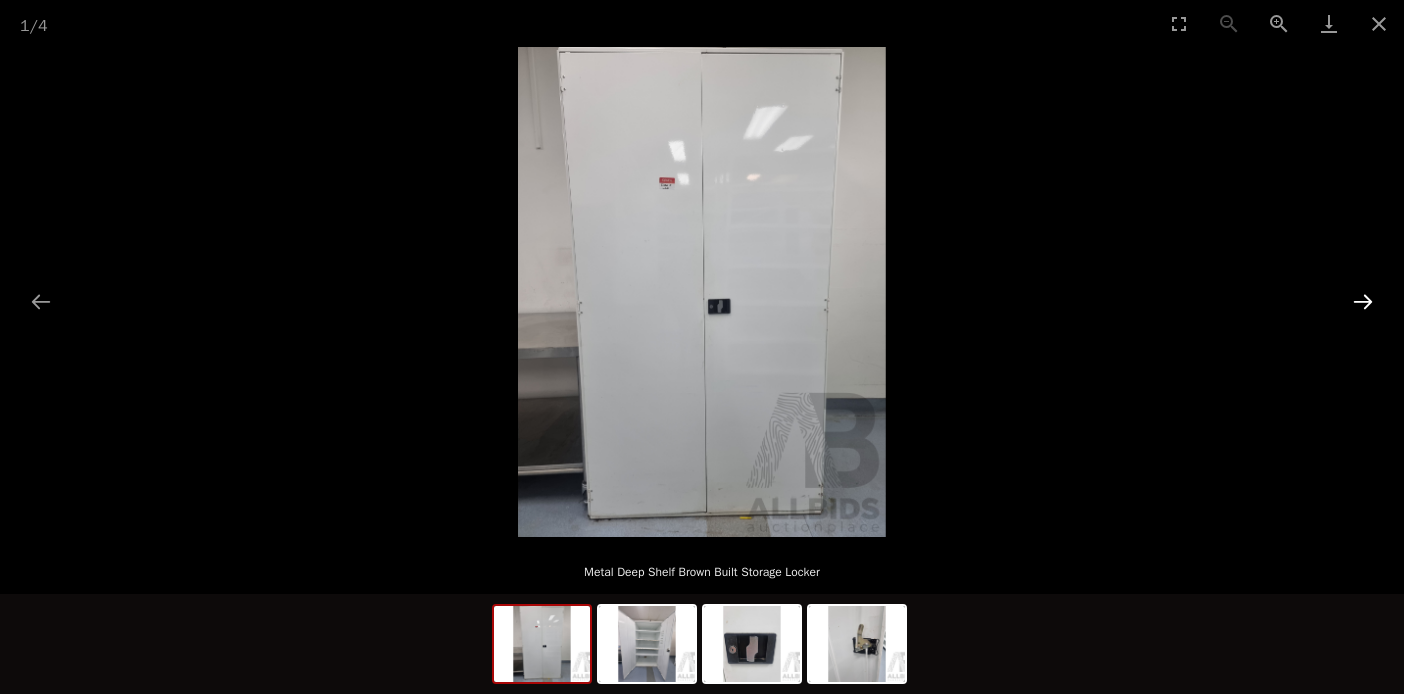 click at bounding box center (1363, 301) 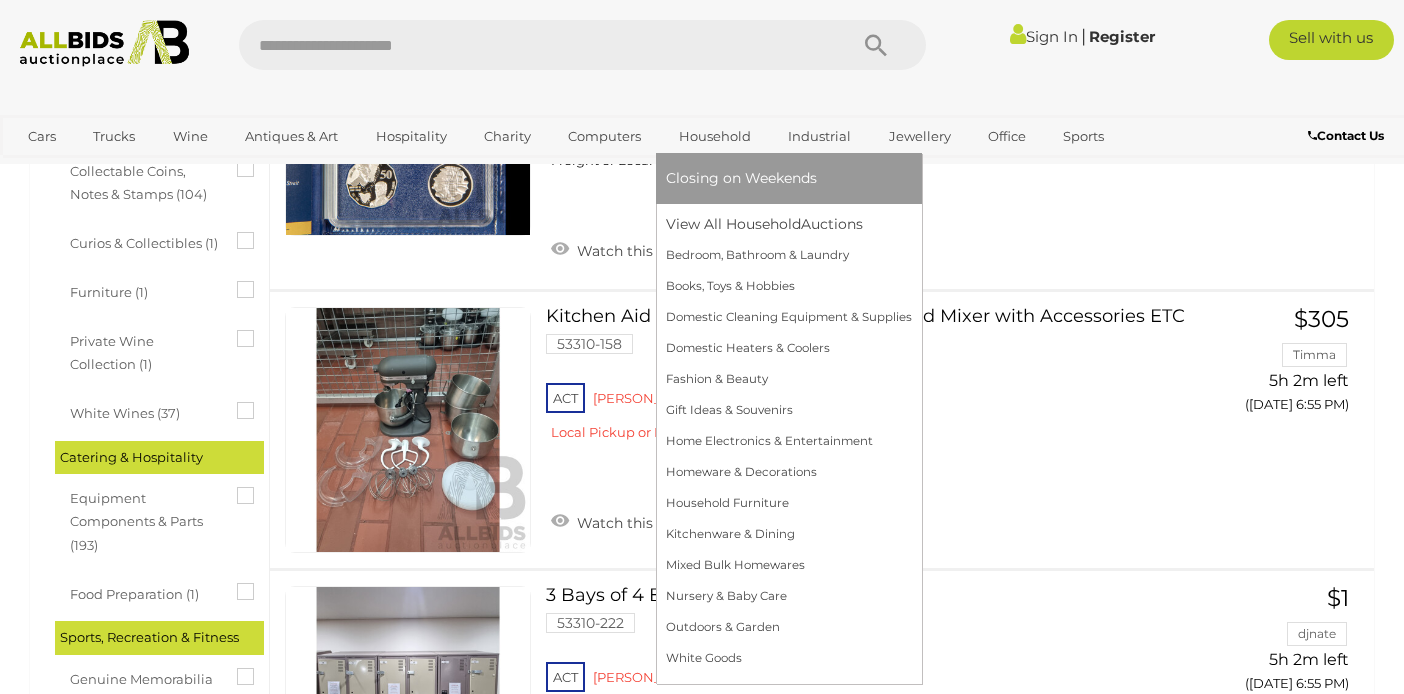 scroll, scrollTop: 3368, scrollLeft: 0, axis: vertical 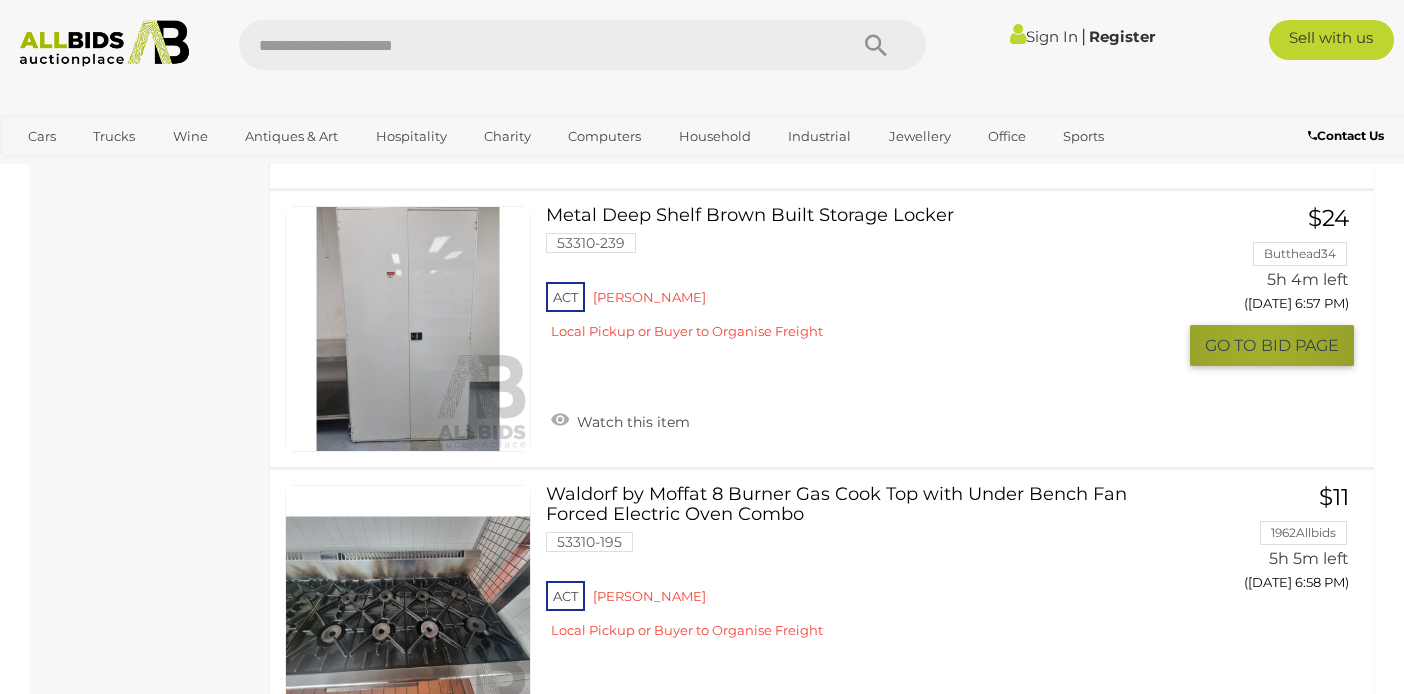 click on "BID PAGE" at bounding box center [1300, 345] 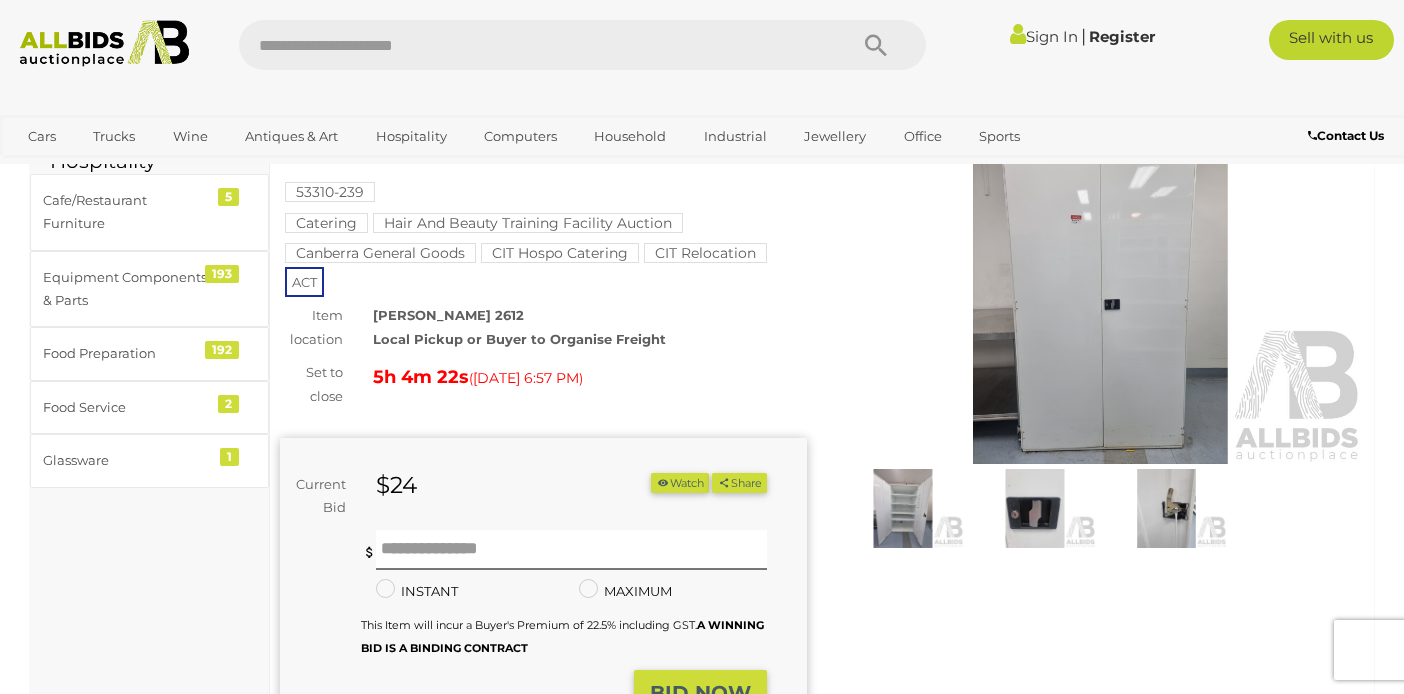 scroll, scrollTop: 200, scrollLeft: 0, axis: vertical 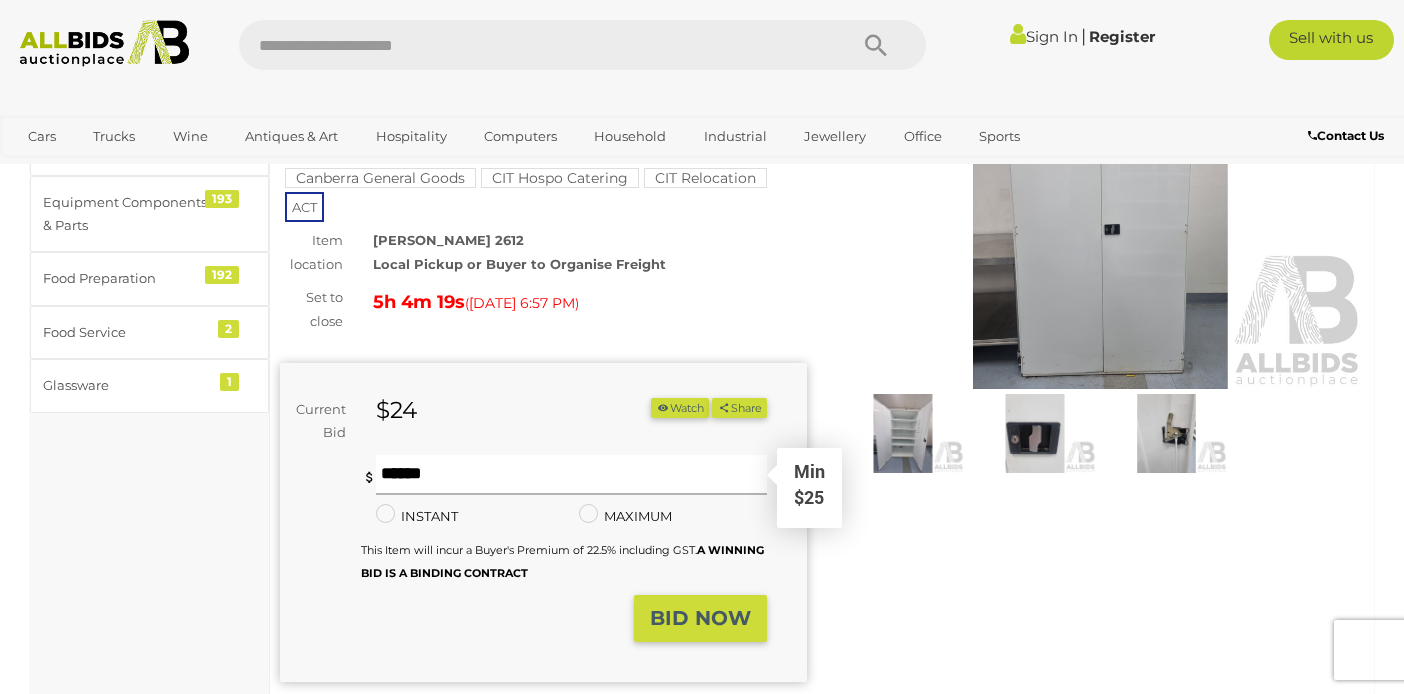 click at bounding box center (571, 475) 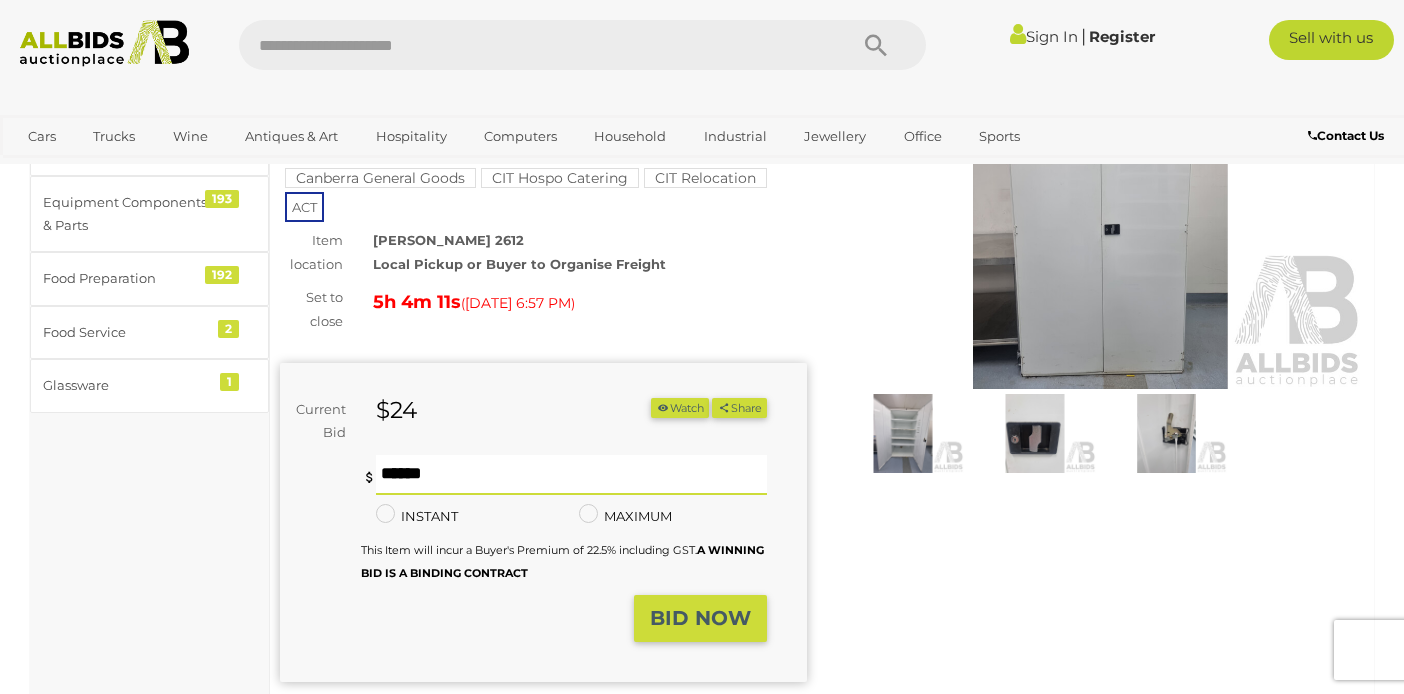 type on "**" 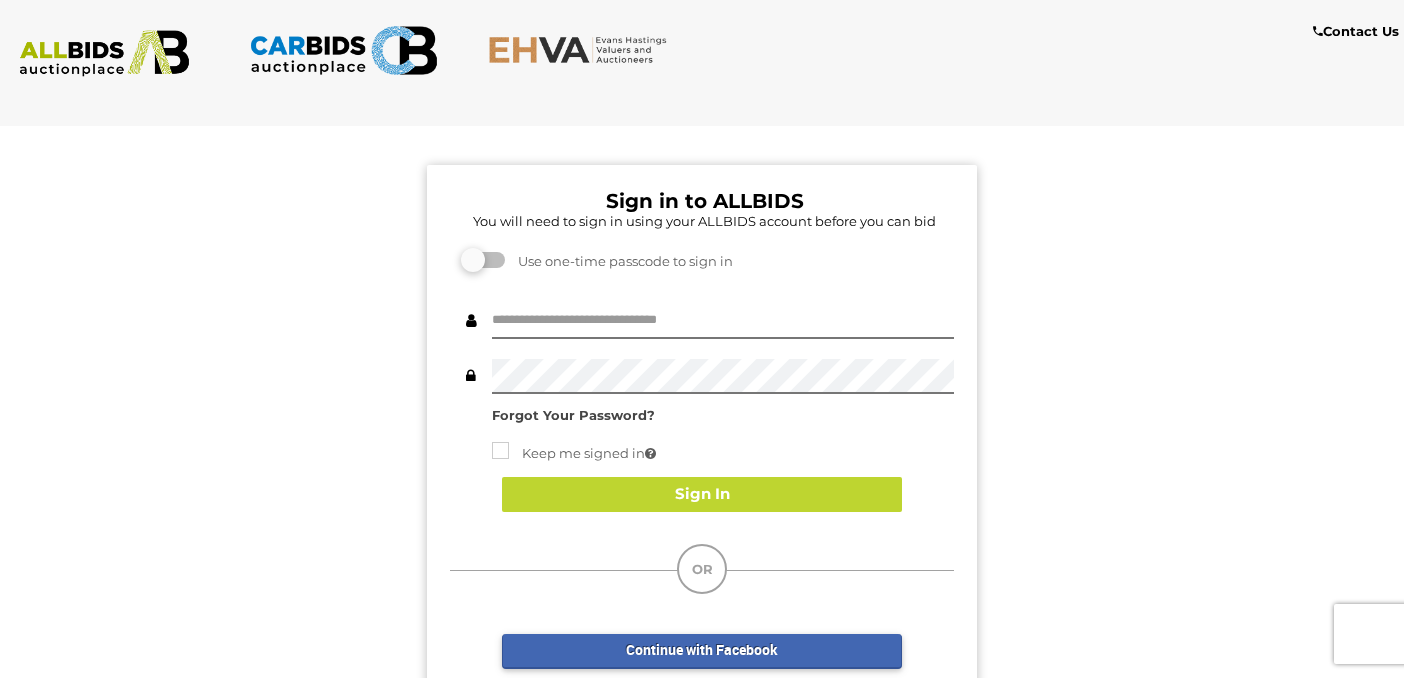 scroll, scrollTop: 0, scrollLeft: 0, axis: both 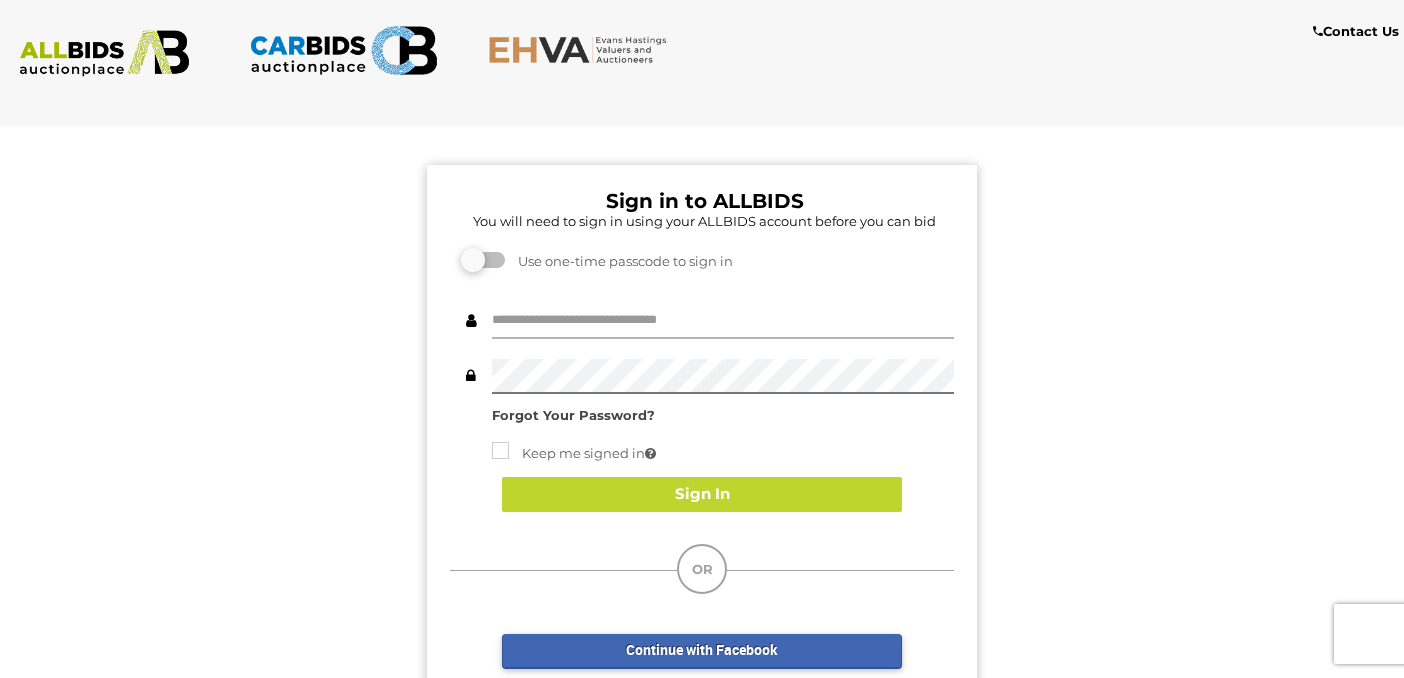 click at bounding box center [723, 321] 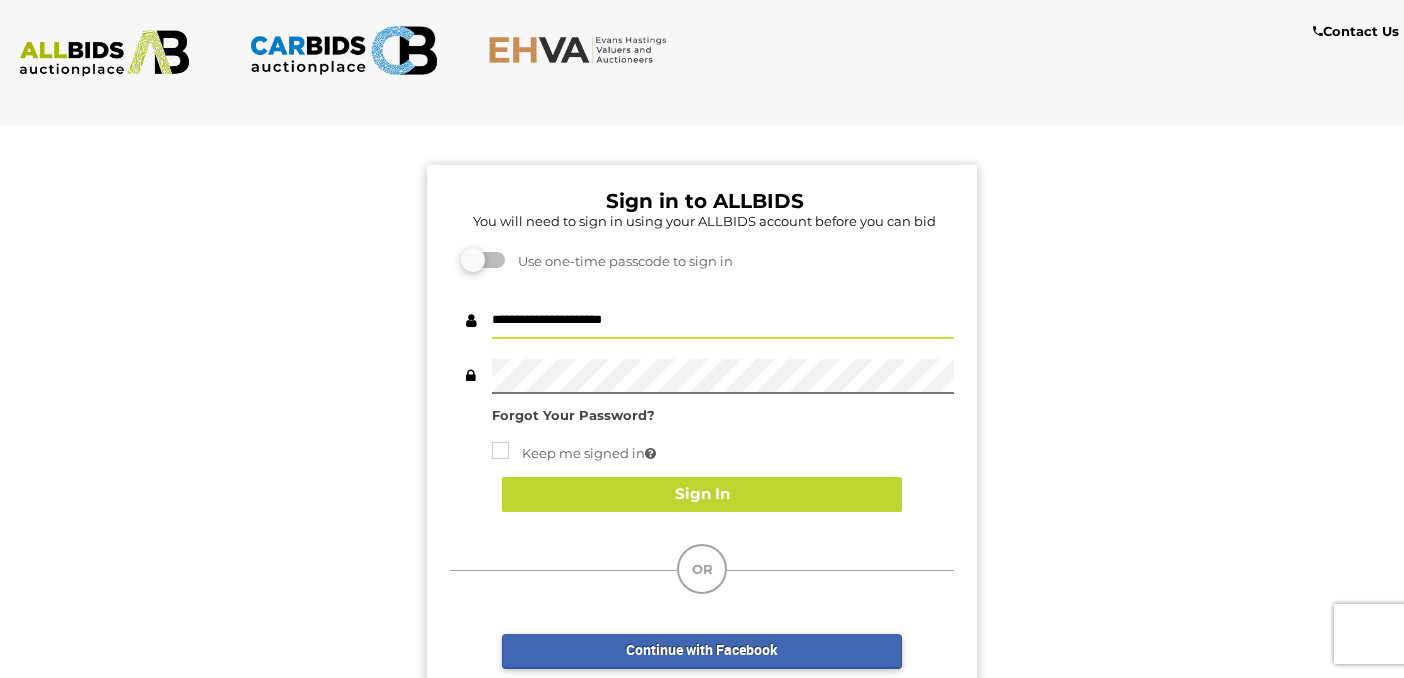 type on "**********" 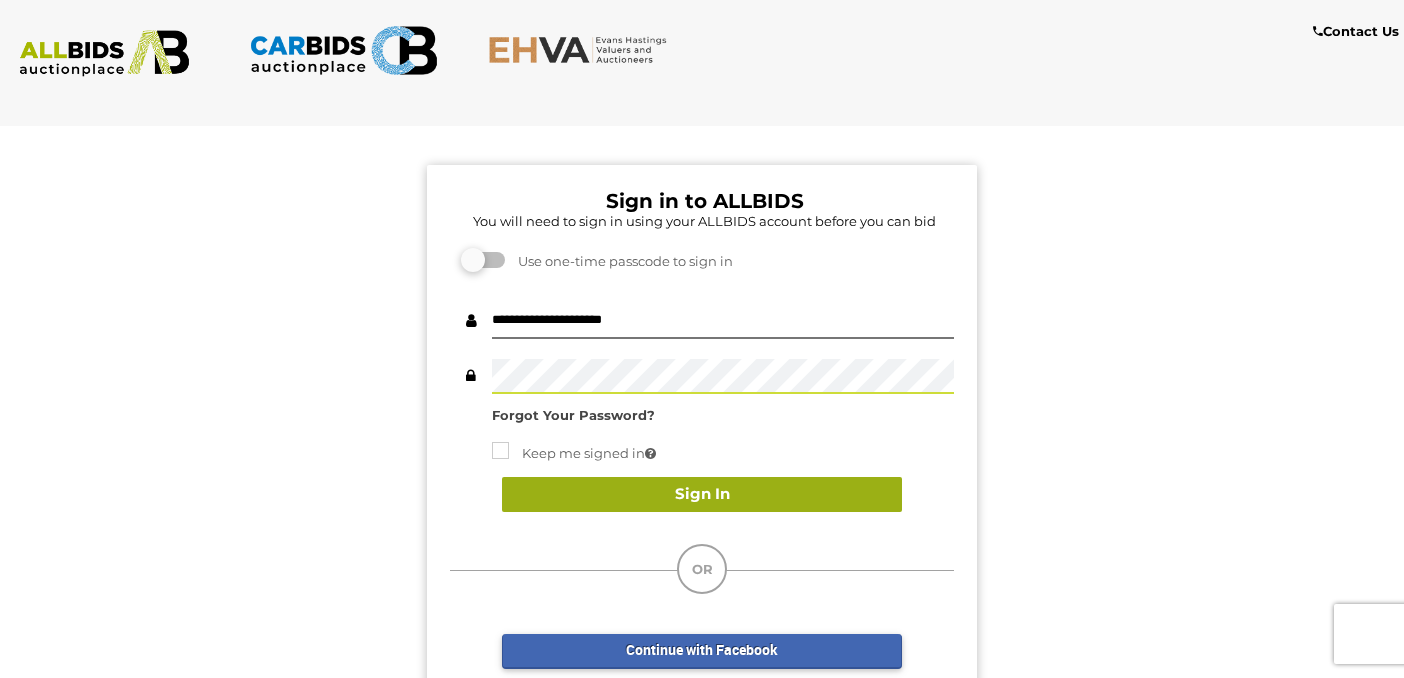click on "Sign In" at bounding box center [702, 494] 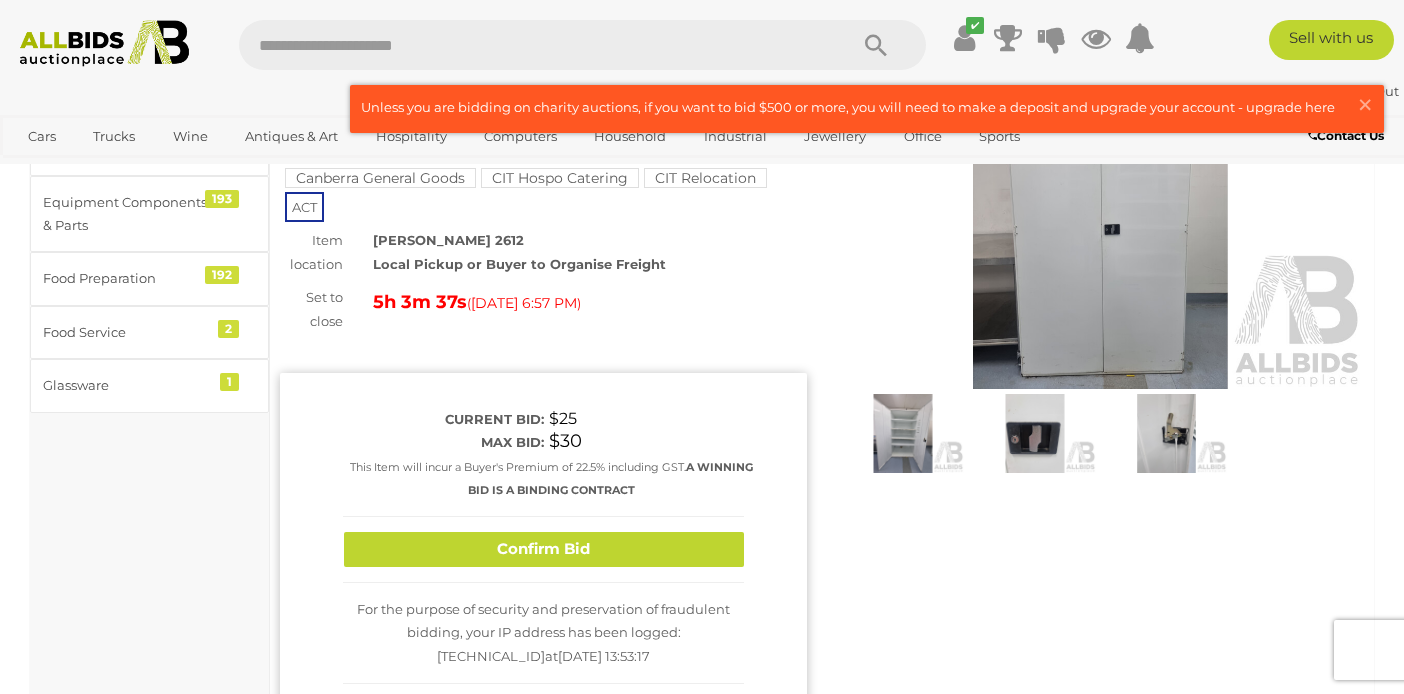 scroll, scrollTop: 300, scrollLeft: 0, axis: vertical 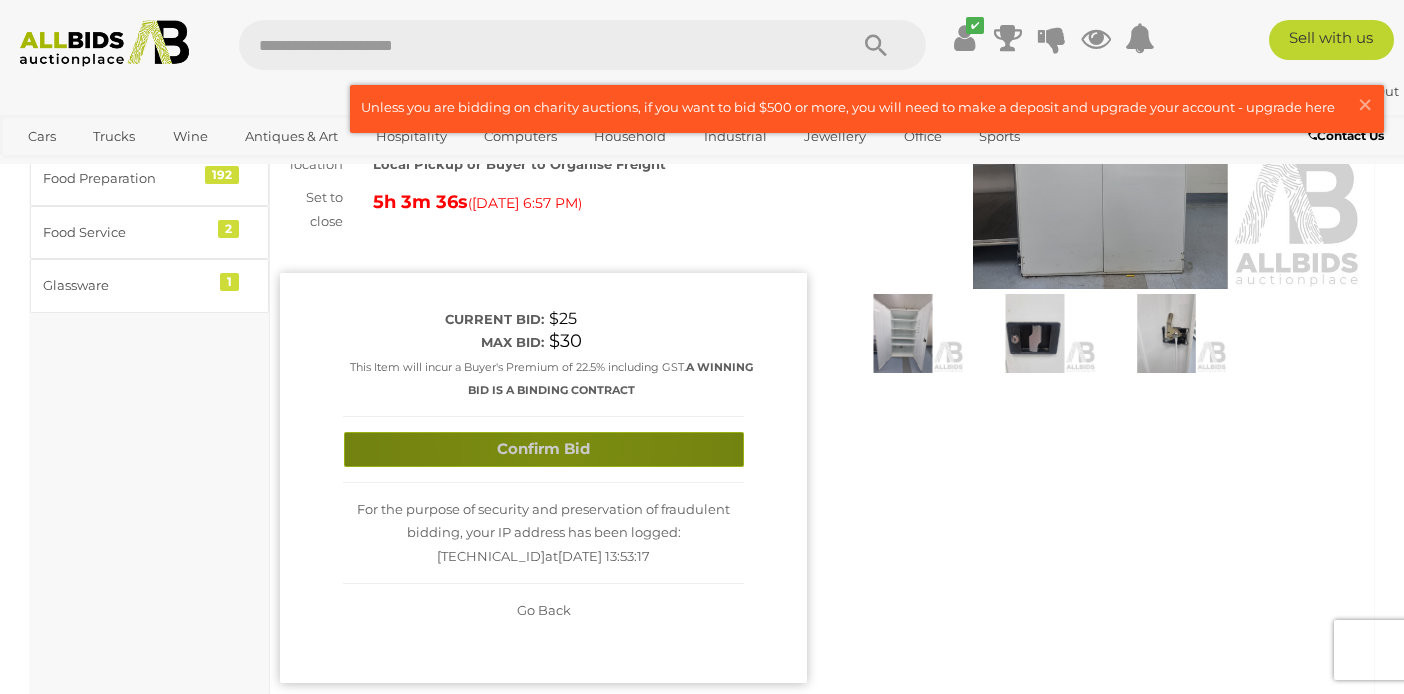 click on "Confirm Bid" at bounding box center [544, 449] 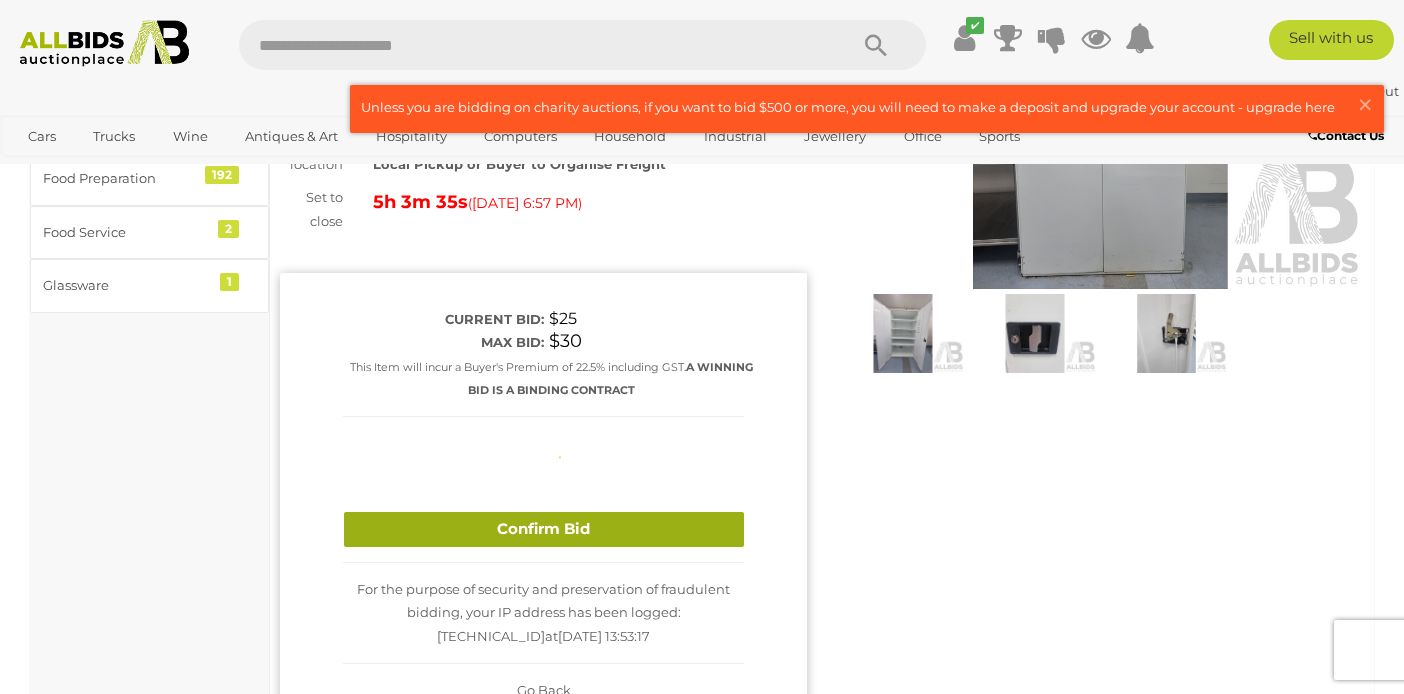 type 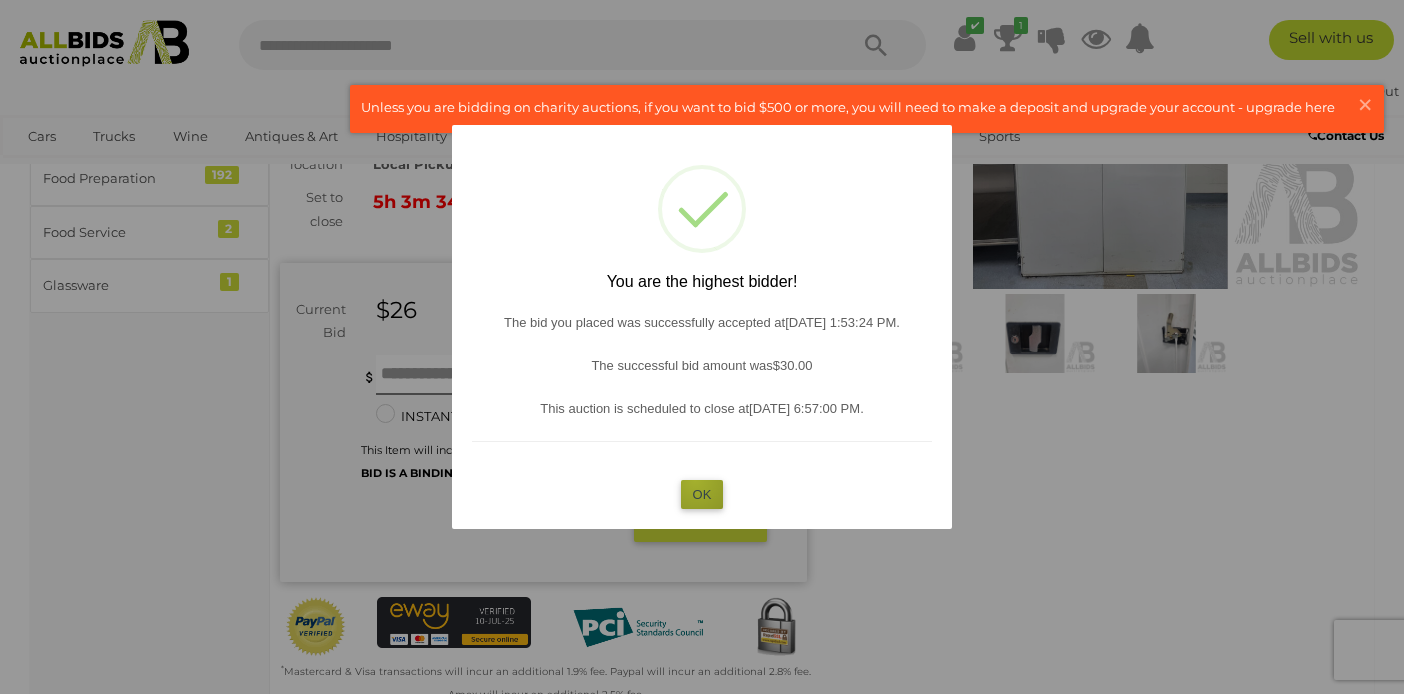 click on "OK" at bounding box center (702, 494) 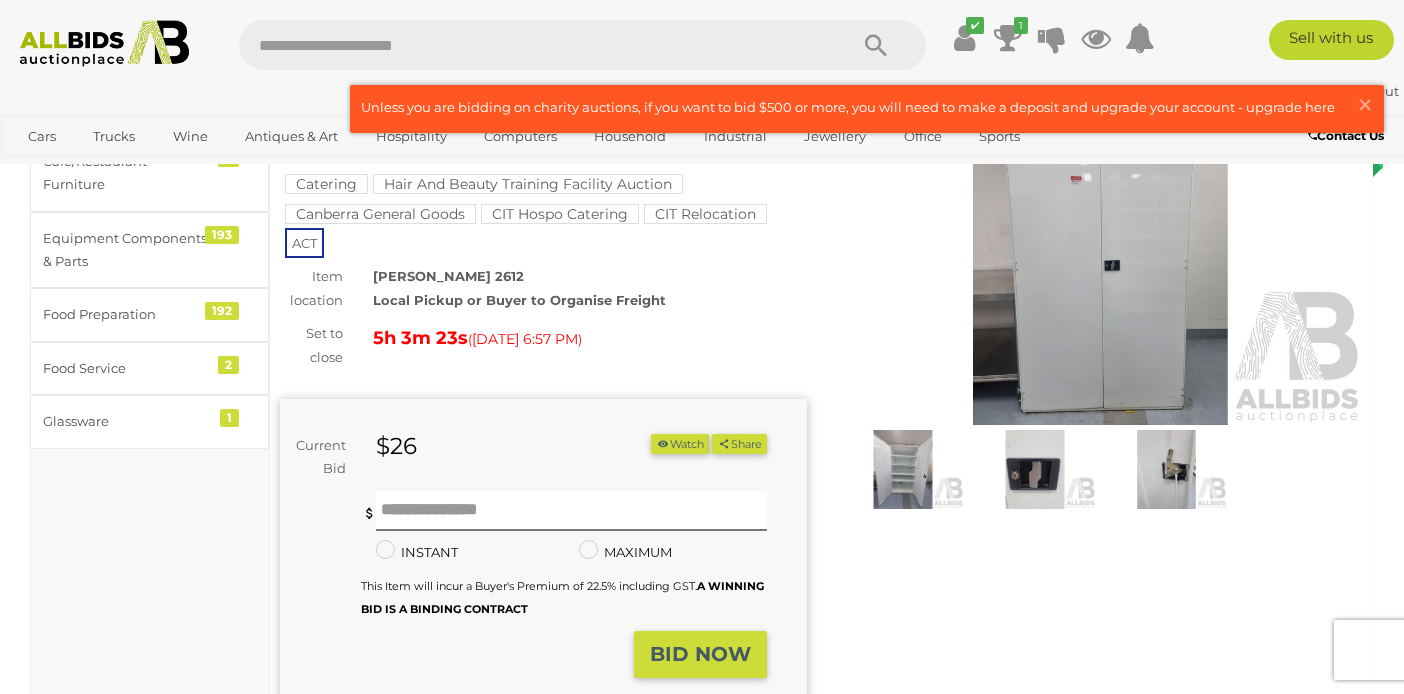 scroll, scrollTop: 0, scrollLeft: 0, axis: both 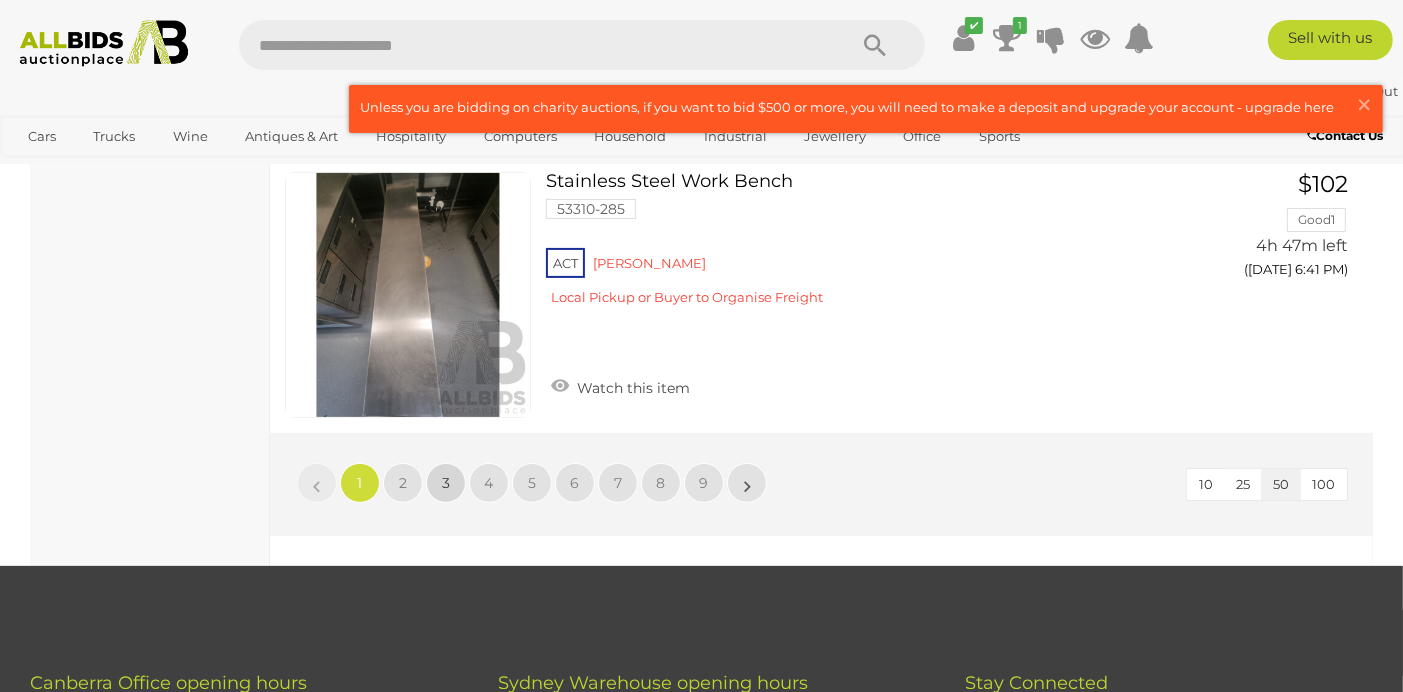 click on "3" at bounding box center [446, 483] 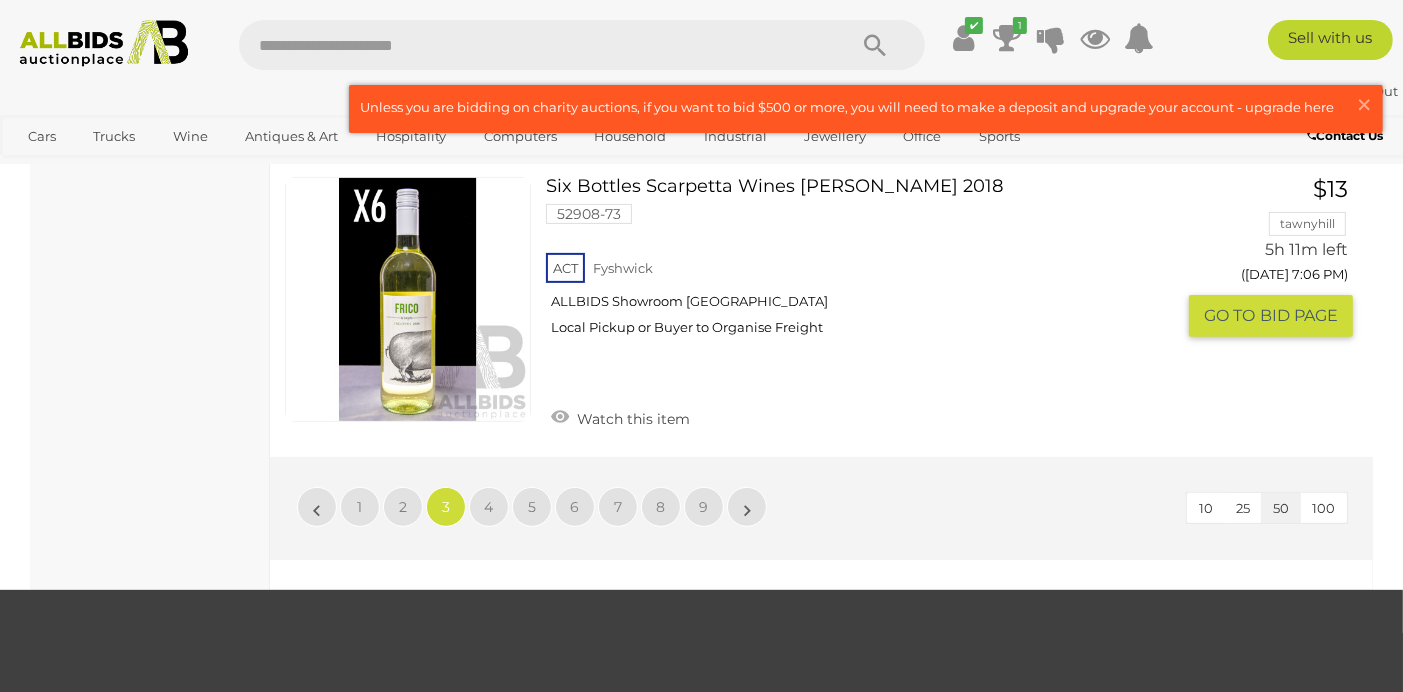 scroll, scrollTop: 14602, scrollLeft: 0, axis: vertical 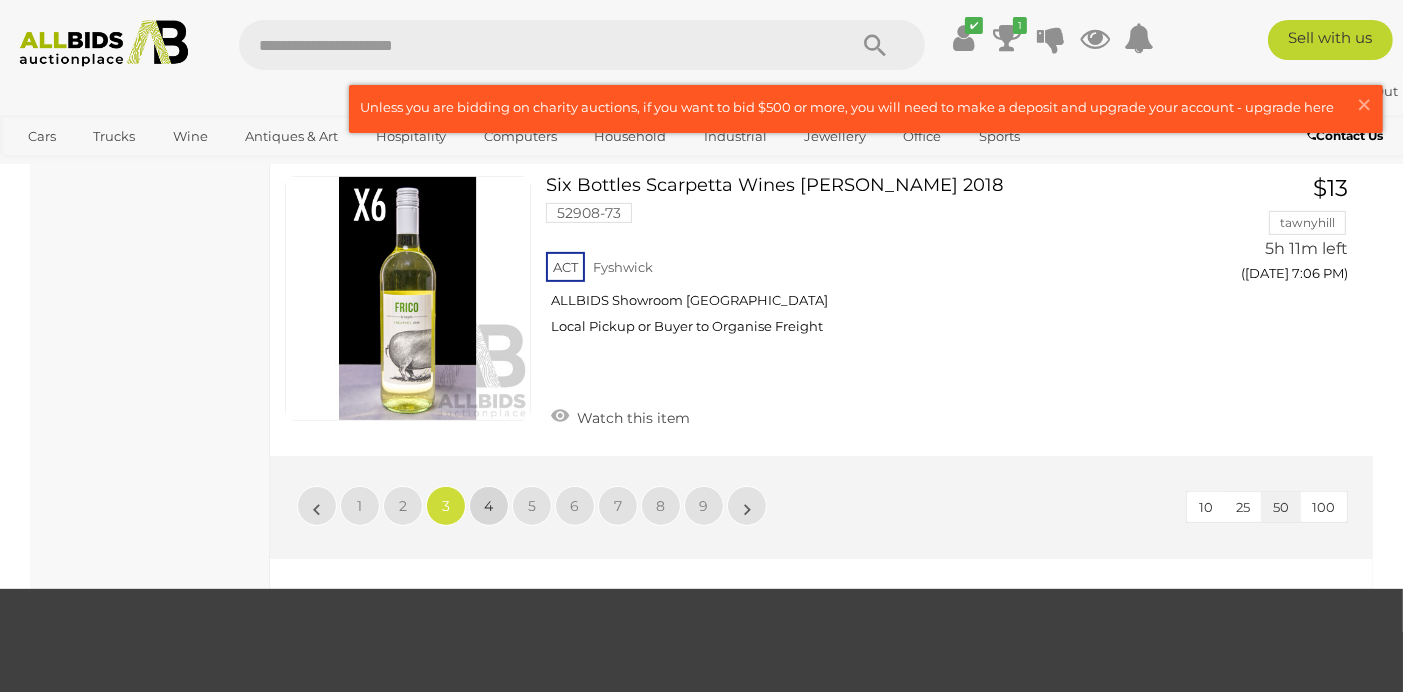 click on "4" at bounding box center (489, 506) 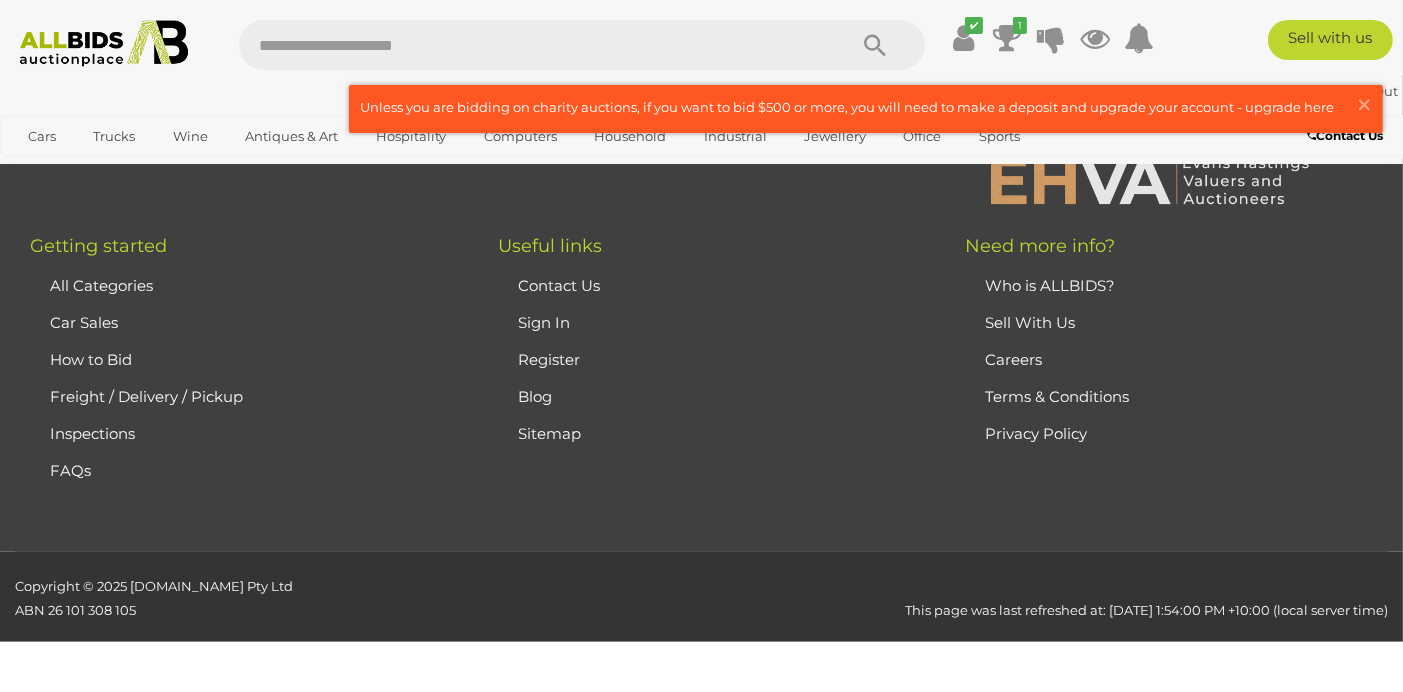 scroll, scrollTop: 102, scrollLeft: 0, axis: vertical 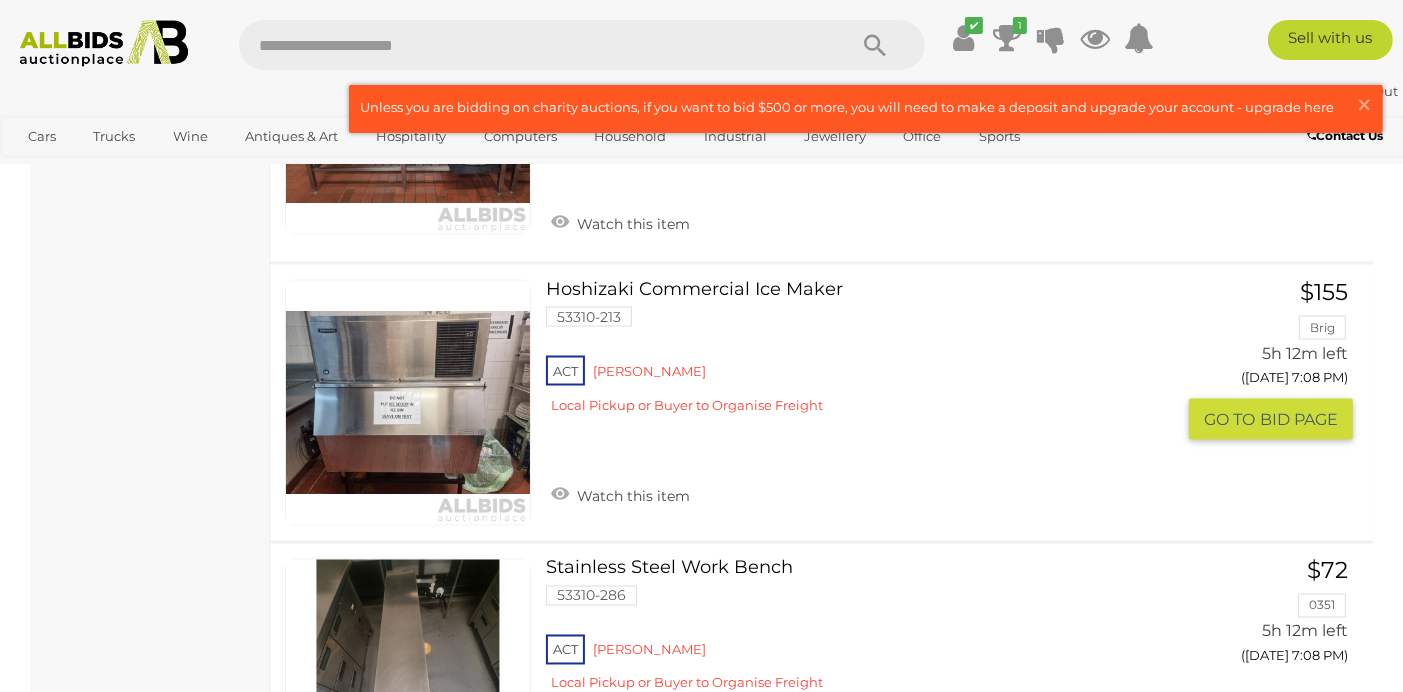 click at bounding box center (408, 403) 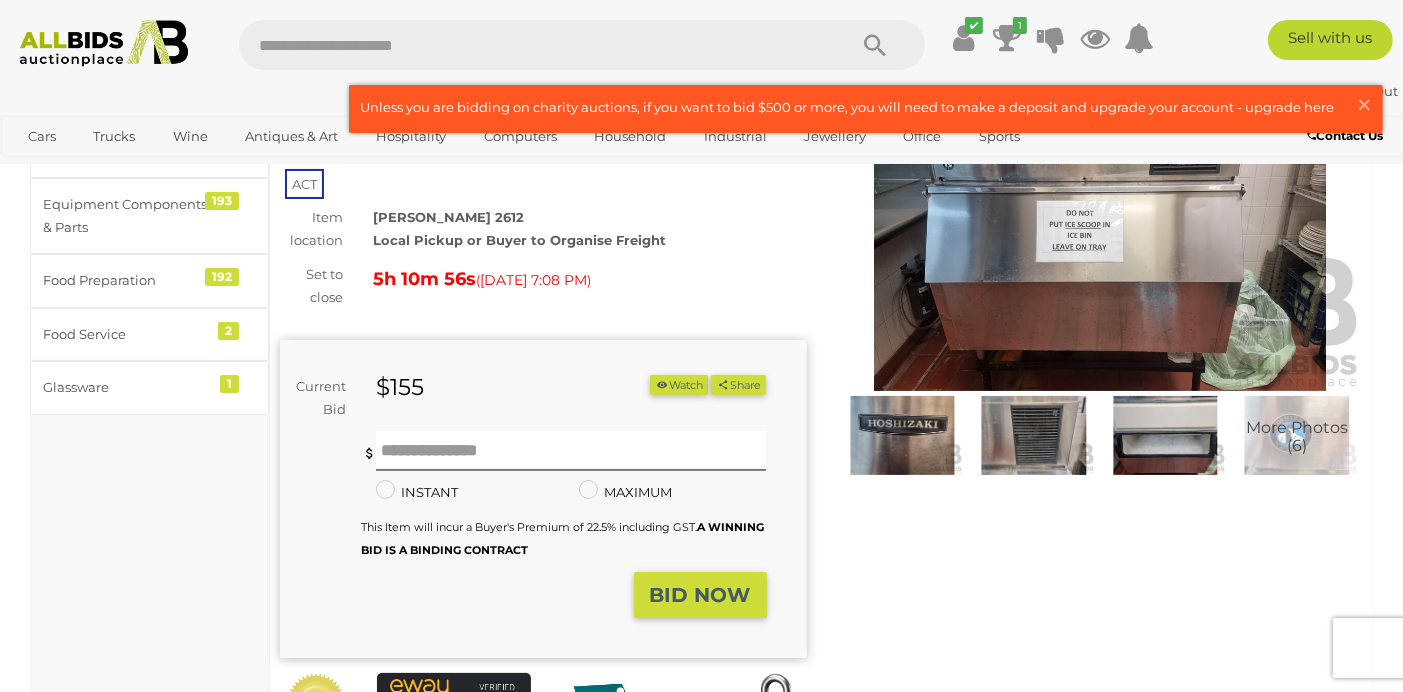 scroll, scrollTop: 0, scrollLeft: 0, axis: both 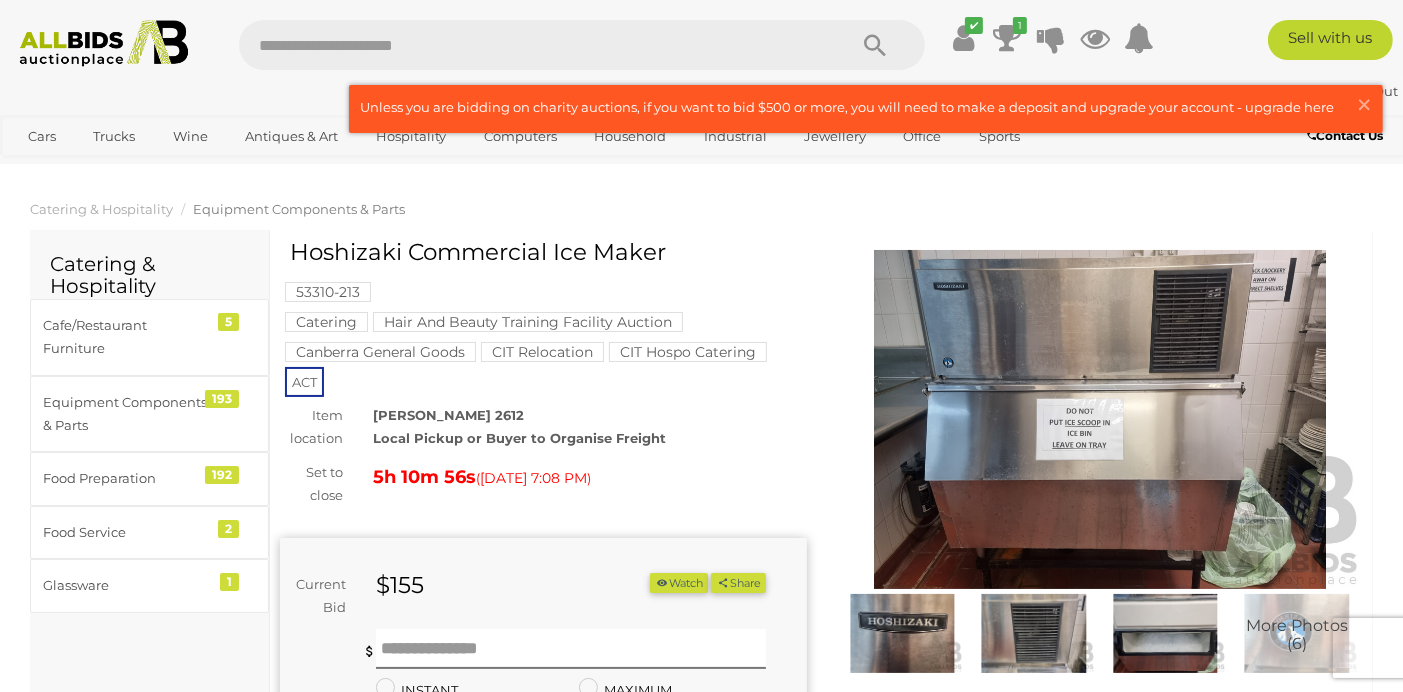click at bounding box center (1100, 419) 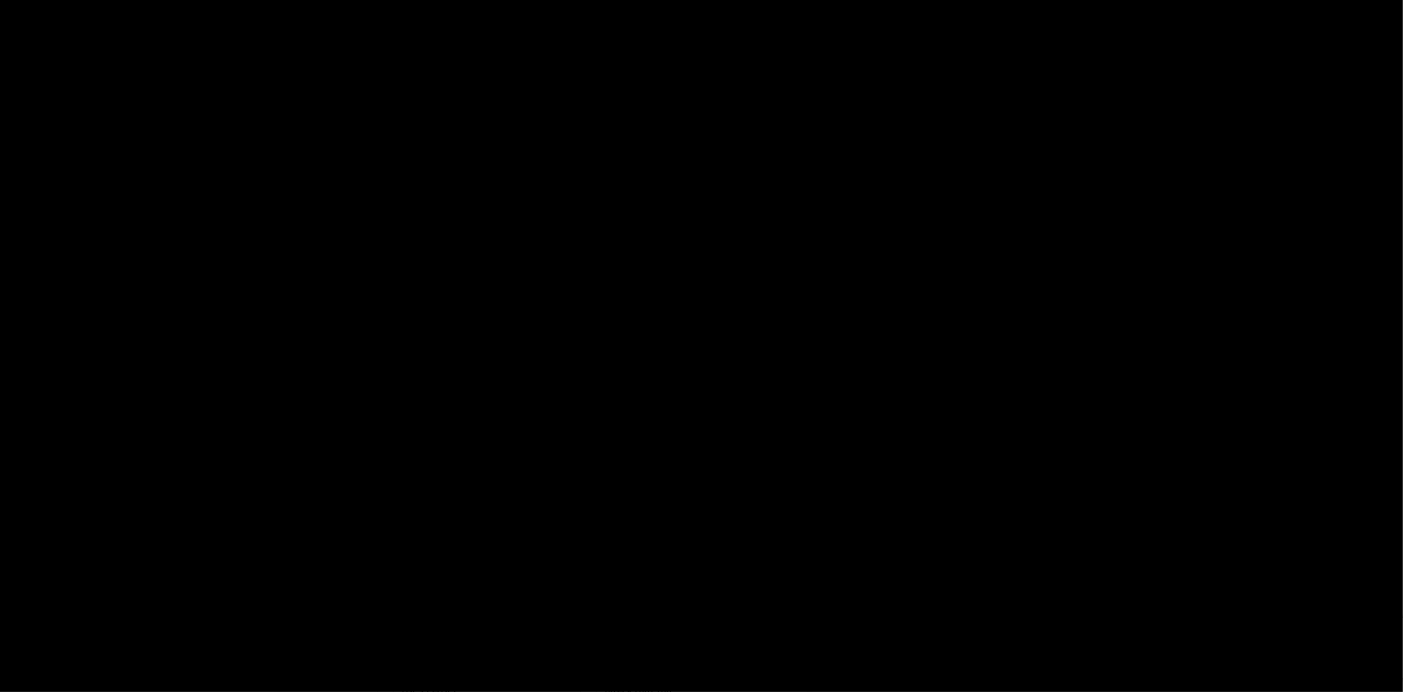 click at bounding box center (701, 291) 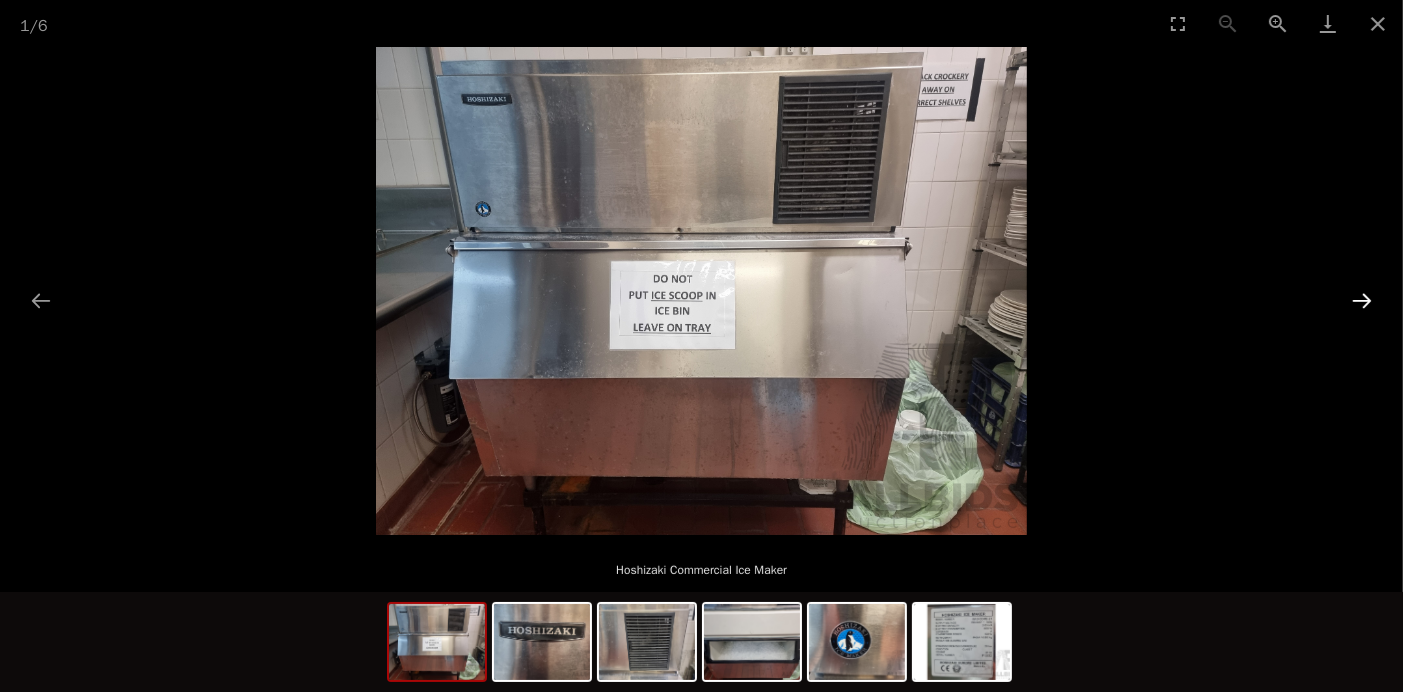click at bounding box center (1362, 300) 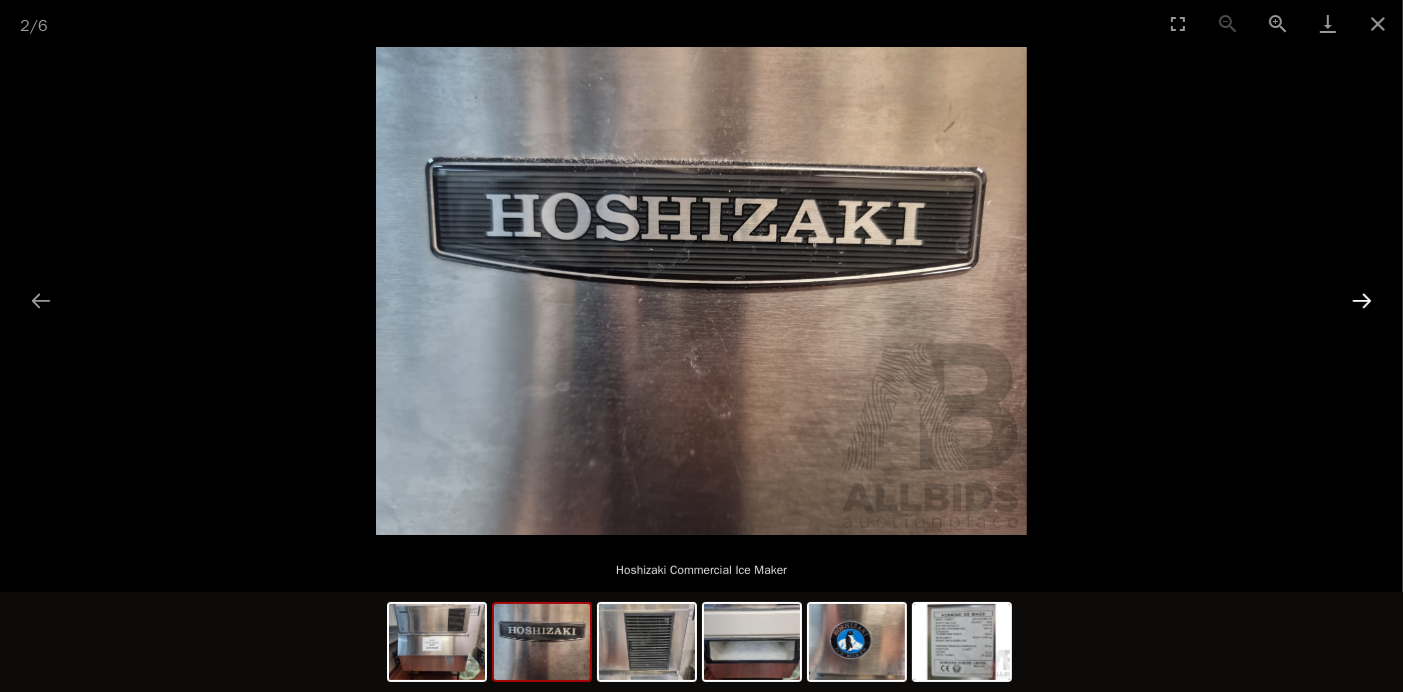 click at bounding box center (1362, 300) 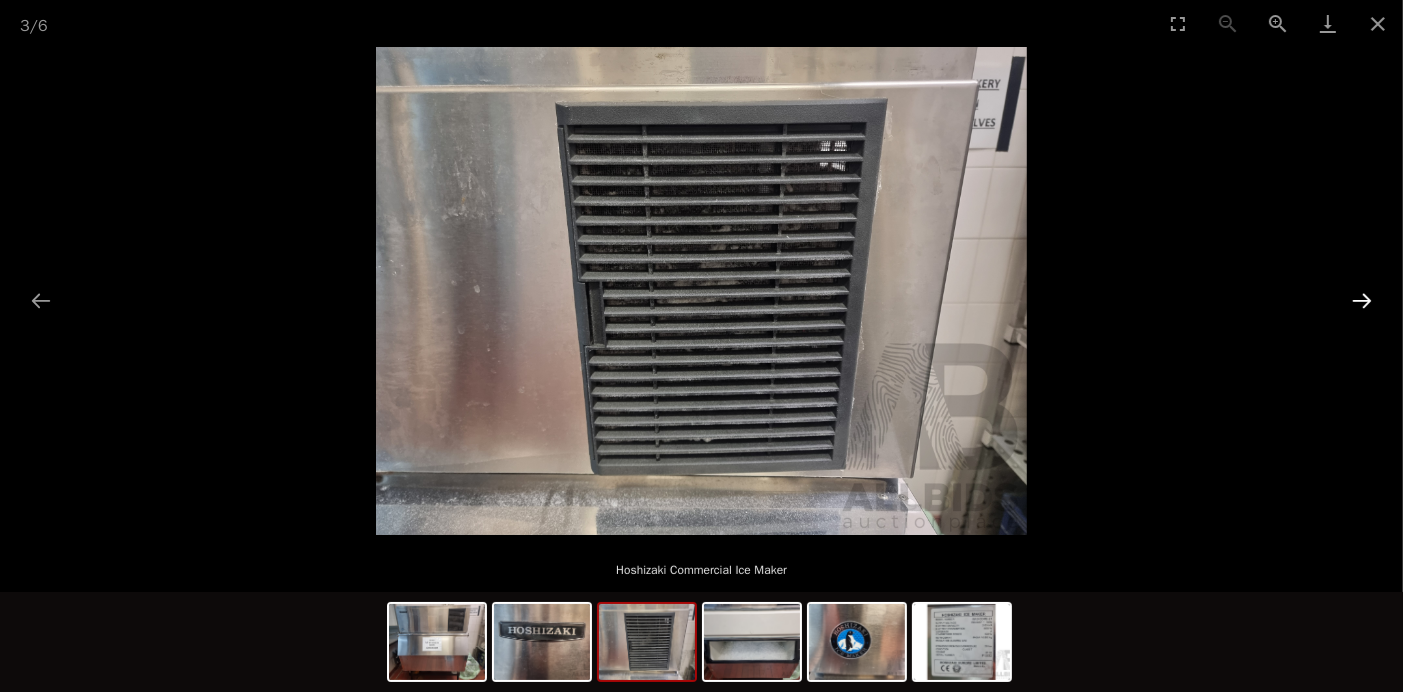 click at bounding box center [1362, 300] 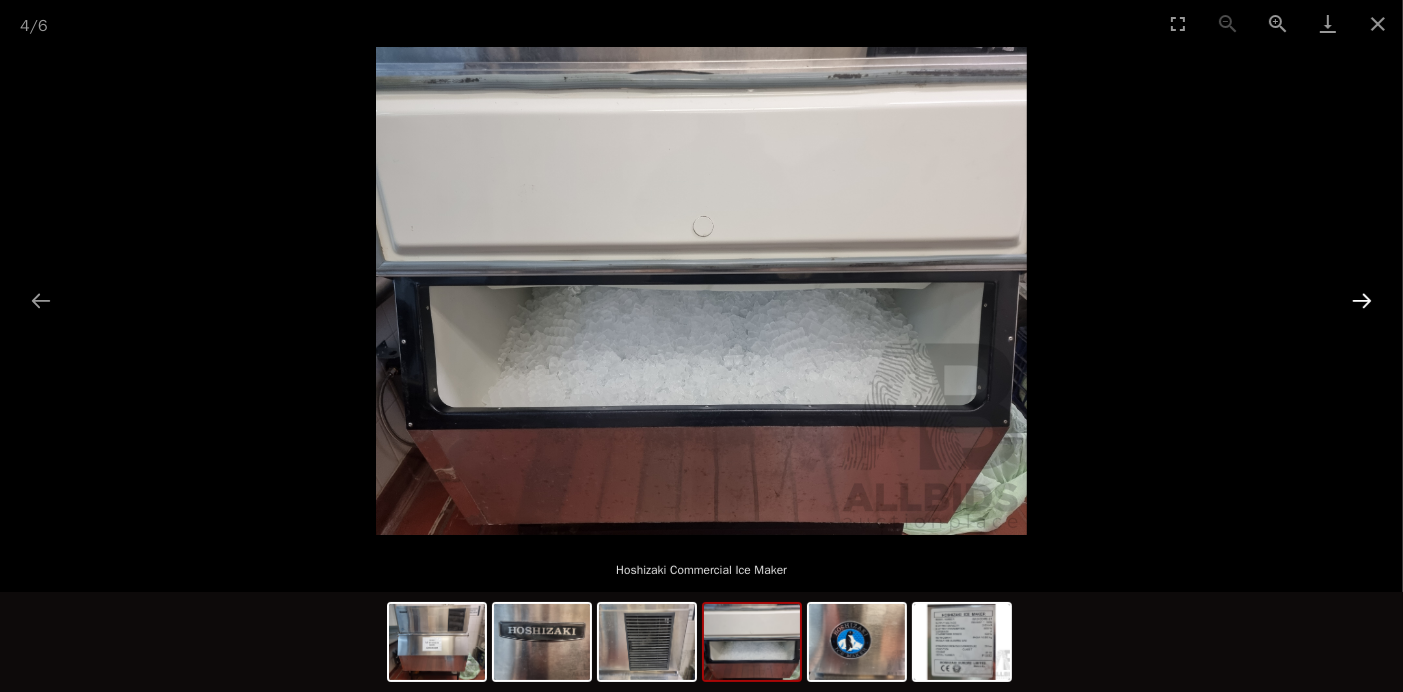 click at bounding box center [1362, 300] 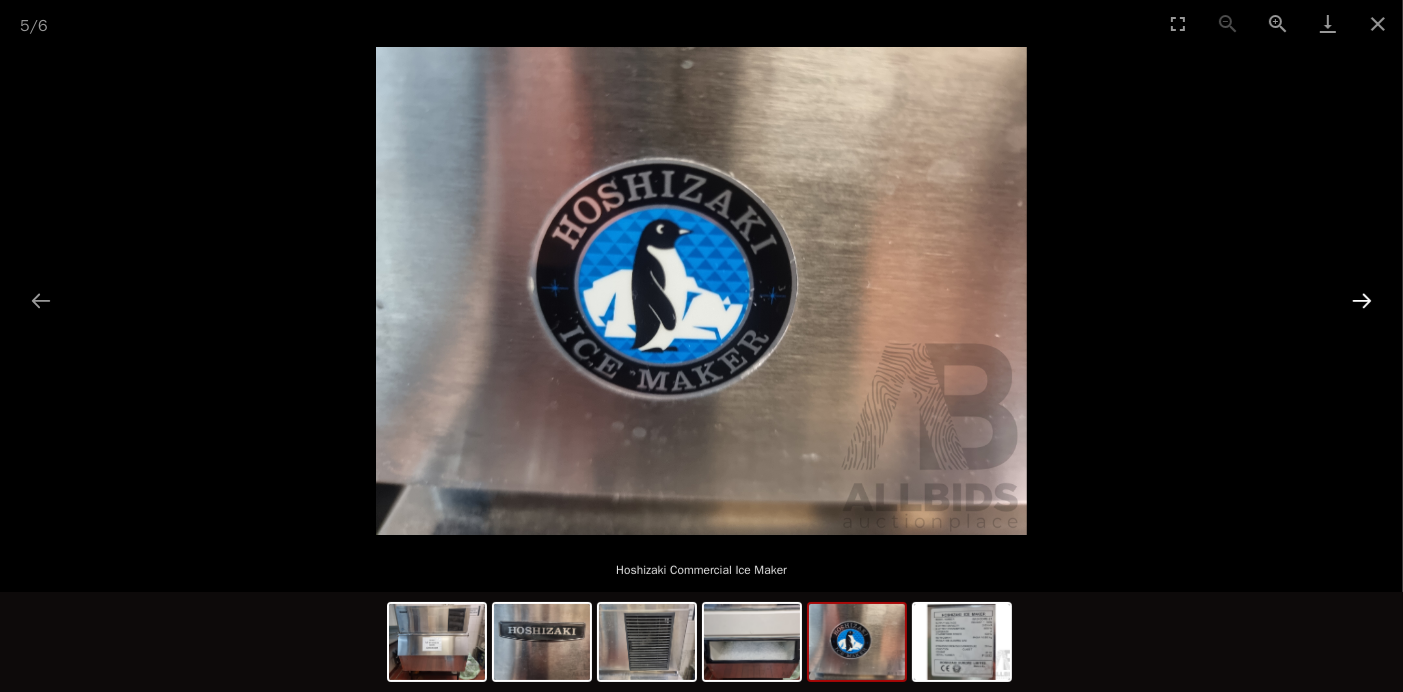 click at bounding box center [1362, 300] 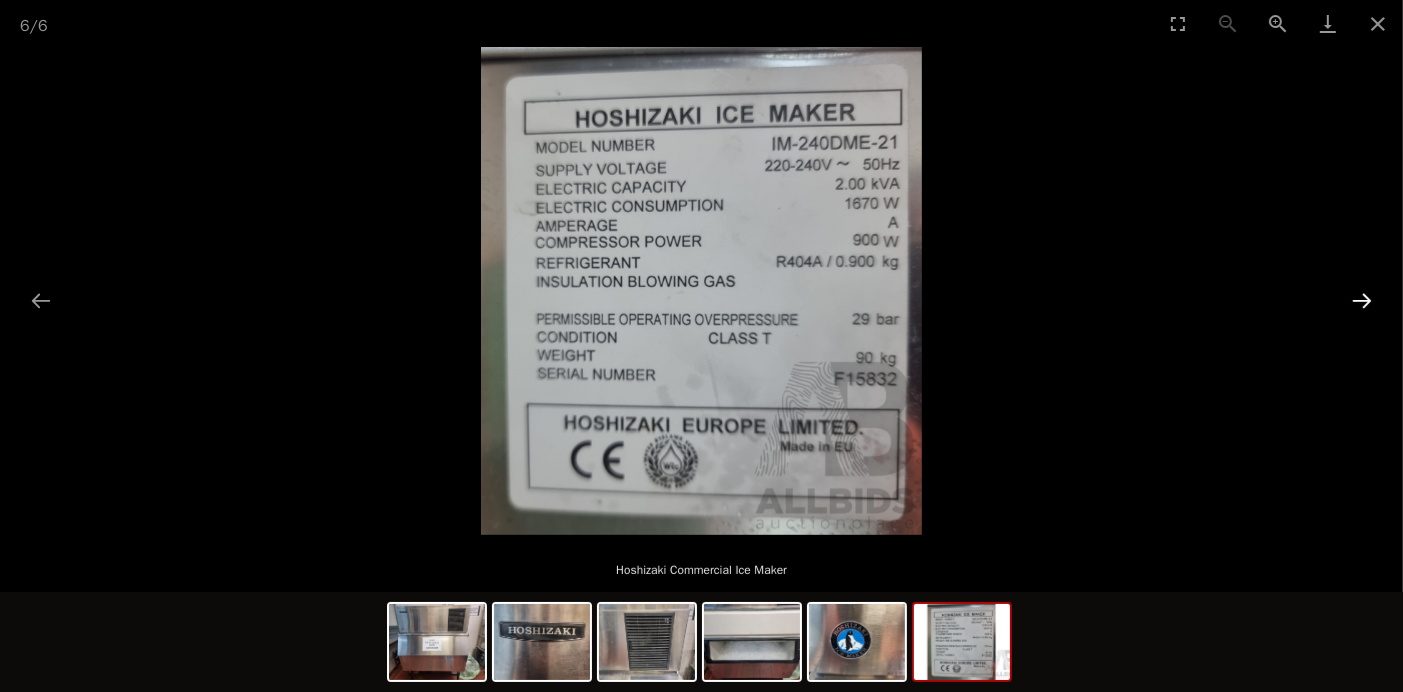 click at bounding box center (1362, 300) 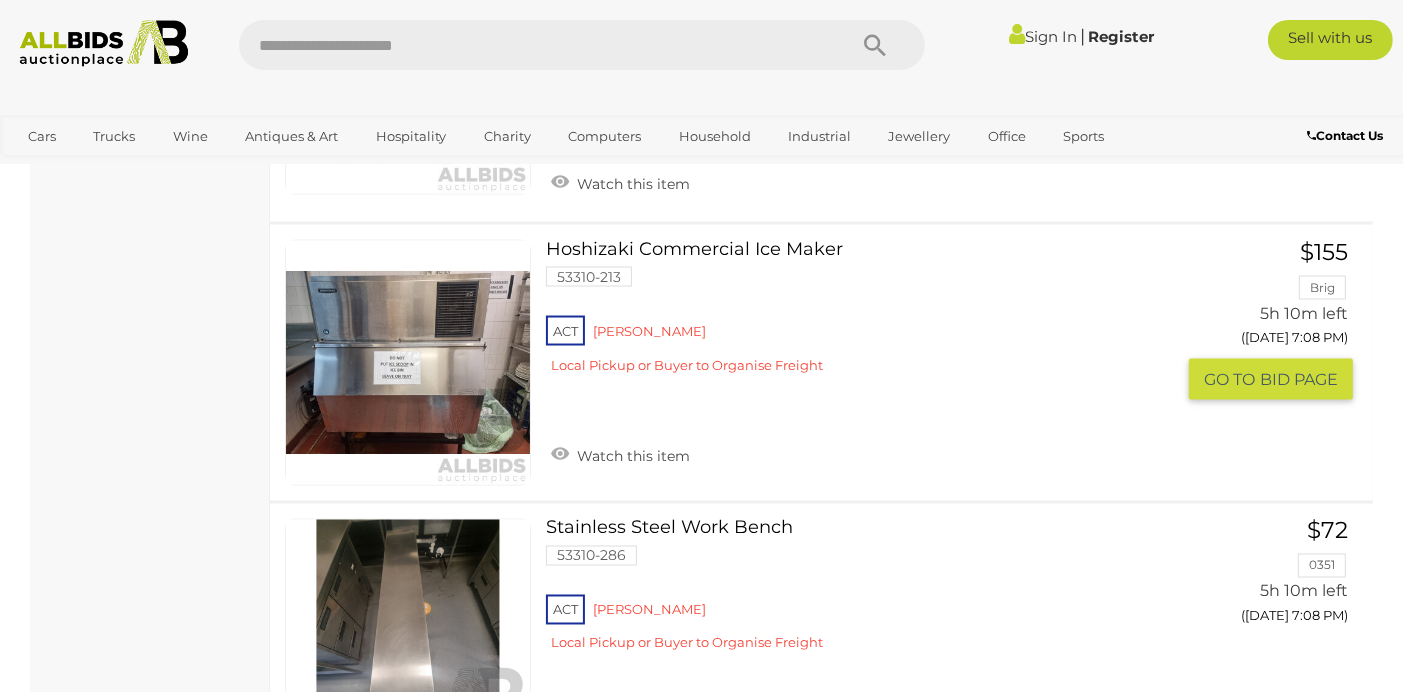 scroll, scrollTop: 3076, scrollLeft: 0, axis: vertical 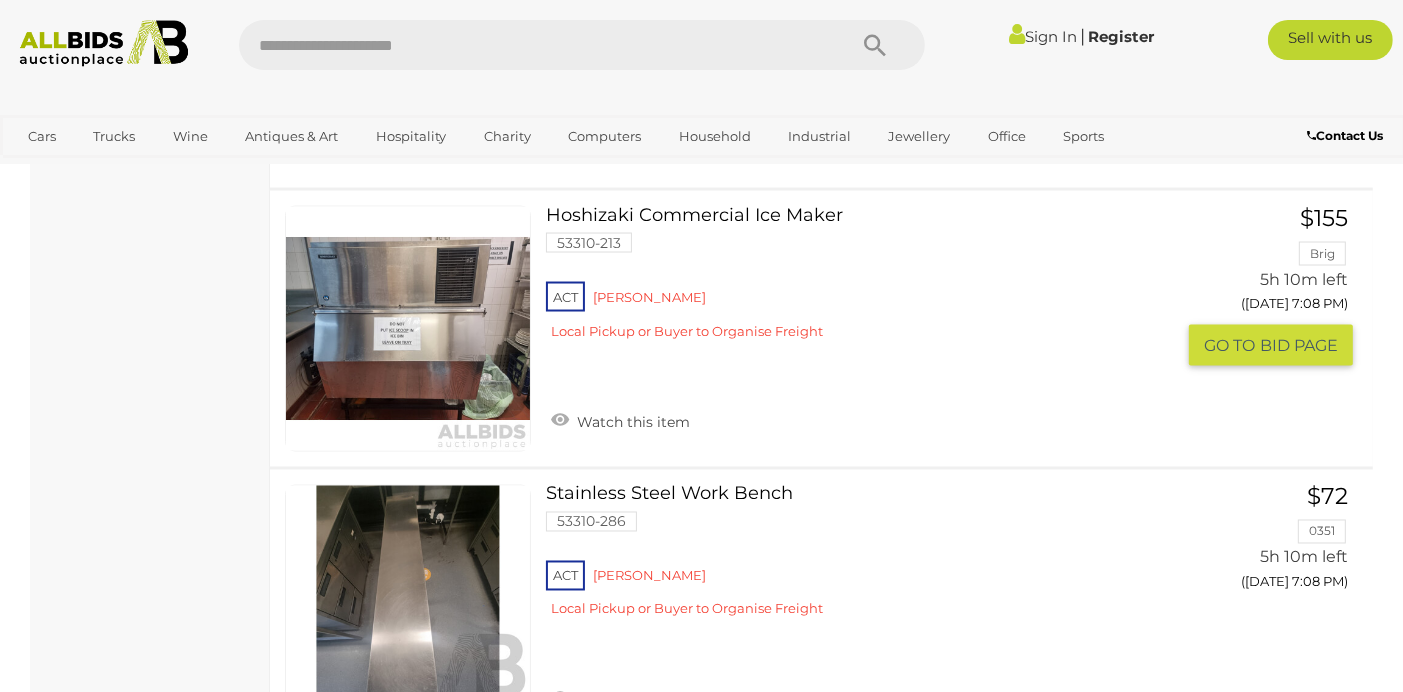 click on "Watch this item" at bounding box center (620, 420) 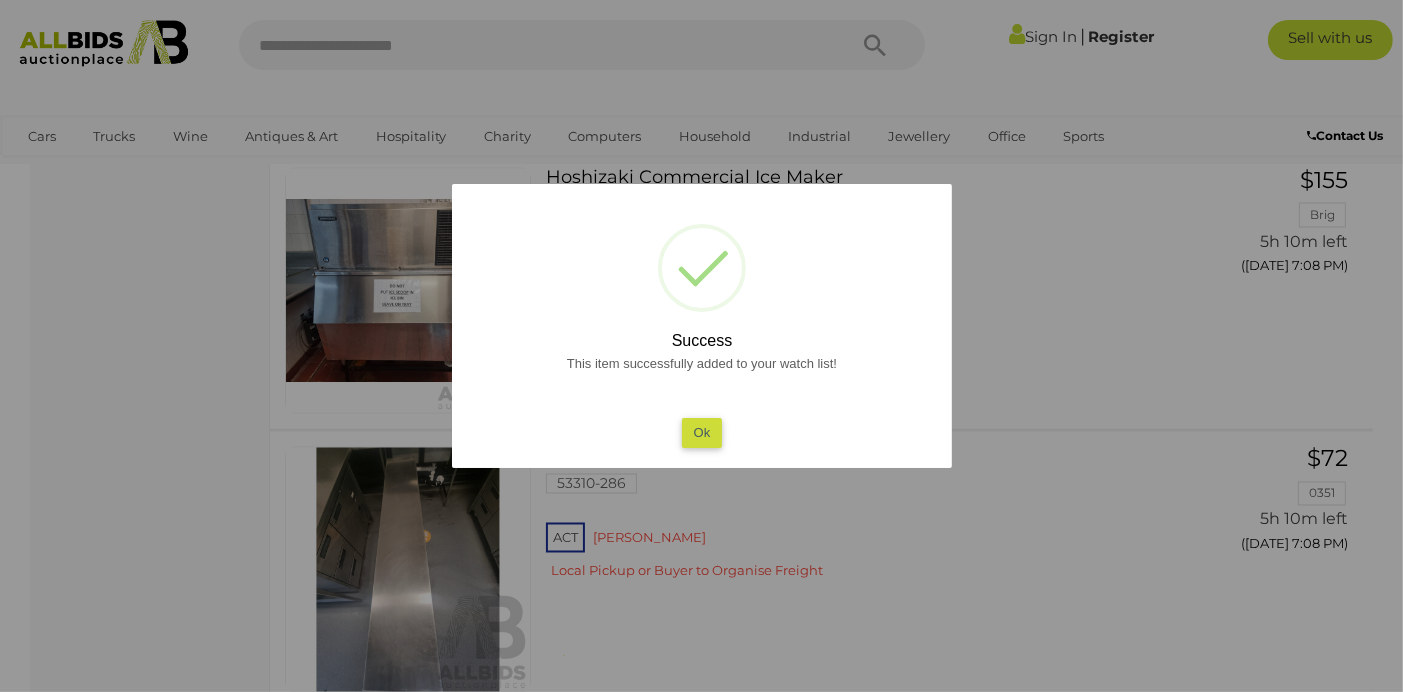 click on "Ok" at bounding box center (701, 432) 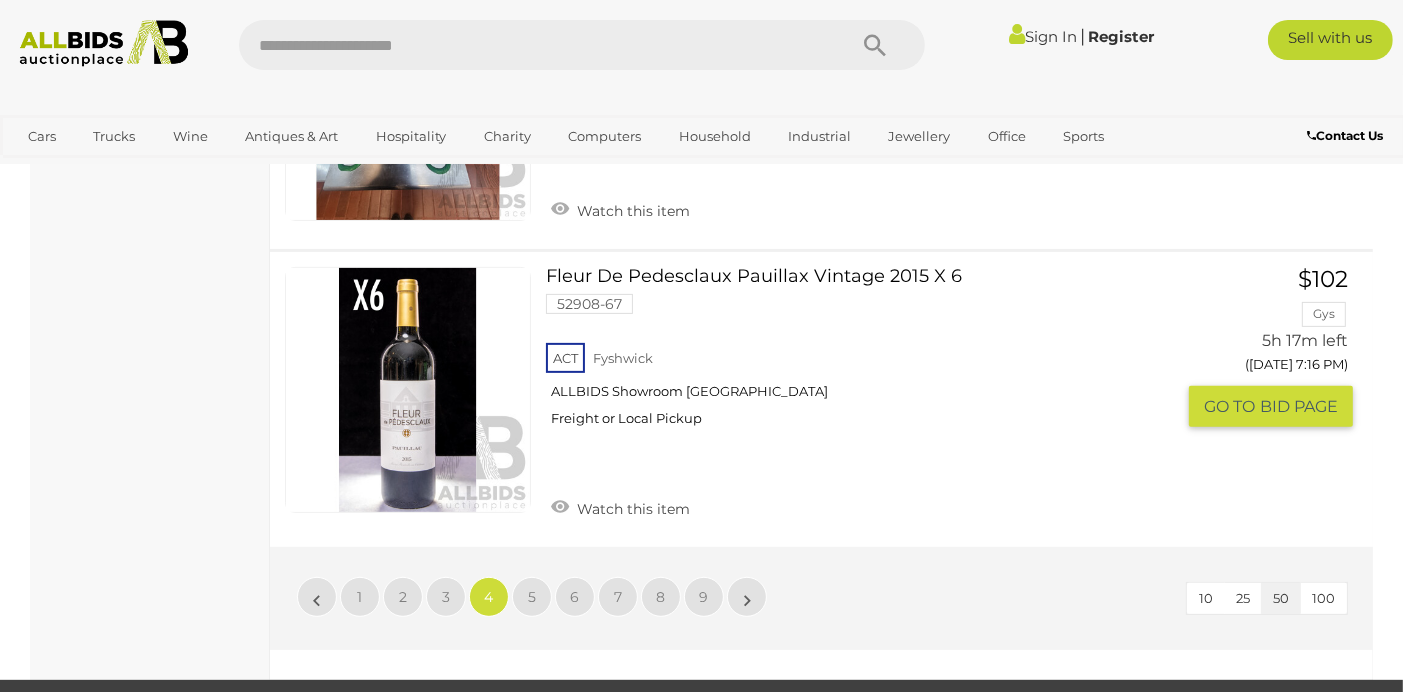 scroll, scrollTop: 14776, scrollLeft: 0, axis: vertical 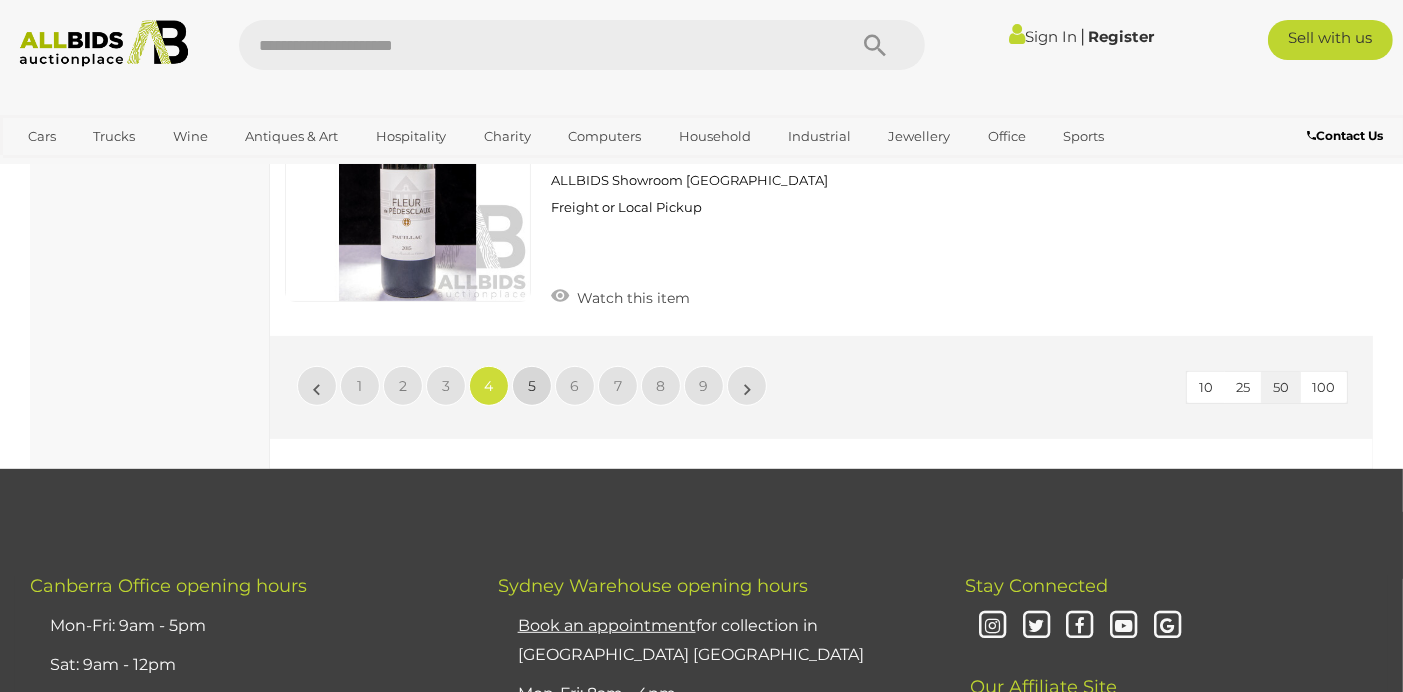 click on "5" at bounding box center (532, 386) 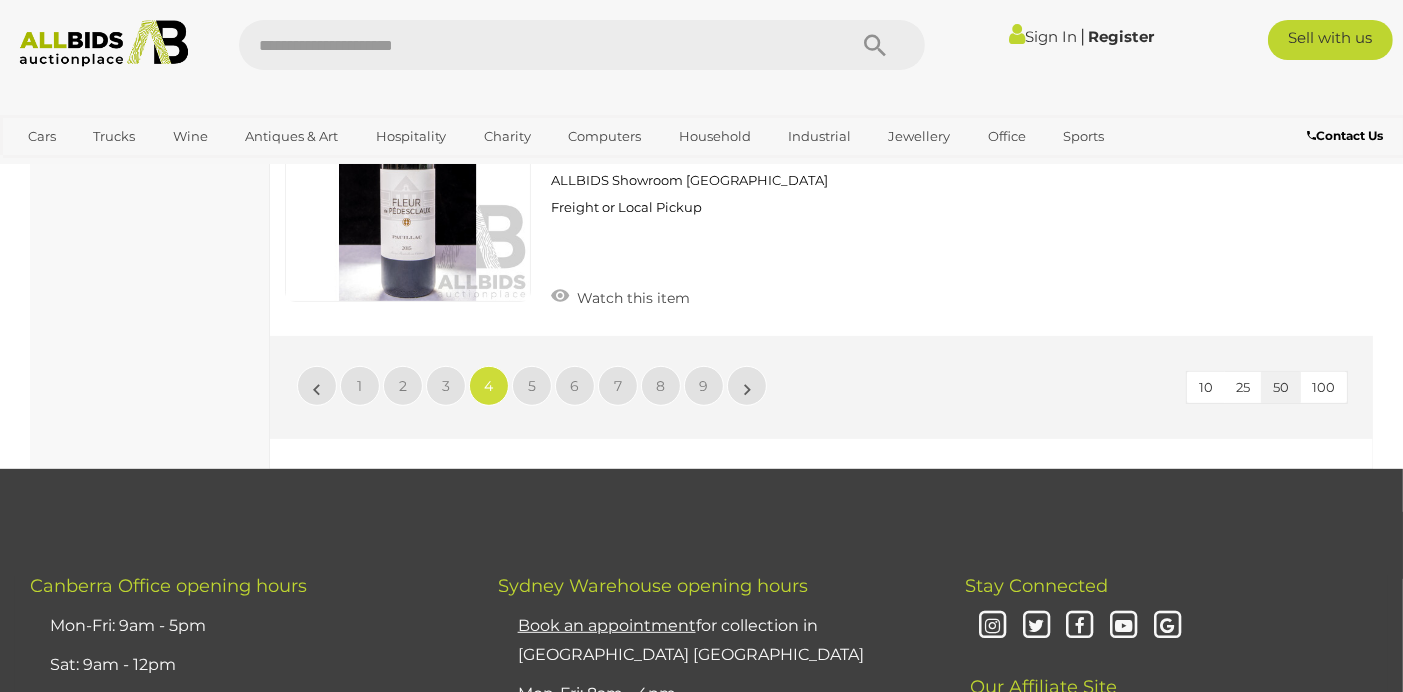 scroll, scrollTop: 102, scrollLeft: 0, axis: vertical 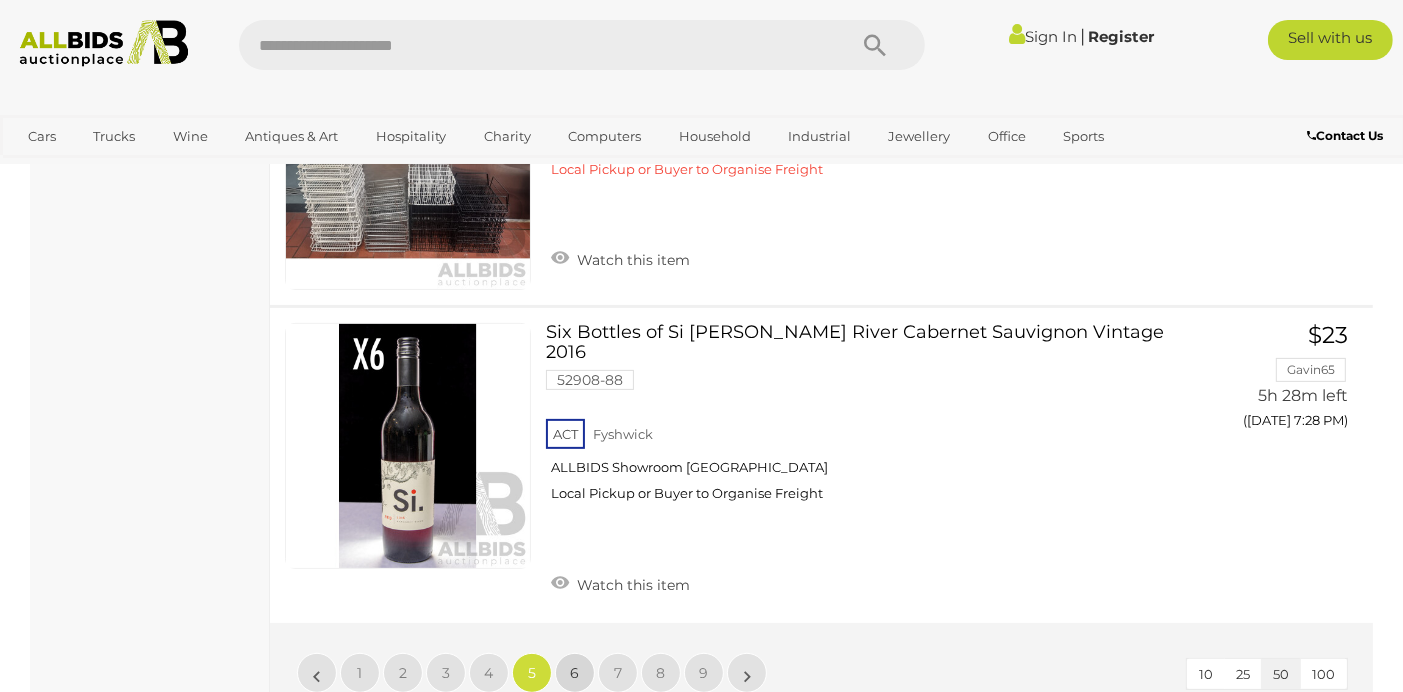click on "6" at bounding box center [575, 673] 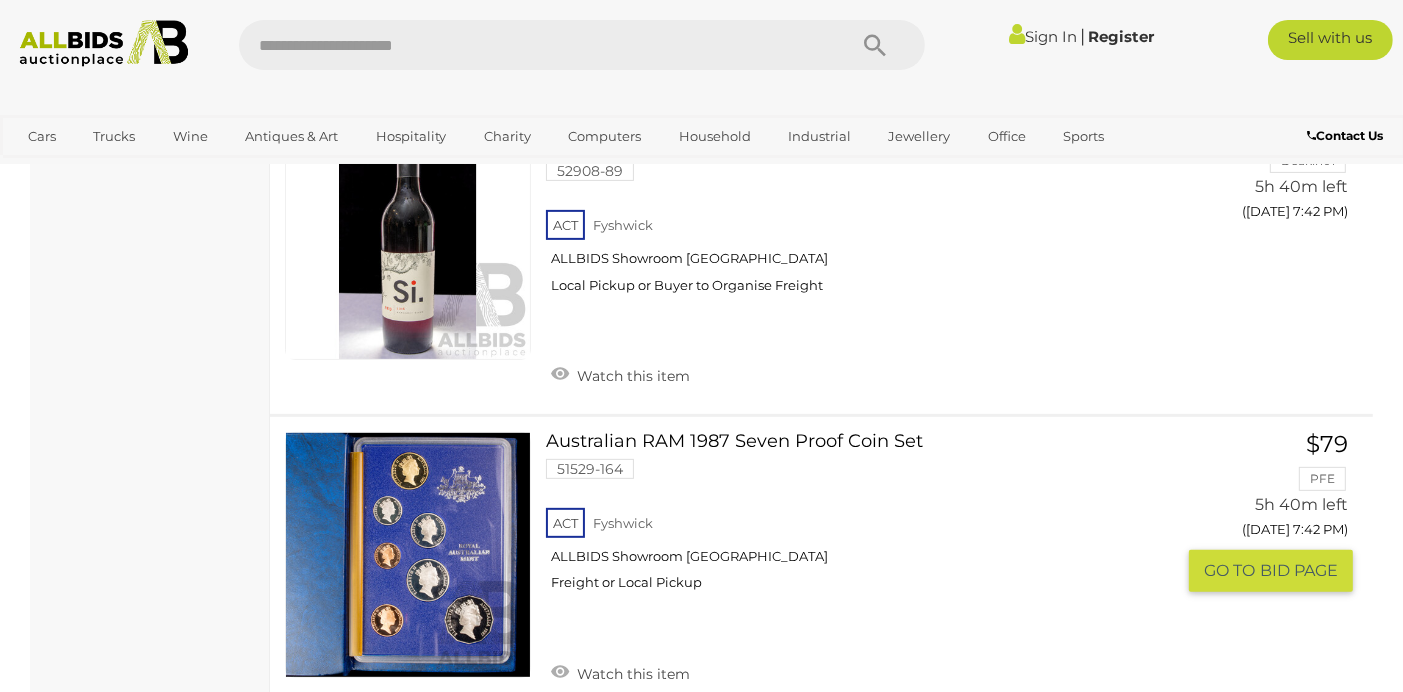 scroll, scrollTop: 14802, scrollLeft: 0, axis: vertical 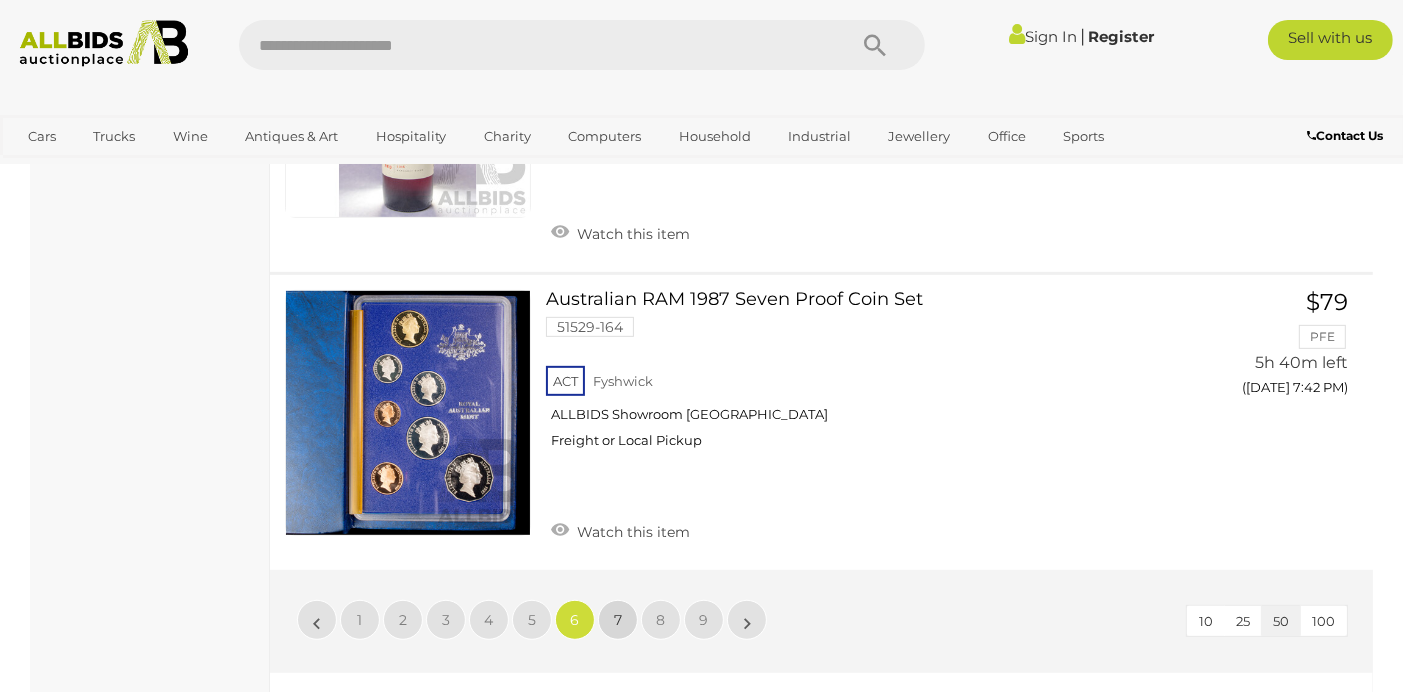 click on "7" at bounding box center [618, 620] 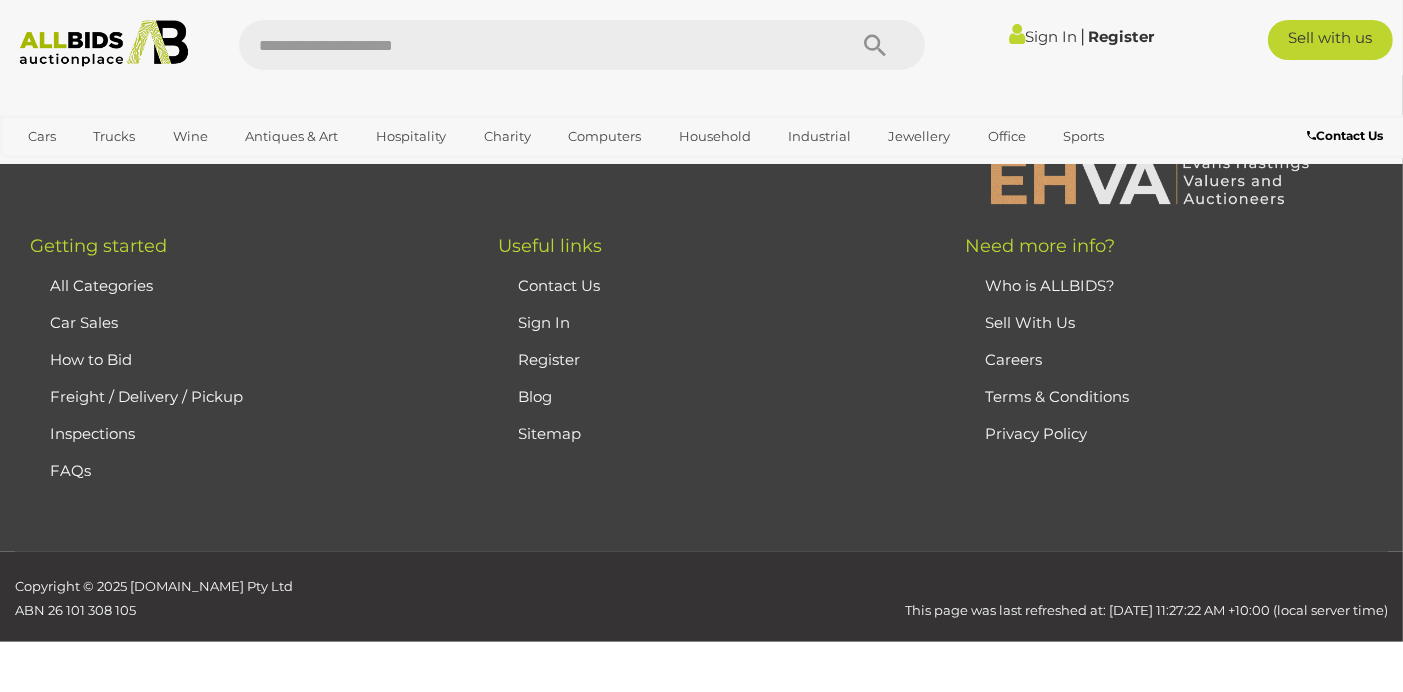 scroll, scrollTop: 102, scrollLeft: 0, axis: vertical 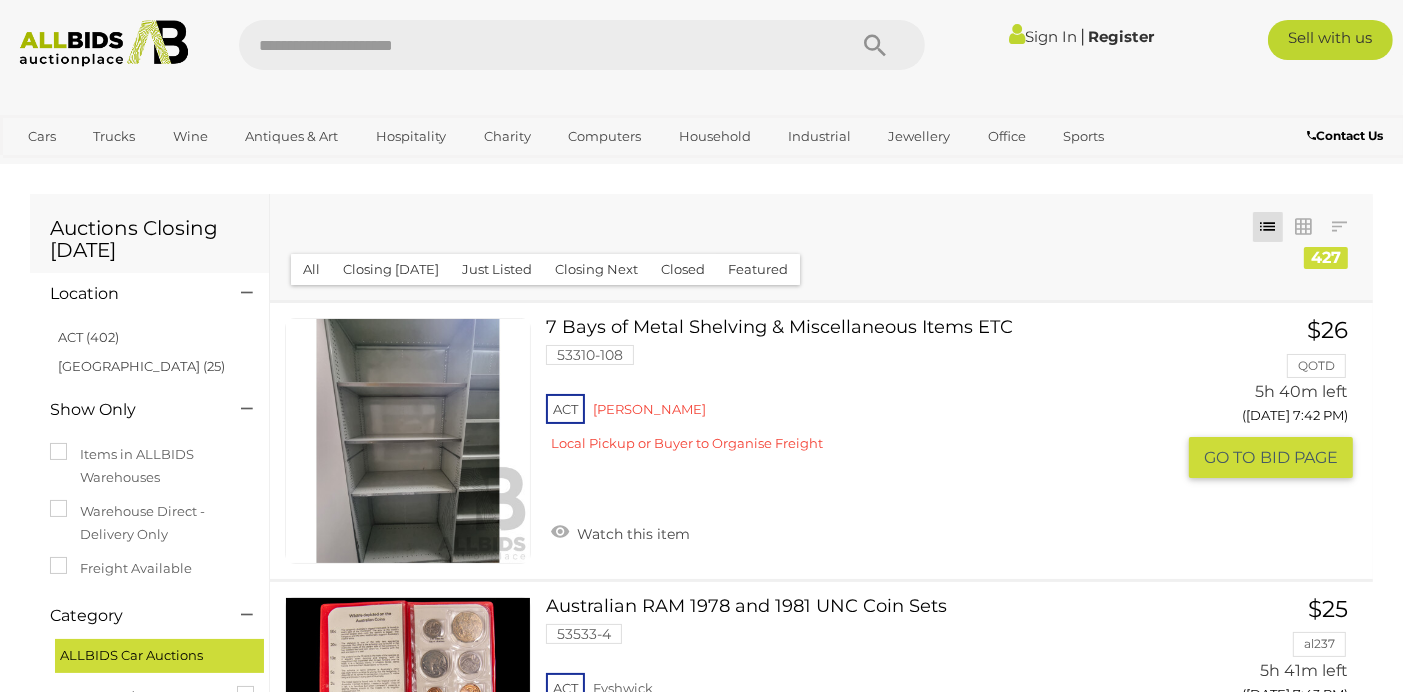 click at bounding box center (408, 441) 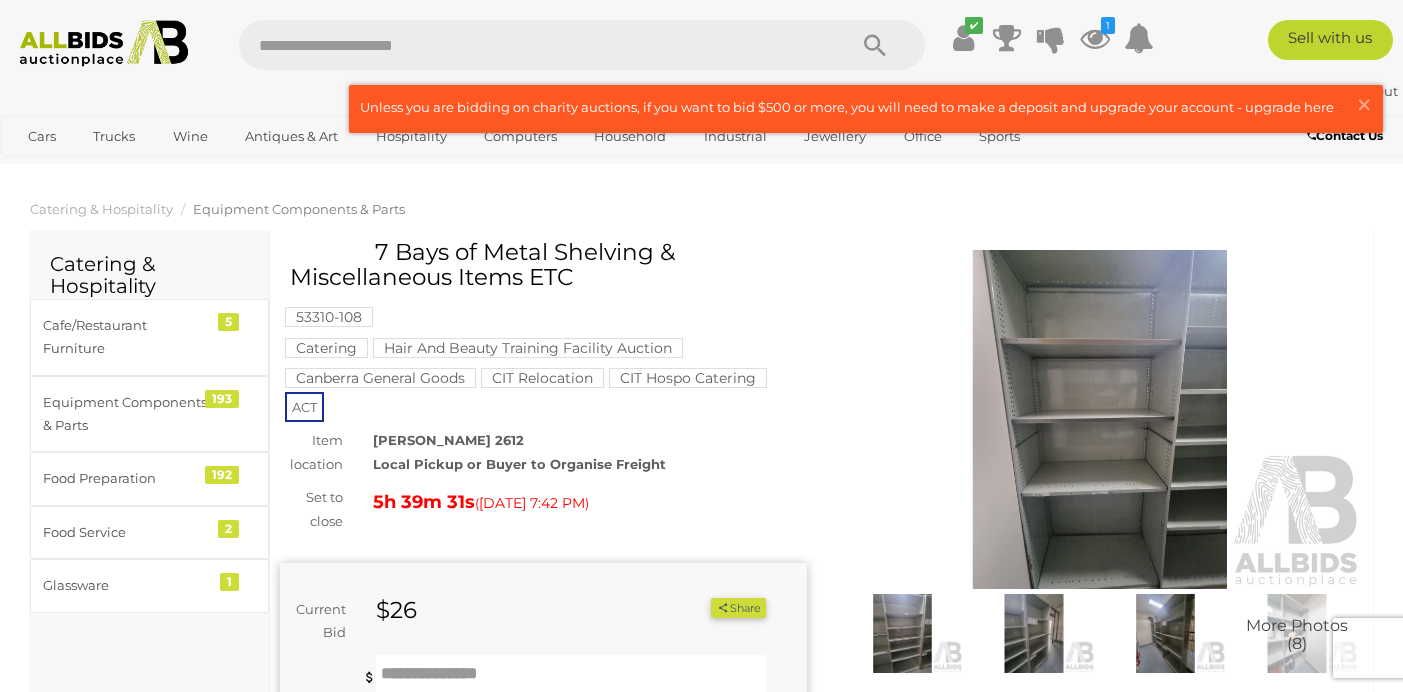 scroll, scrollTop: 0, scrollLeft: 0, axis: both 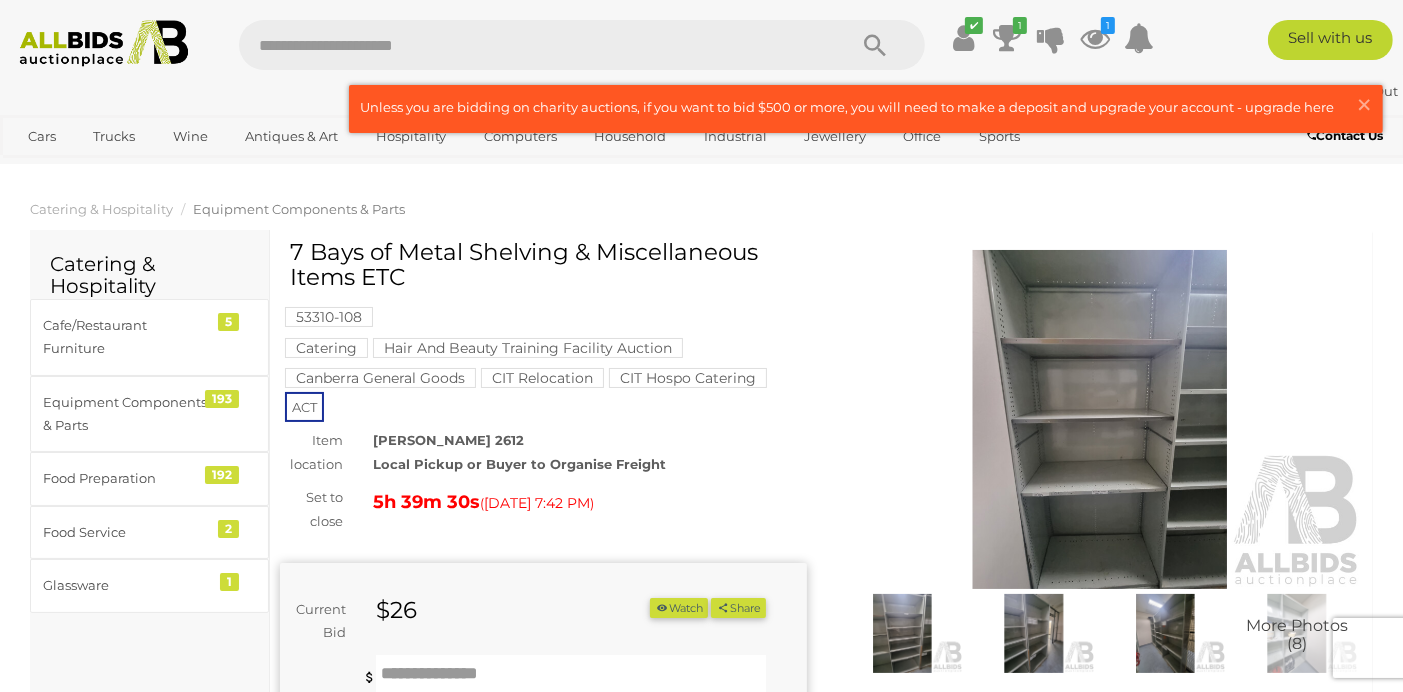 click at bounding box center (1100, 419) 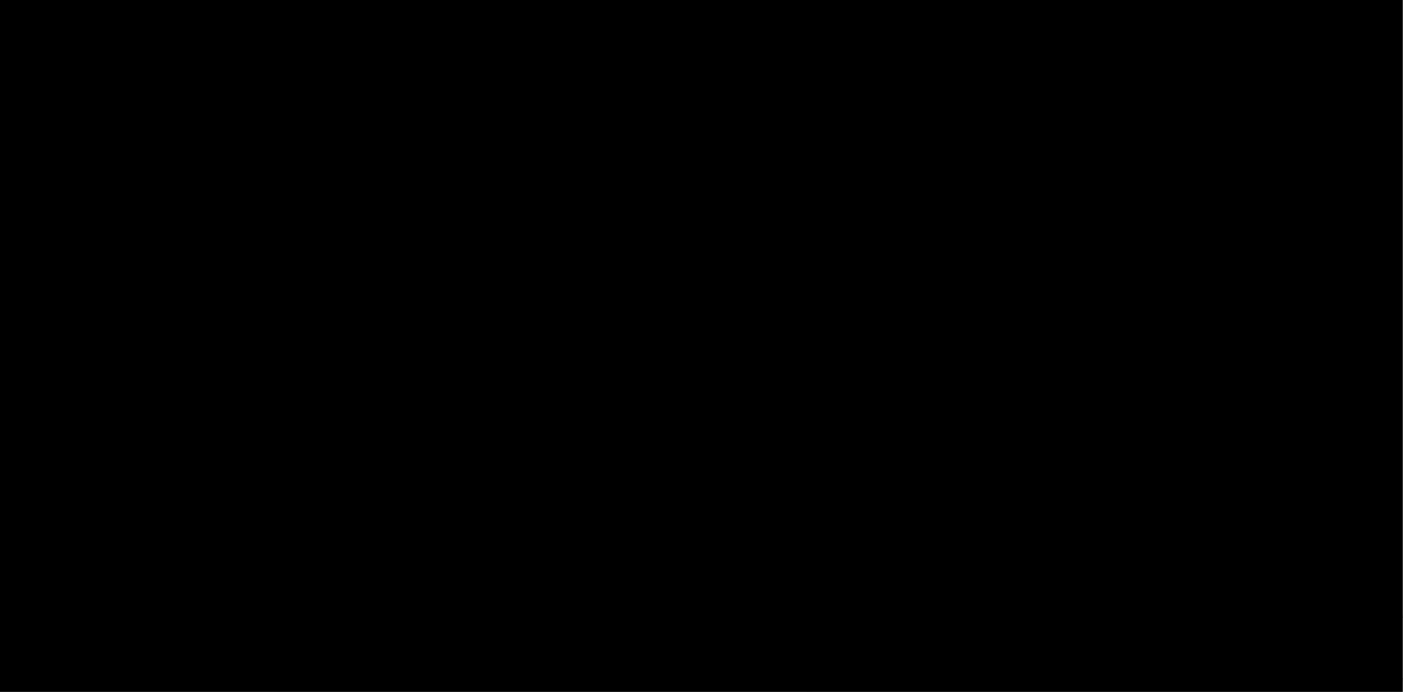 click at bounding box center [701, 291] 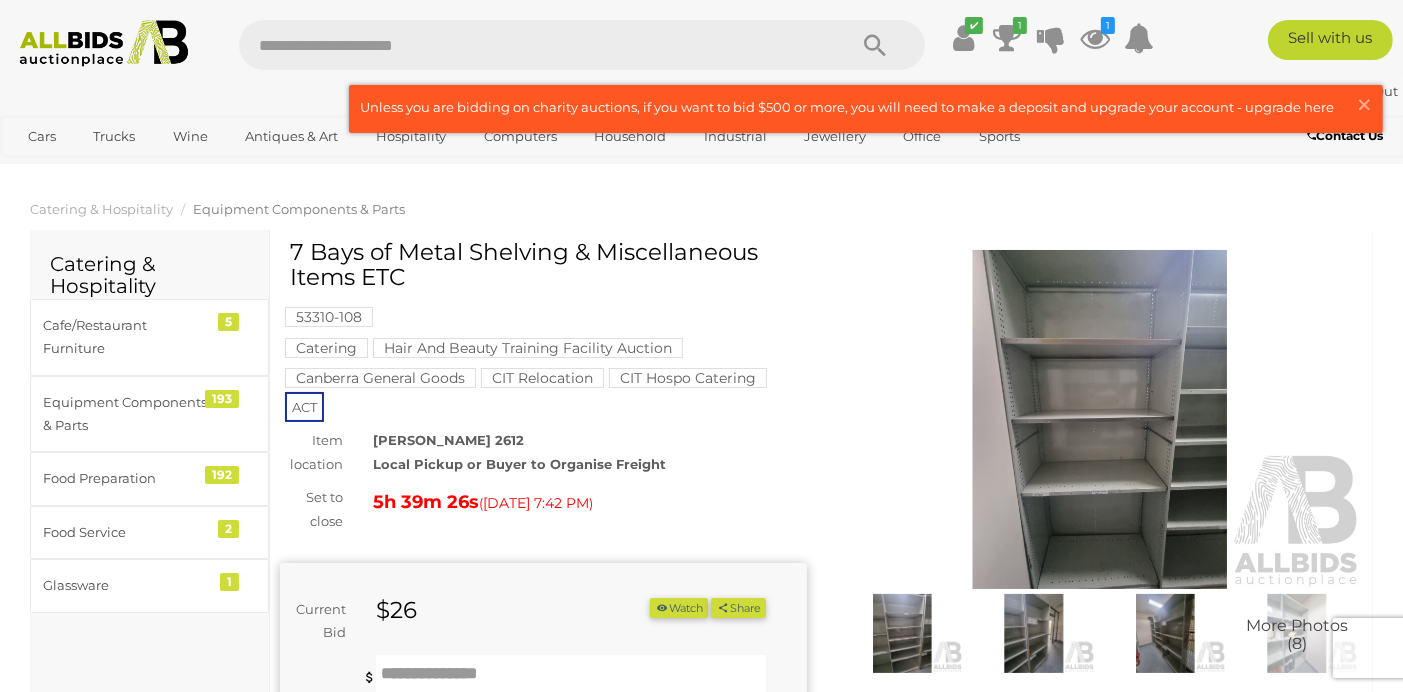 click at bounding box center (1100, 419) 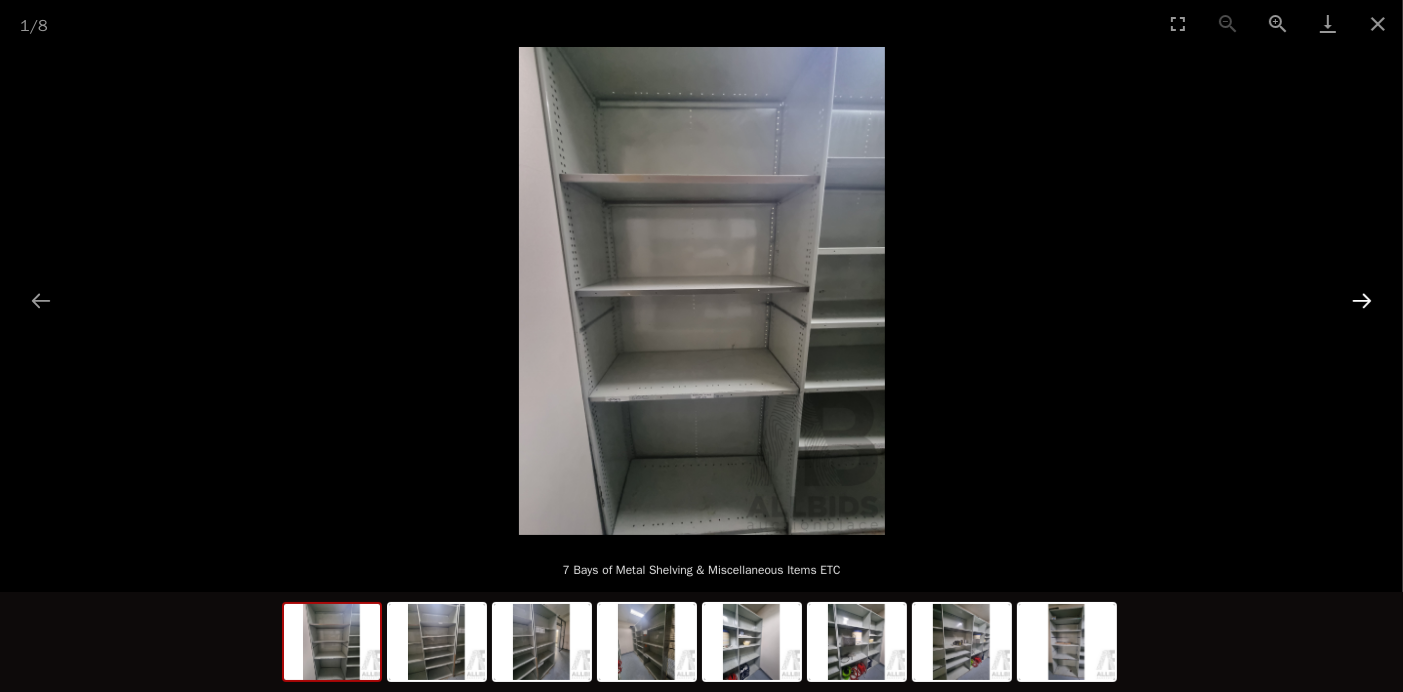 click at bounding box center [1362, 300] 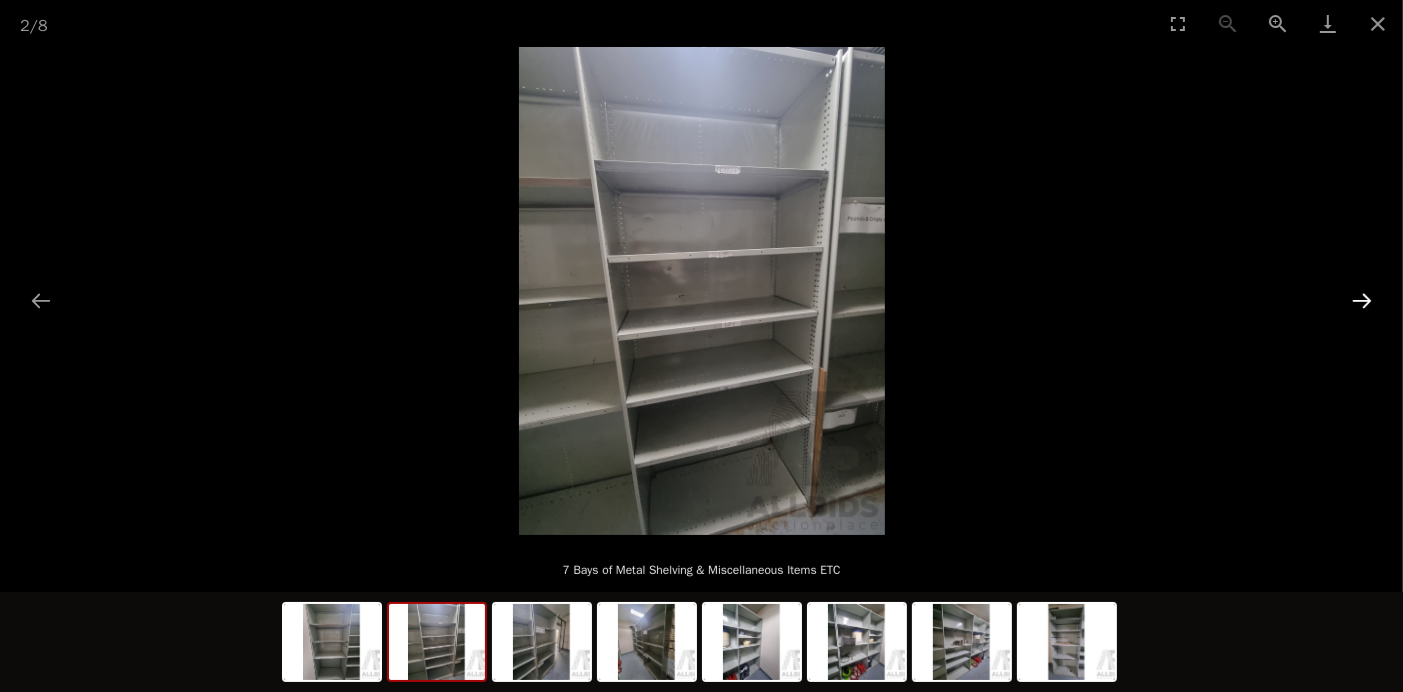 click at bounding box center (1362, 300) 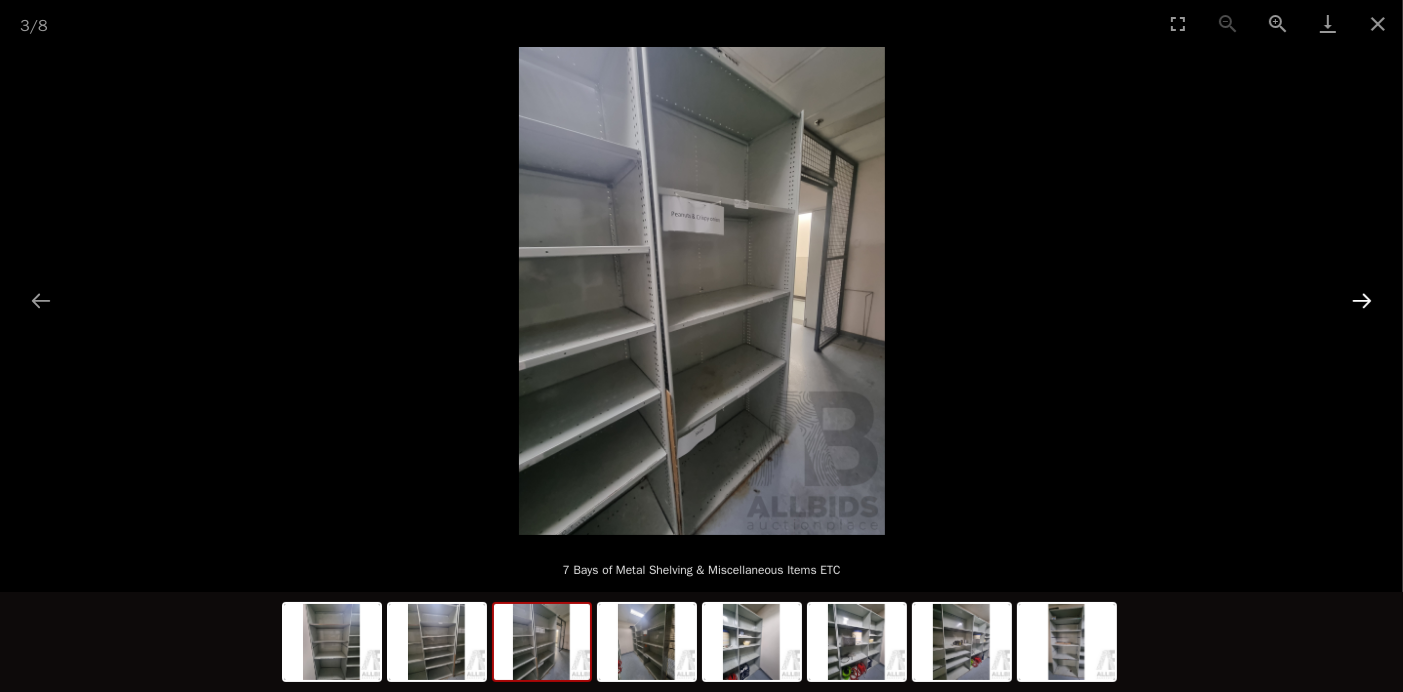 click at bounding box center [1362, 300] 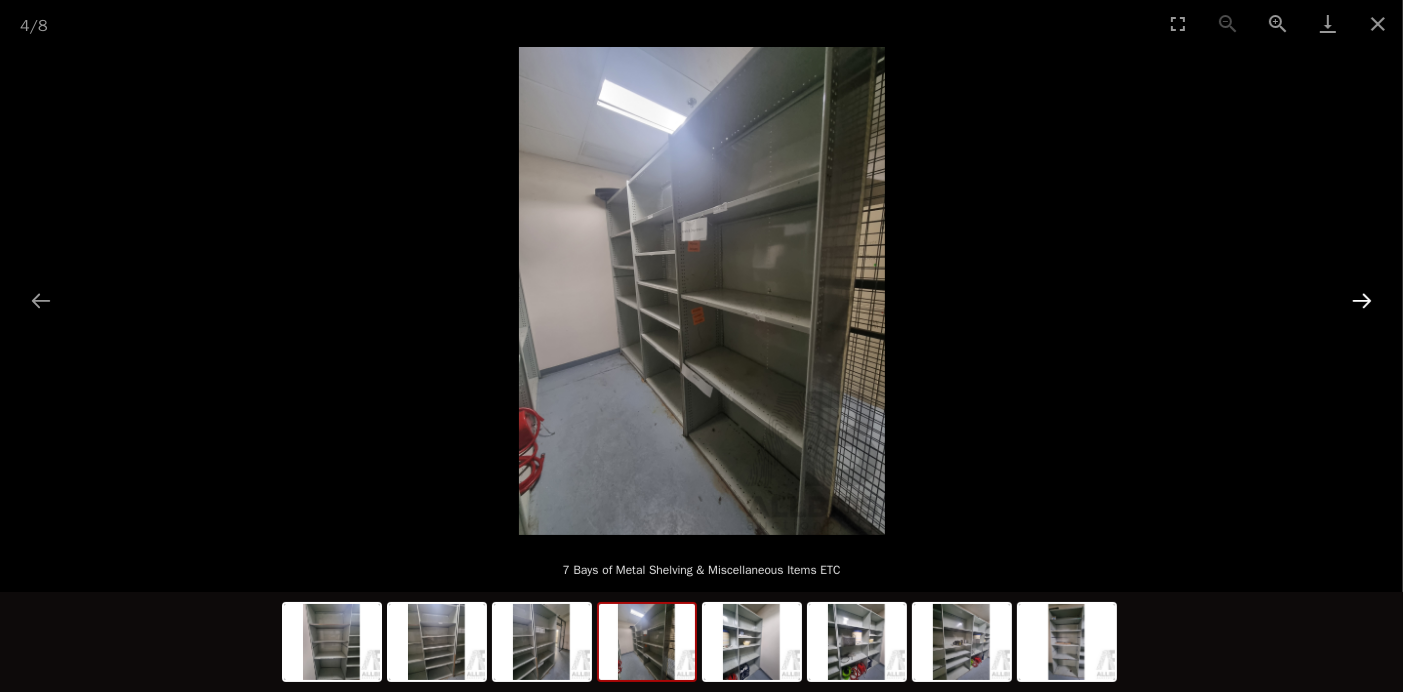 click at bounding box center [1362, 300] 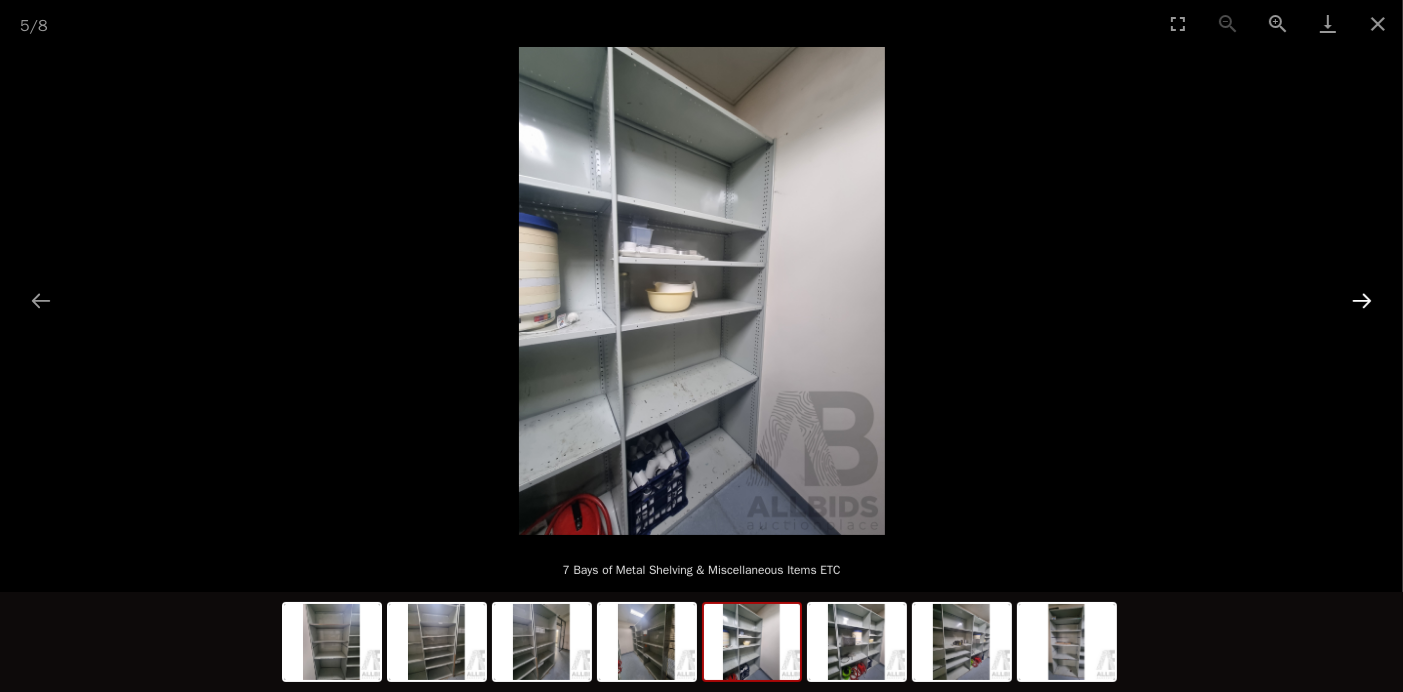 click at bounding box center (1362, 300) 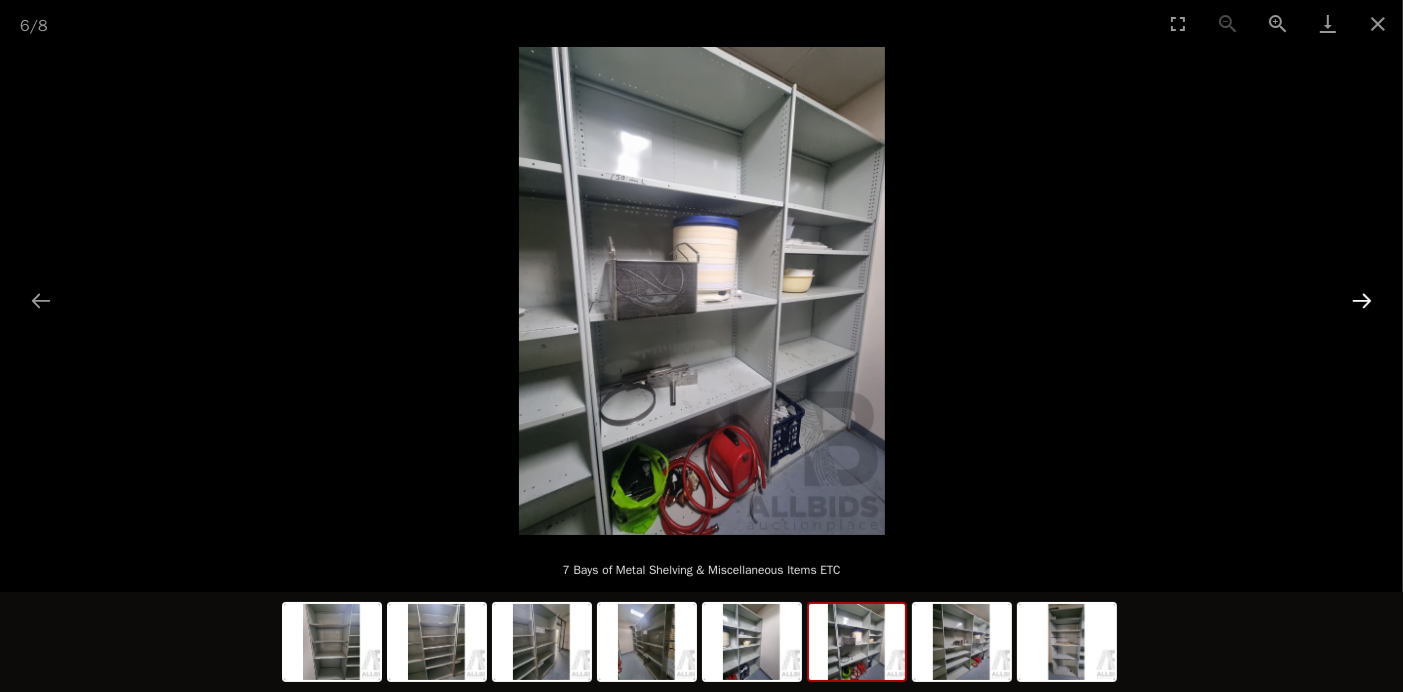 click at bounding box center (1362, 300) 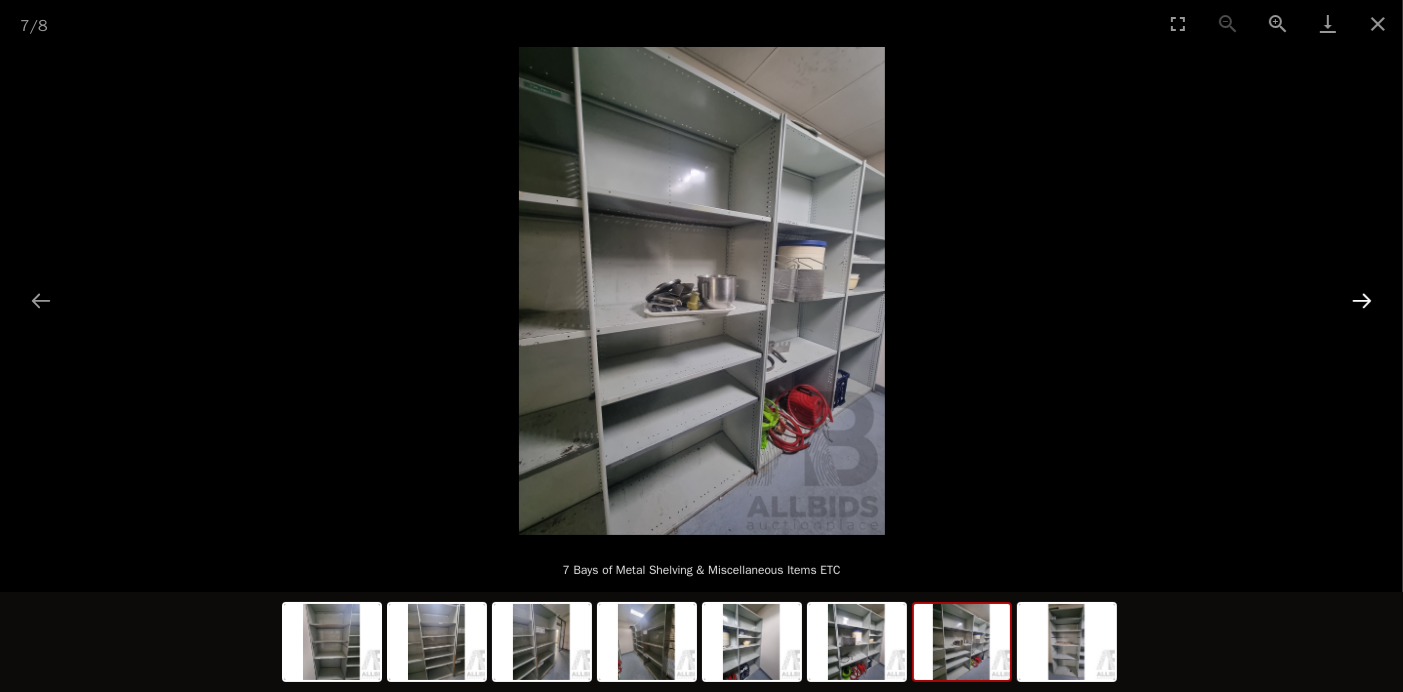 click at bounding box center [1362, 300] 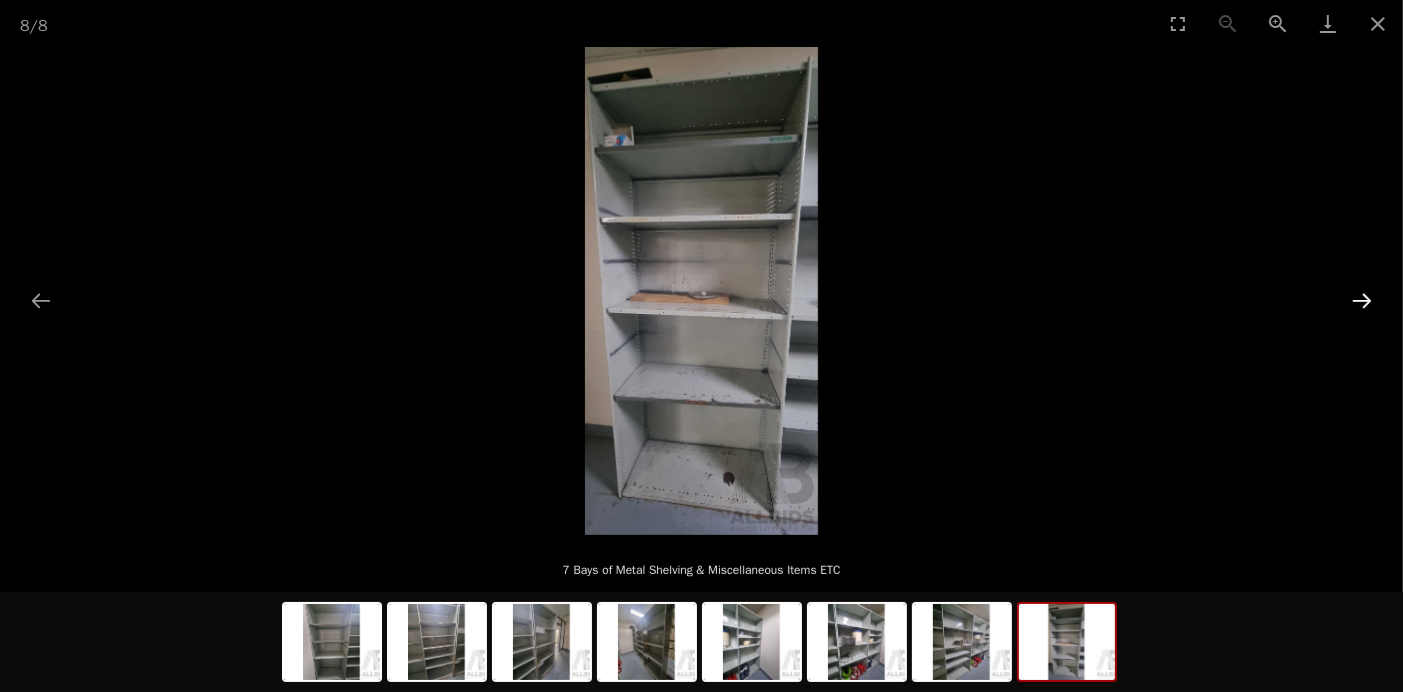 click at bounding box center [1362, 300] 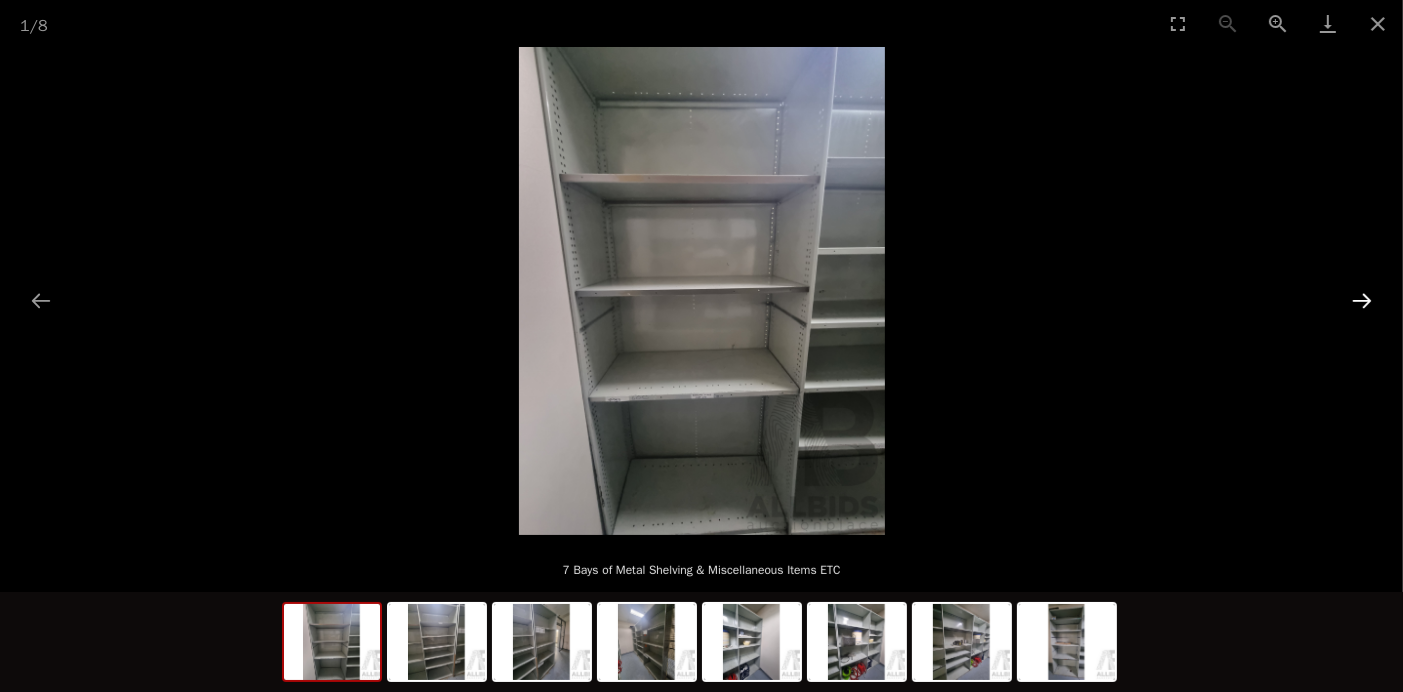 click at bounding box center (1362, 300) 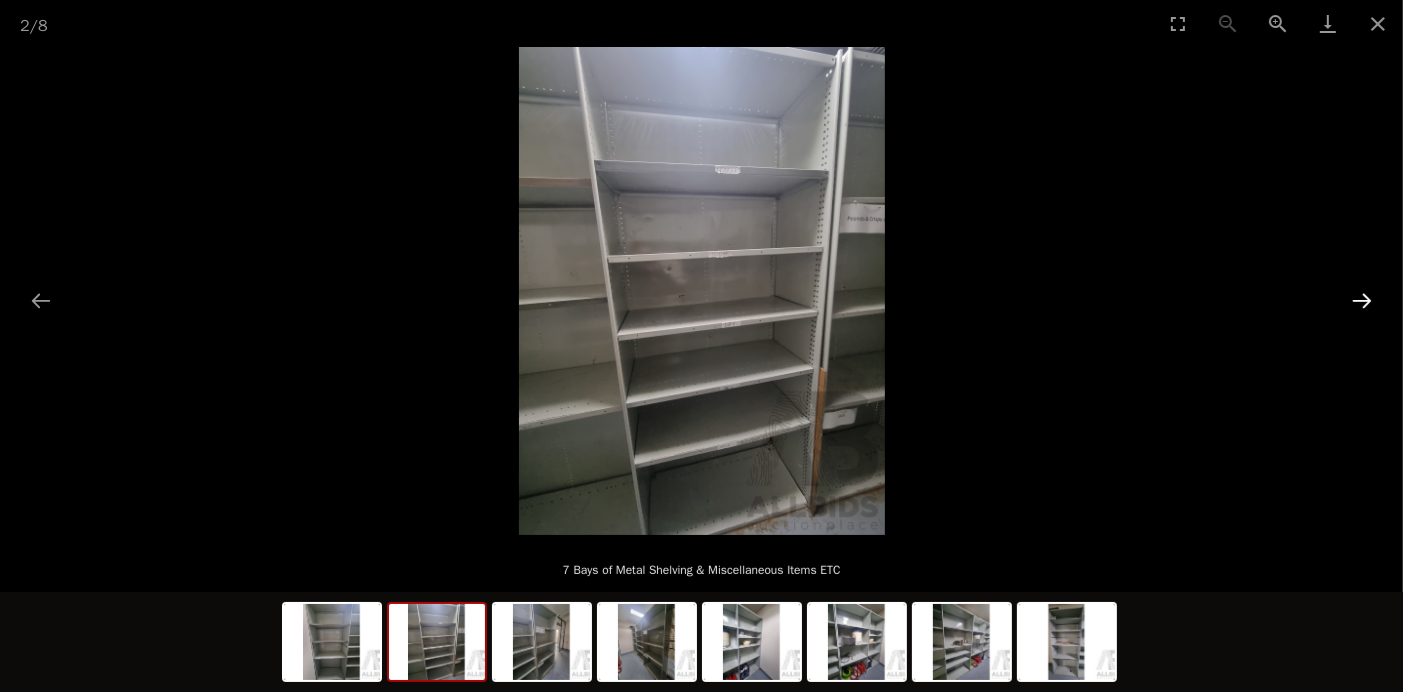 click at bounding box center [1362, 300] 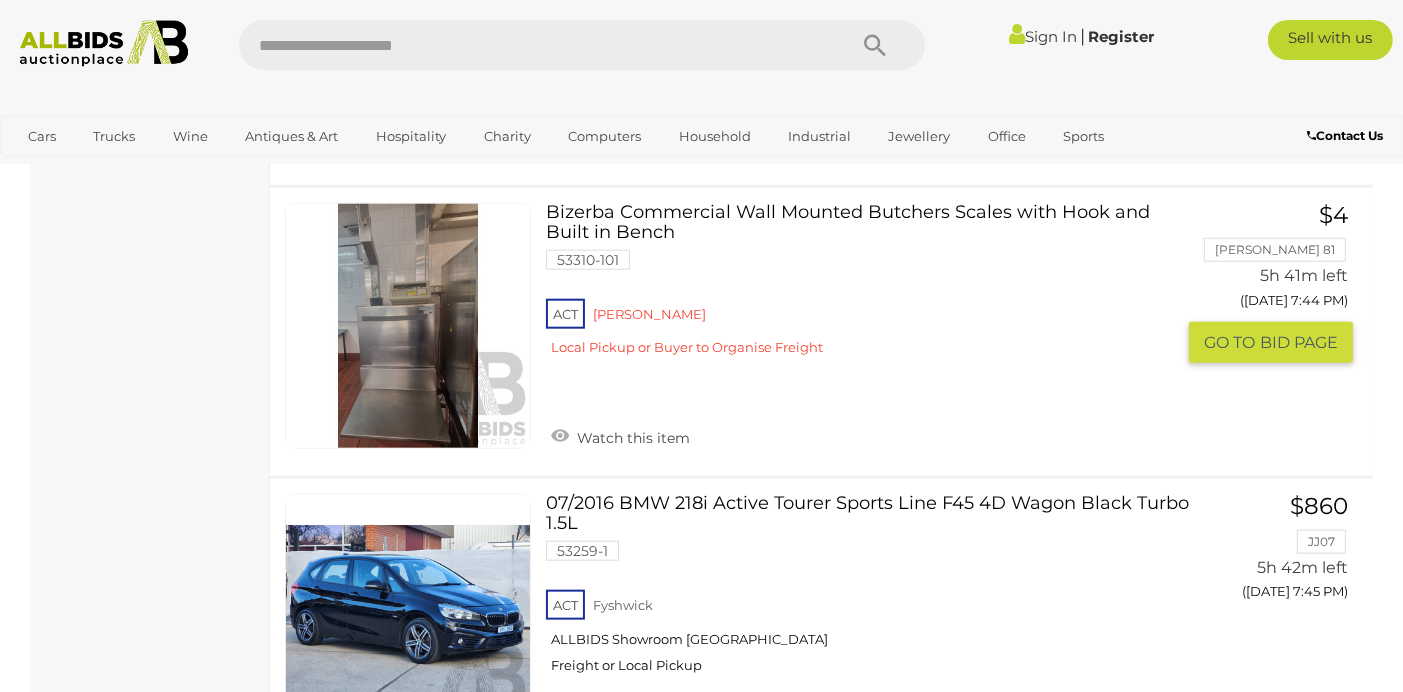 scroll, scrollTop: 1920, scrollLeft: 0, axis: vertical 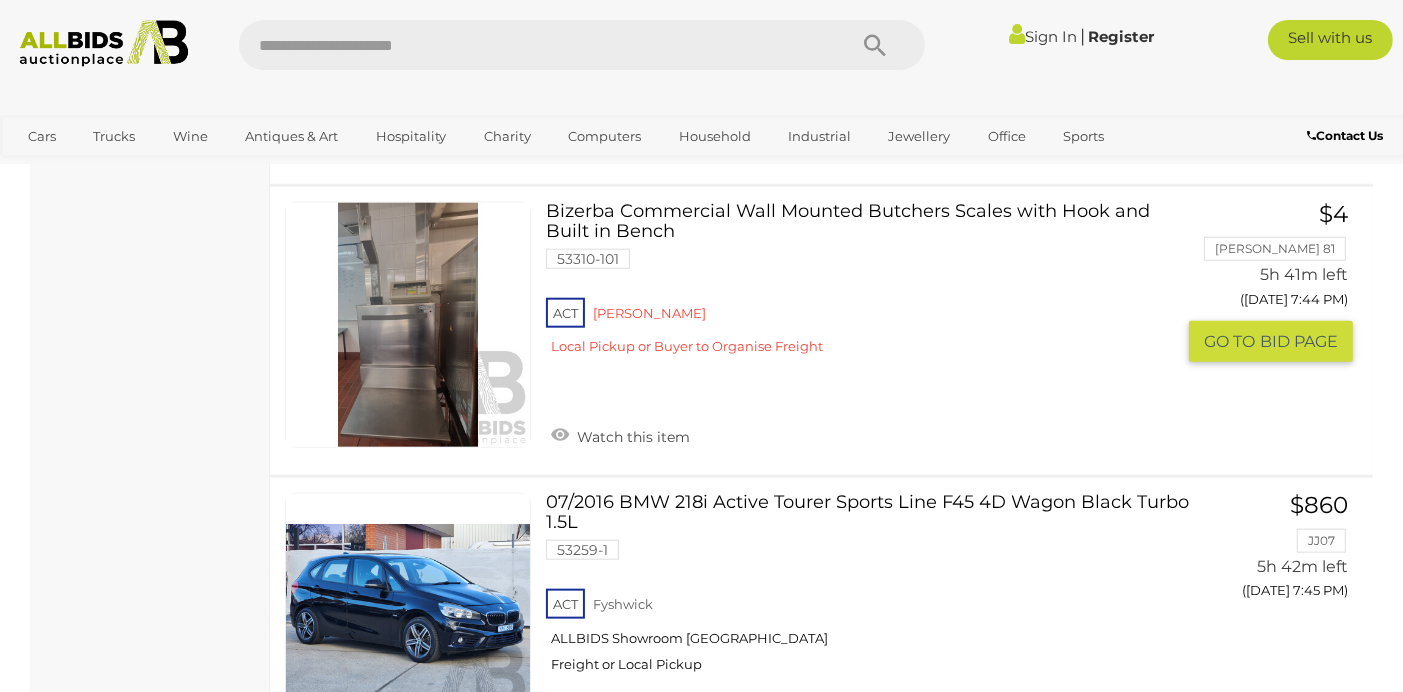 click at bounding box center (408, 325) 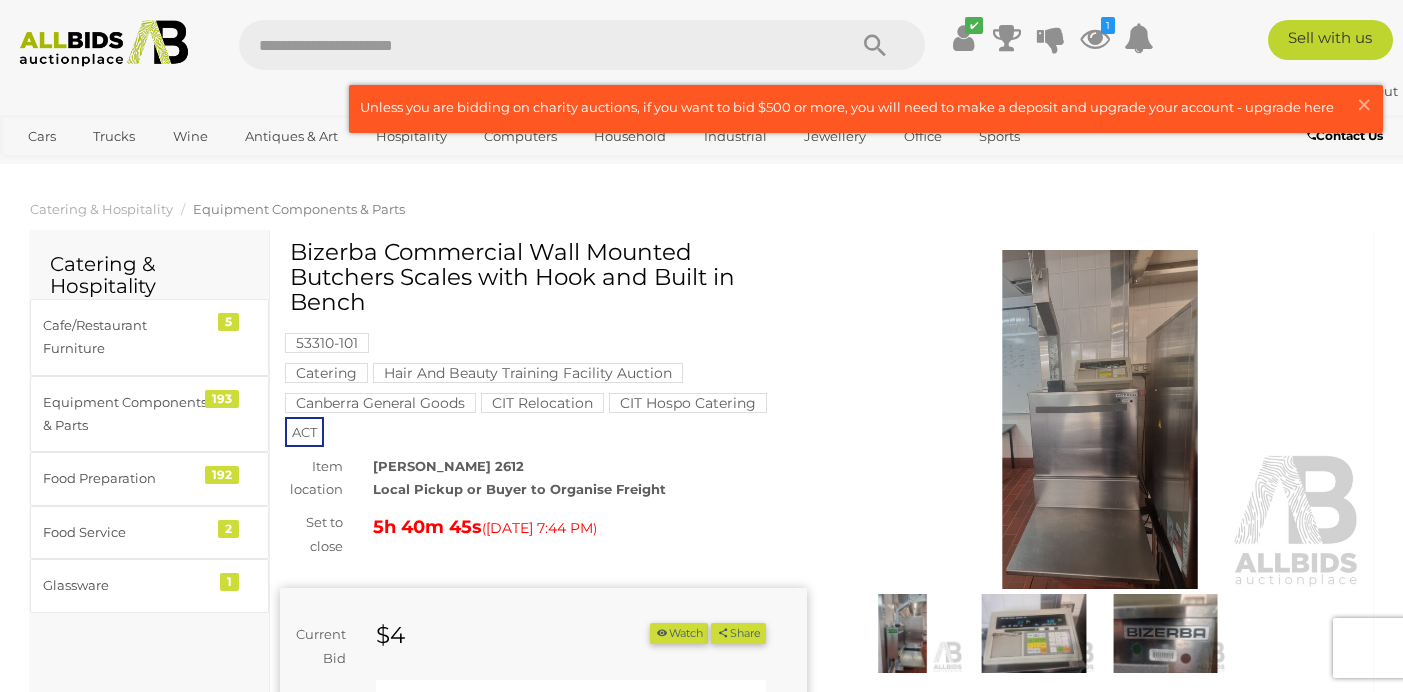 scroll, scrollTop: 0, scrollLeft: 0, axis: both 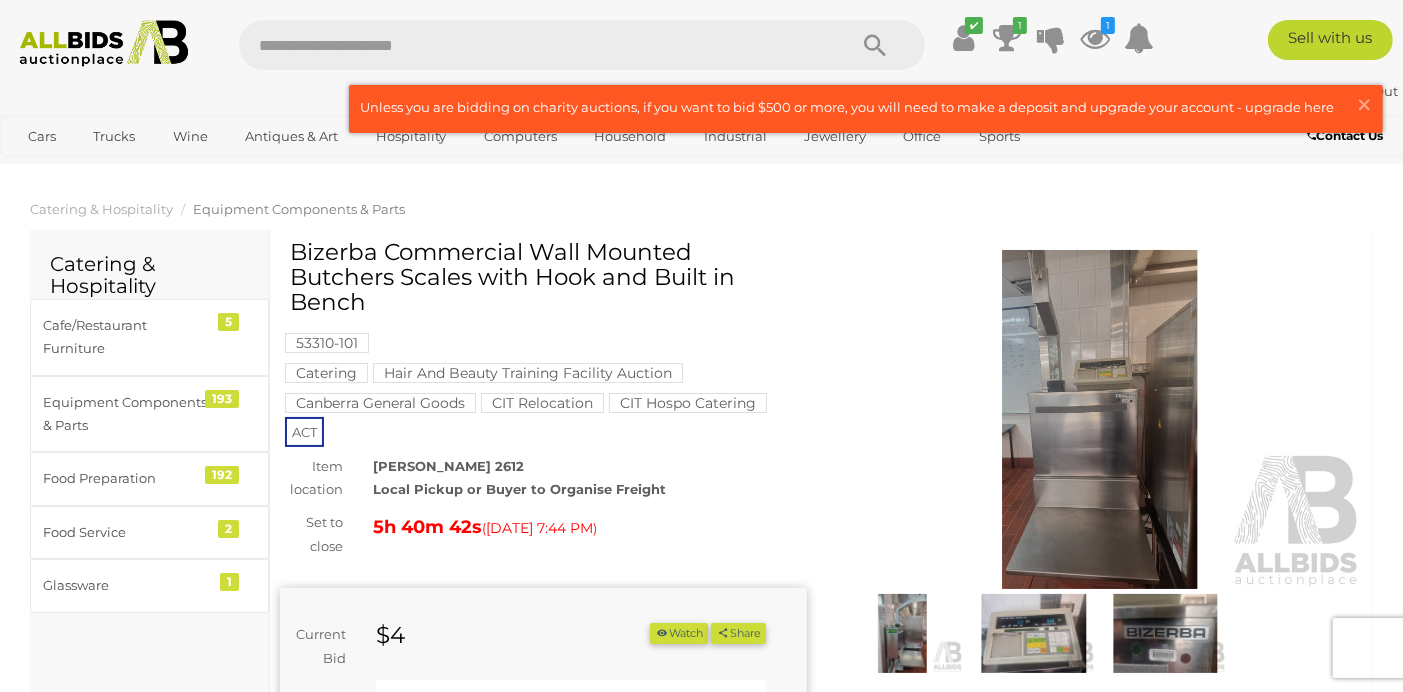 click at bounding box center (1100, 419) 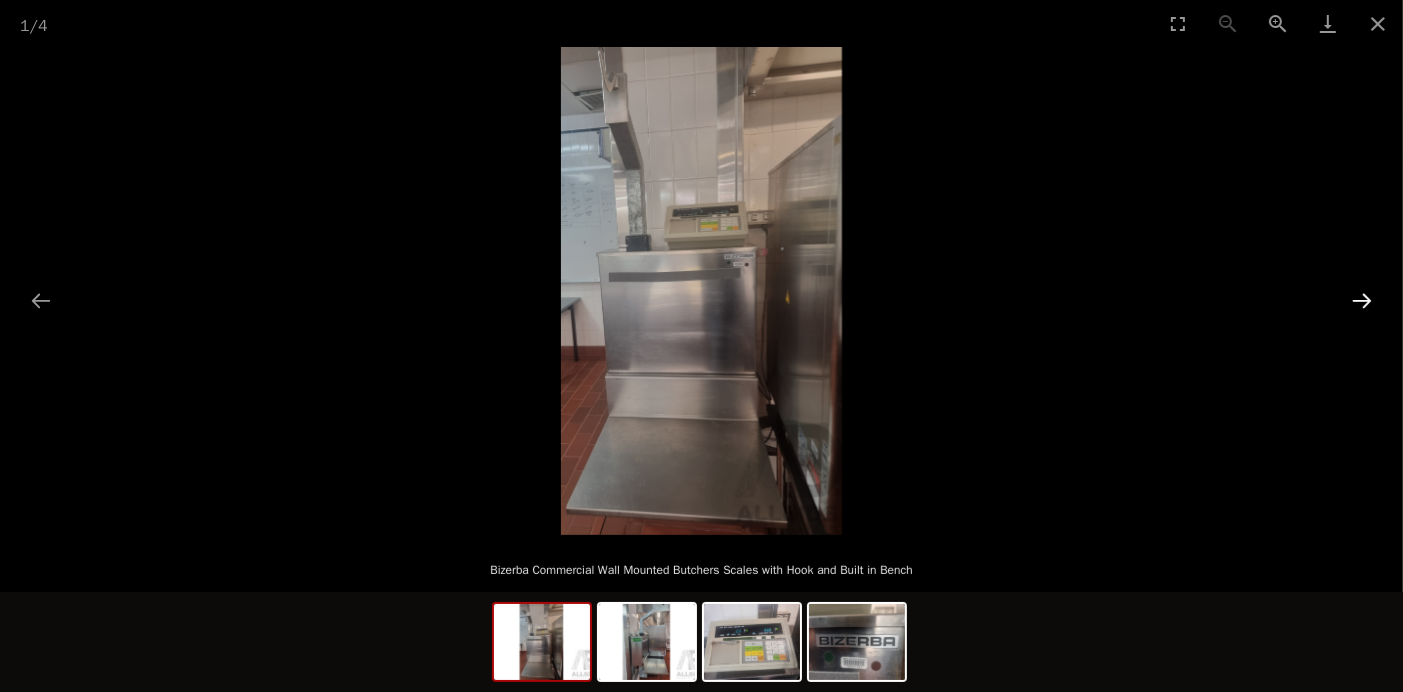 click at bounding box center (1362, 300) 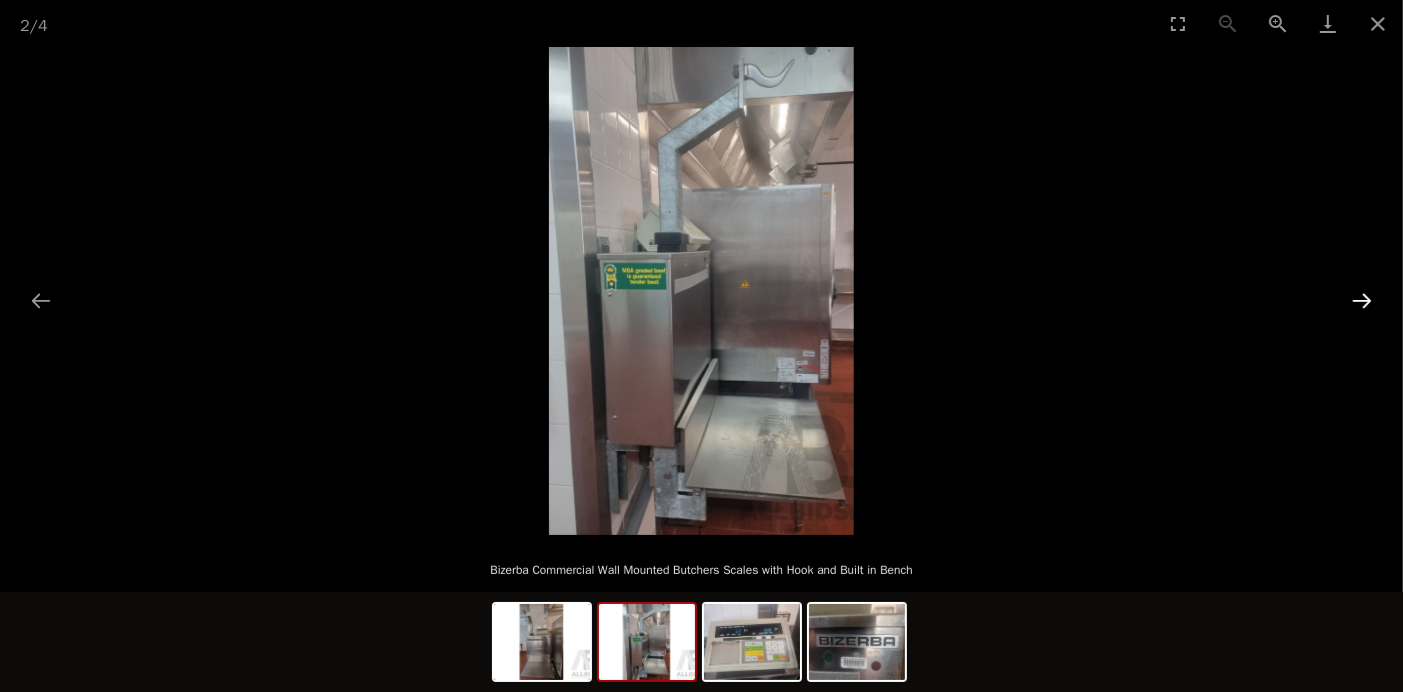 click at bounding box center (1362, 300) 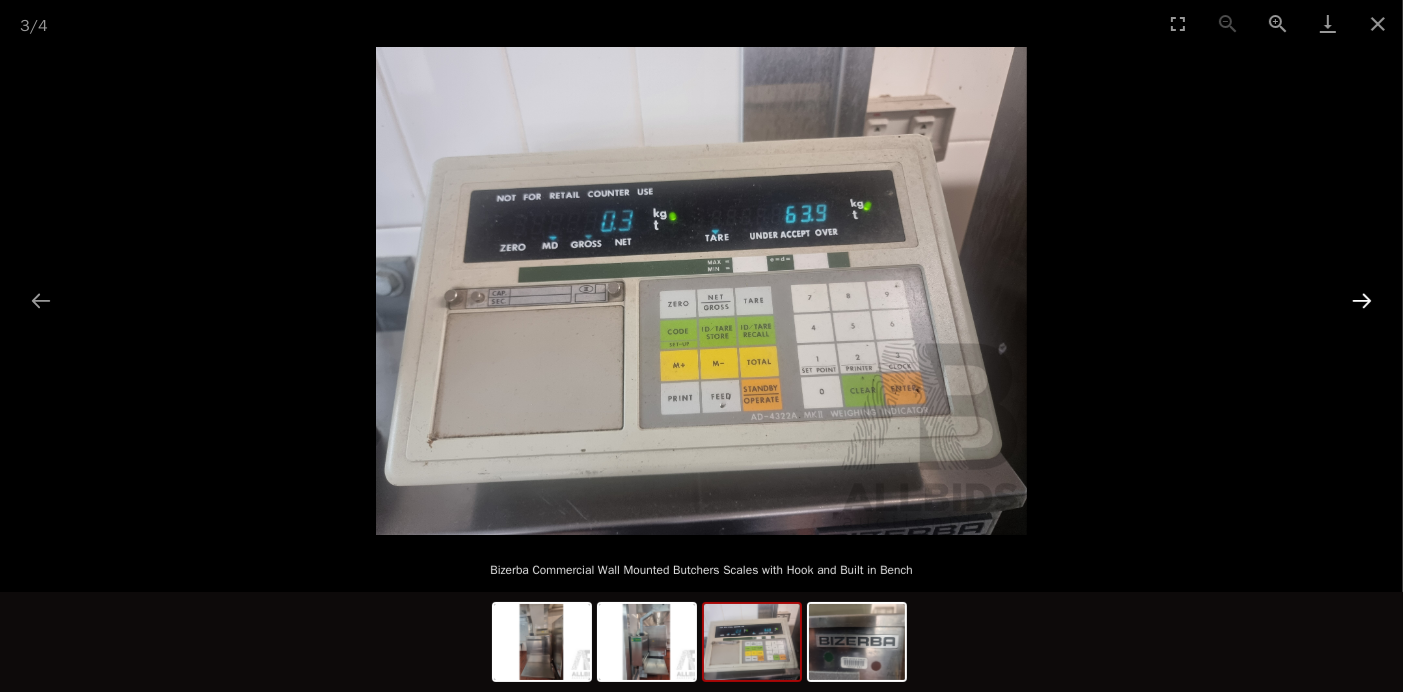 click at bounding box center [1362, 300] 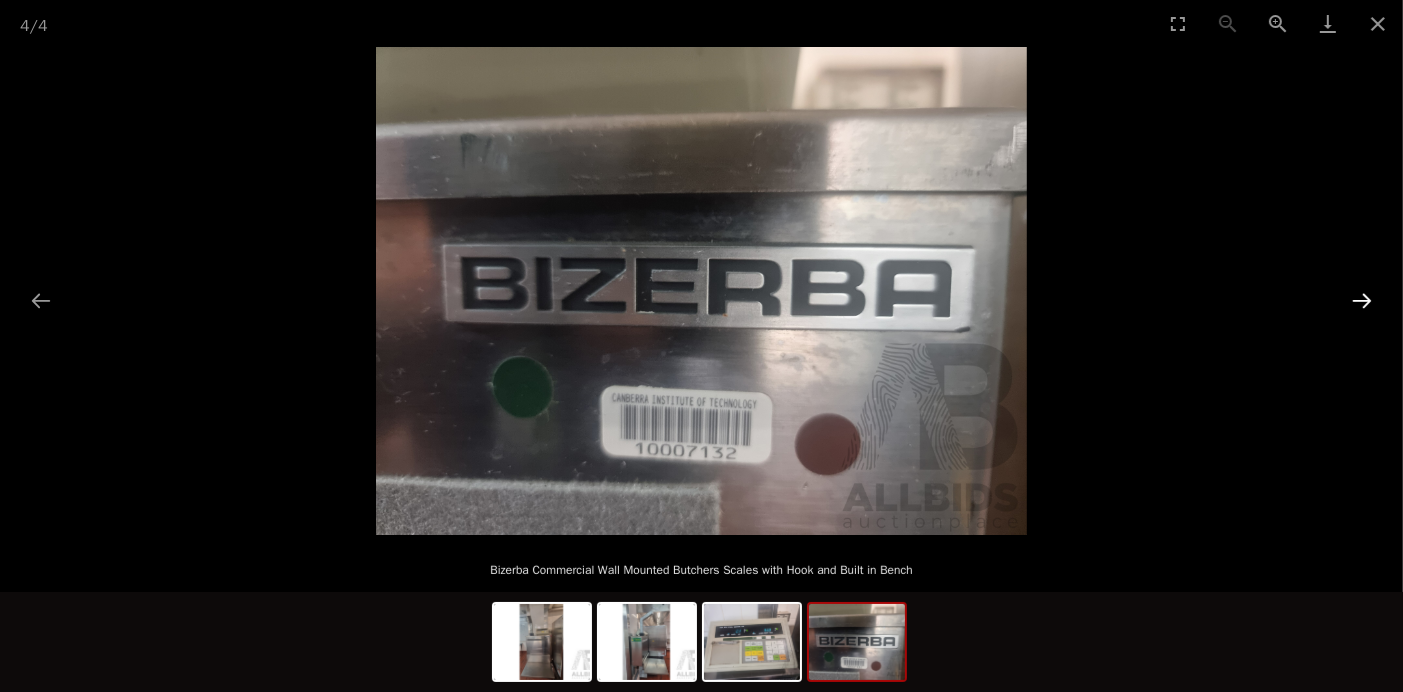click at bounding box center (1362, 300) 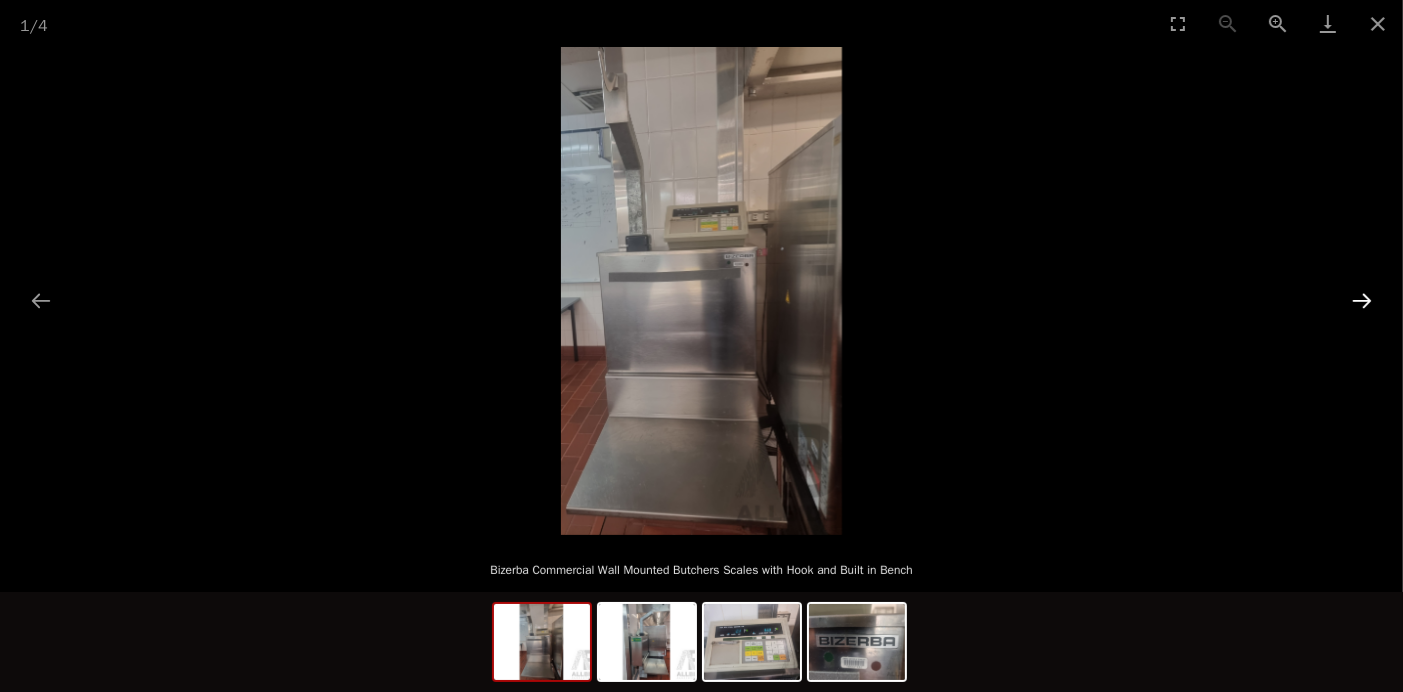 click at bounding box center [1362, 300] 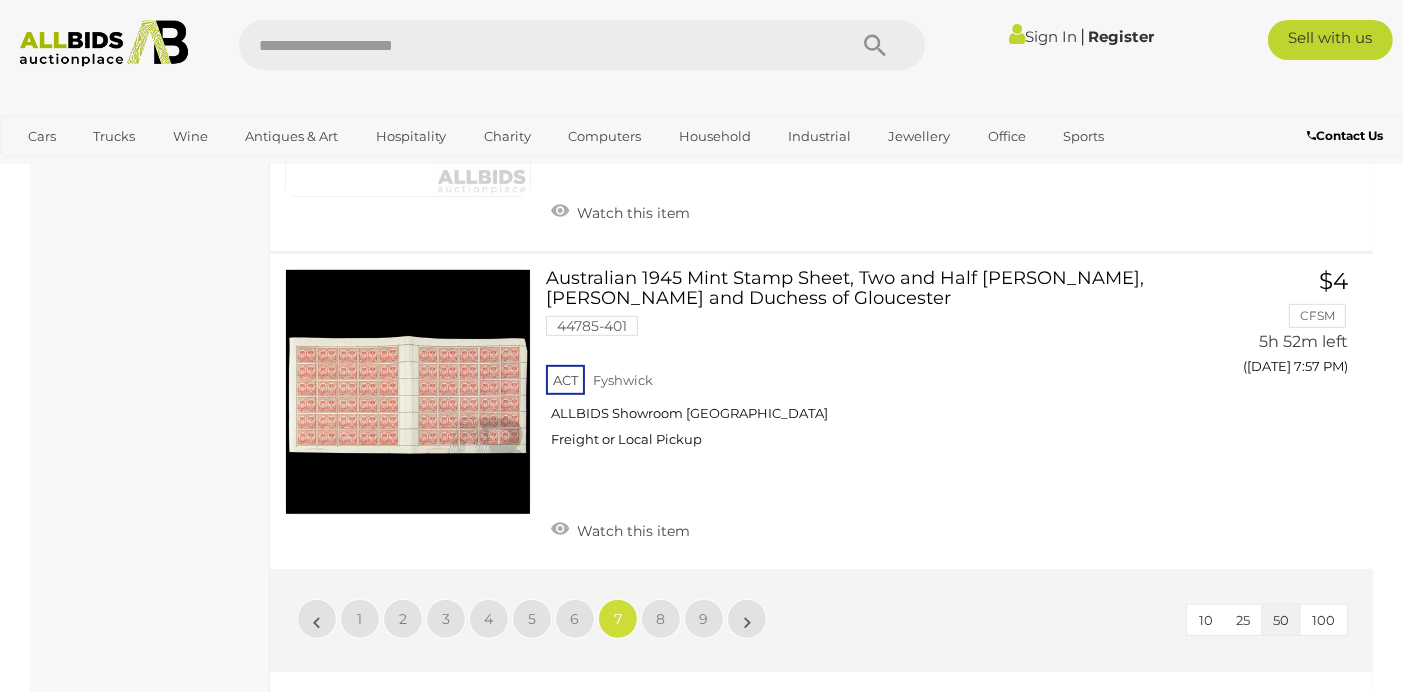 scroll, scrollTop: 15120, scrollLeft: 0, axis: vertical 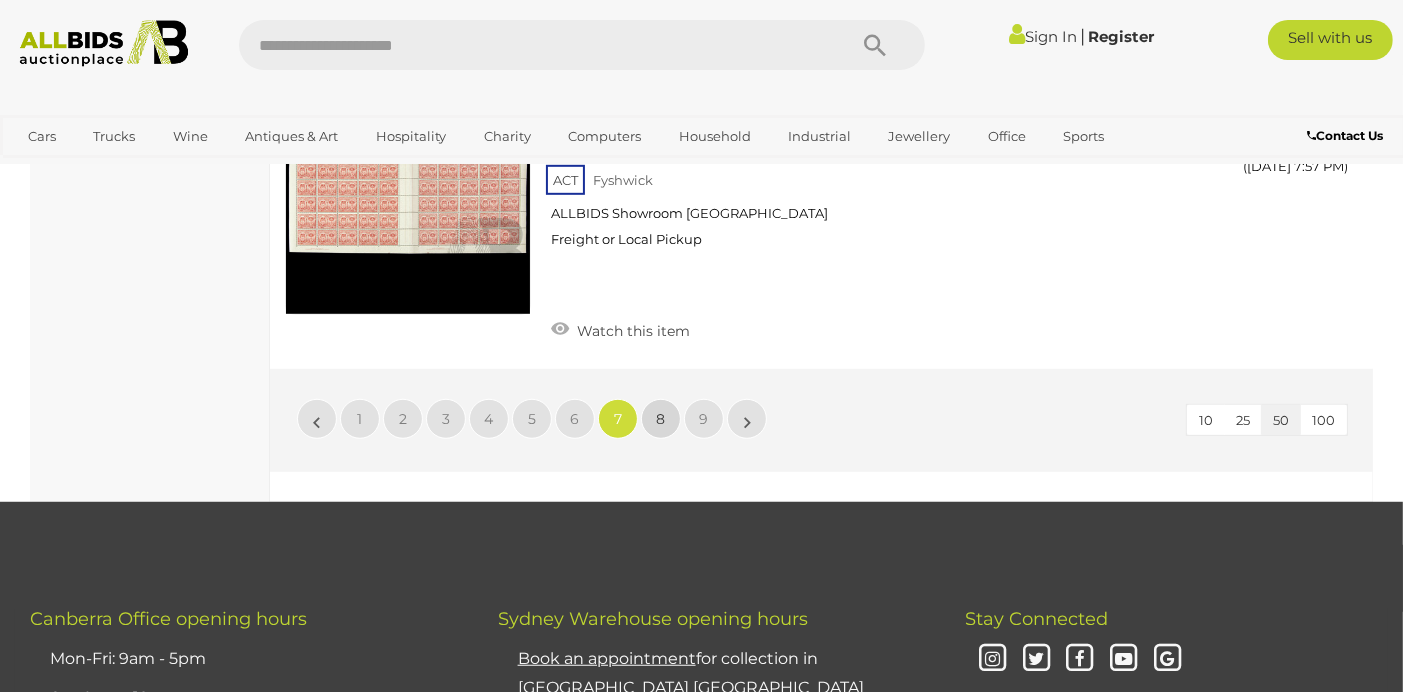 click on "8" at bounding box center (661, 419) 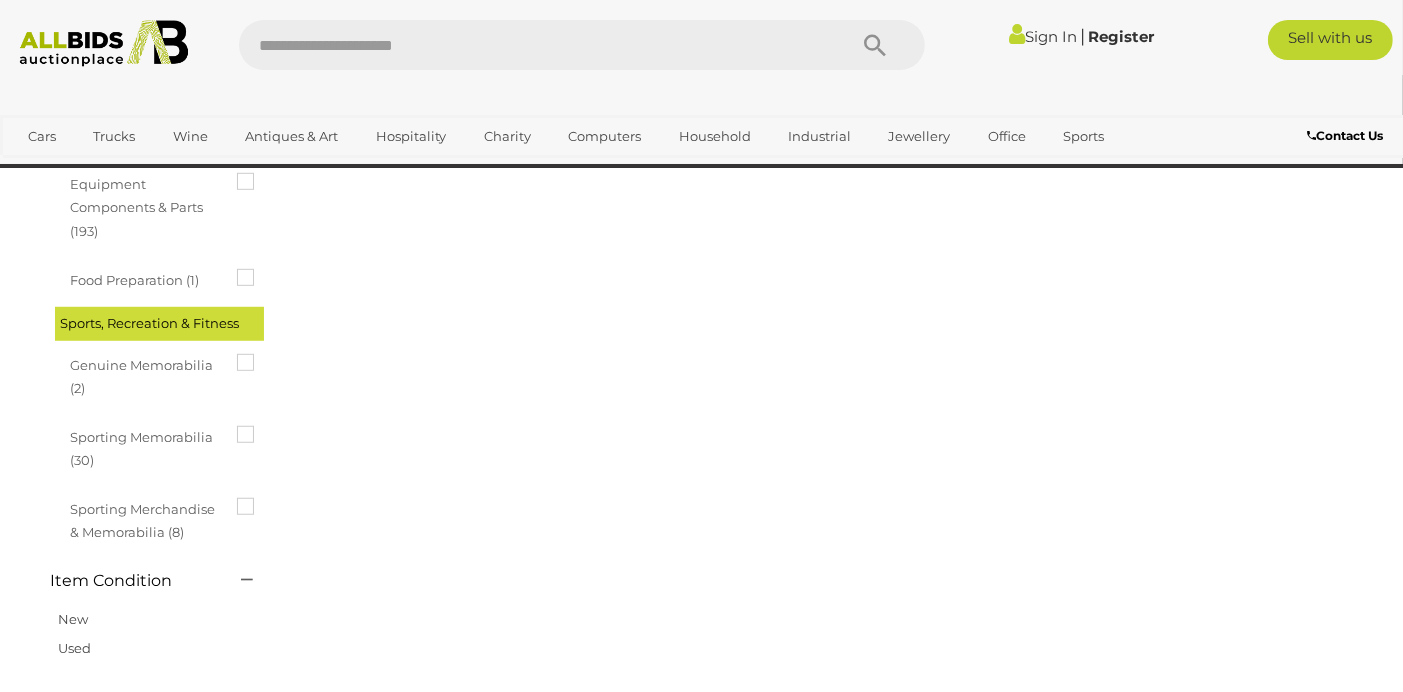 scroll, scrollTop: 102, scrollLeft: 0, axis: vertical 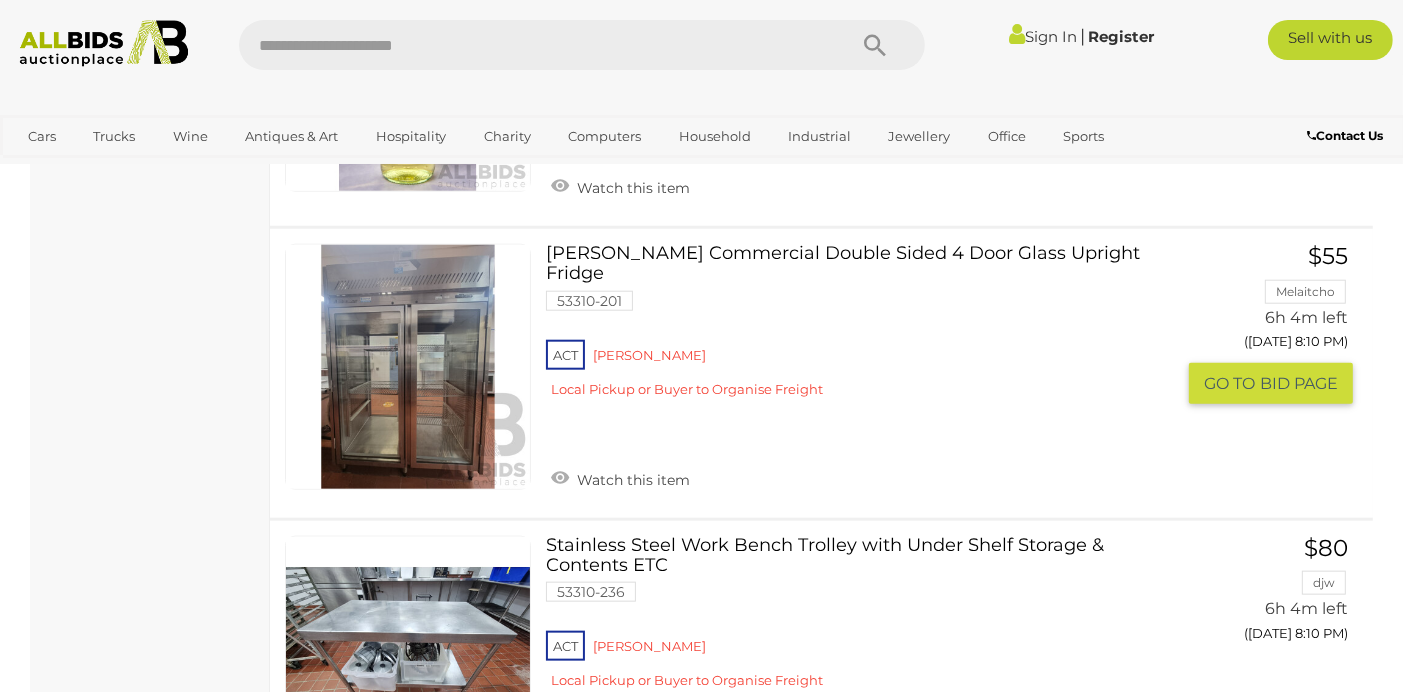 click at bounding box center [408, 367] 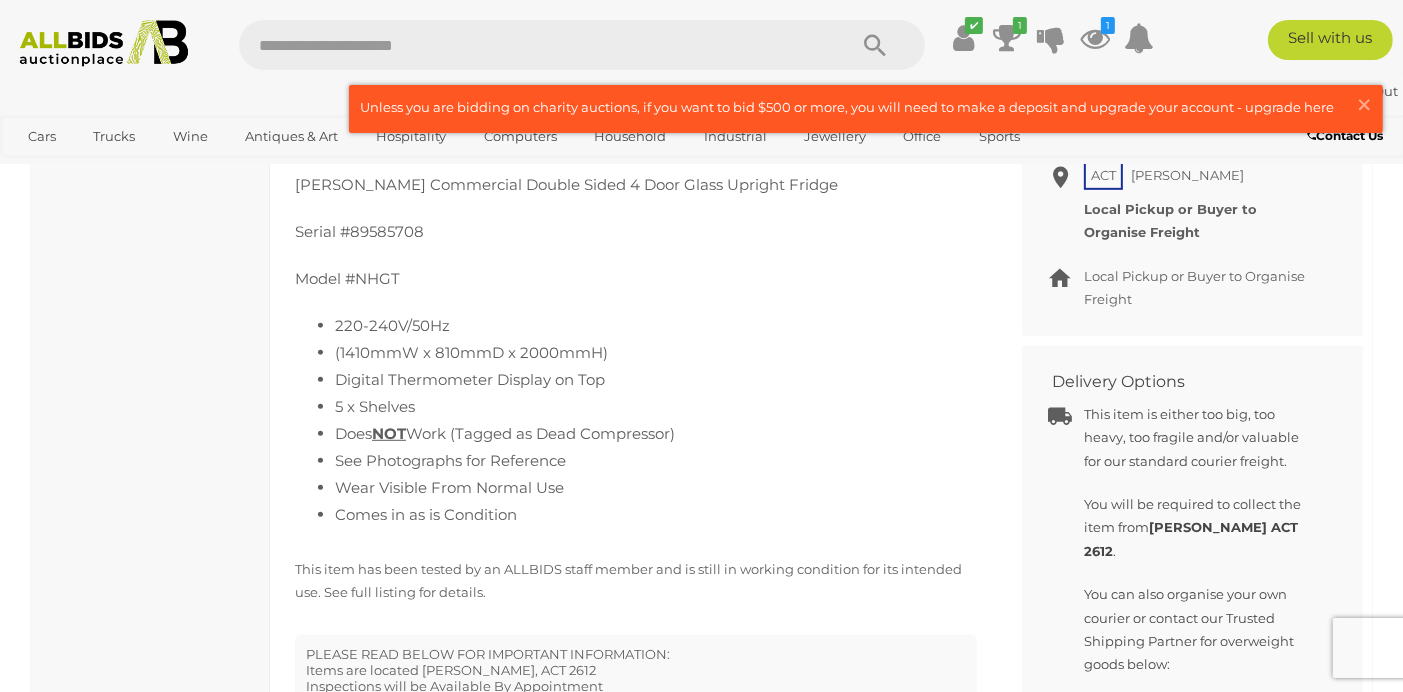 scroll, scrollTop: 900, scrollLeft: 0, axis: vertical 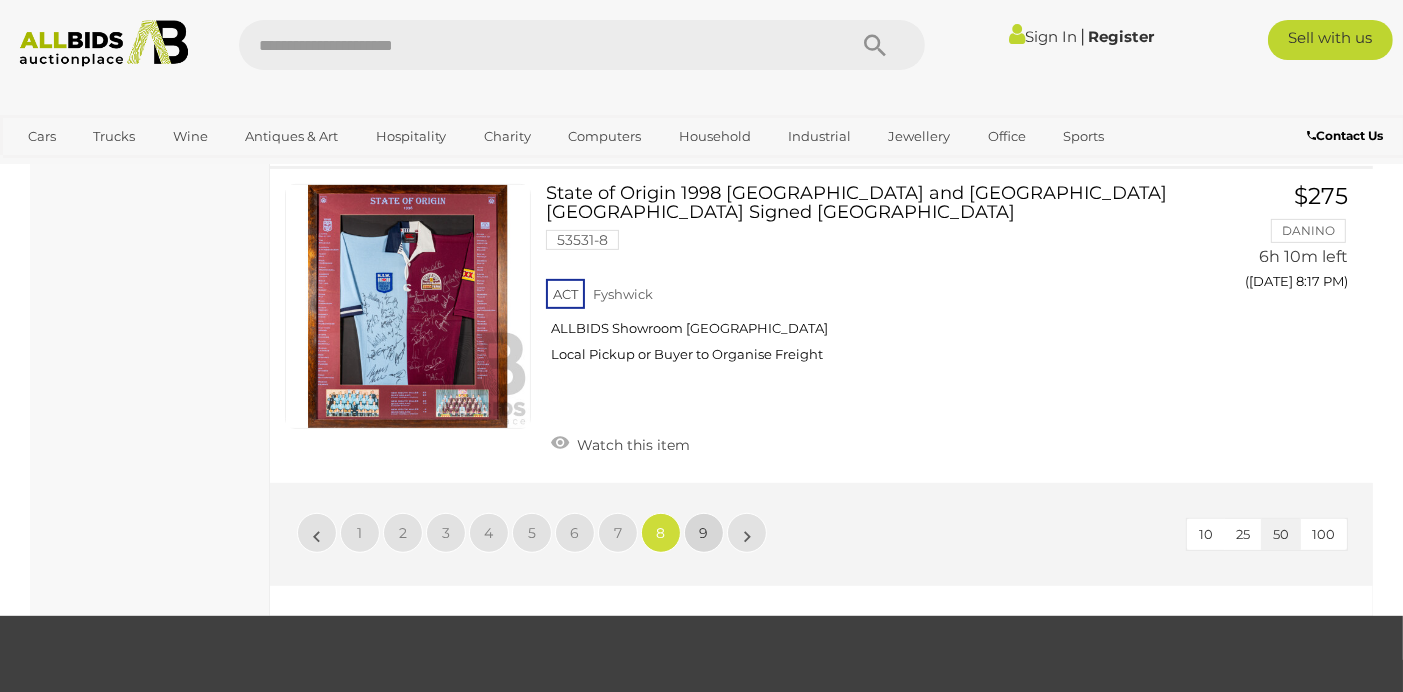 click on "9" at bounding box center (704, 533) 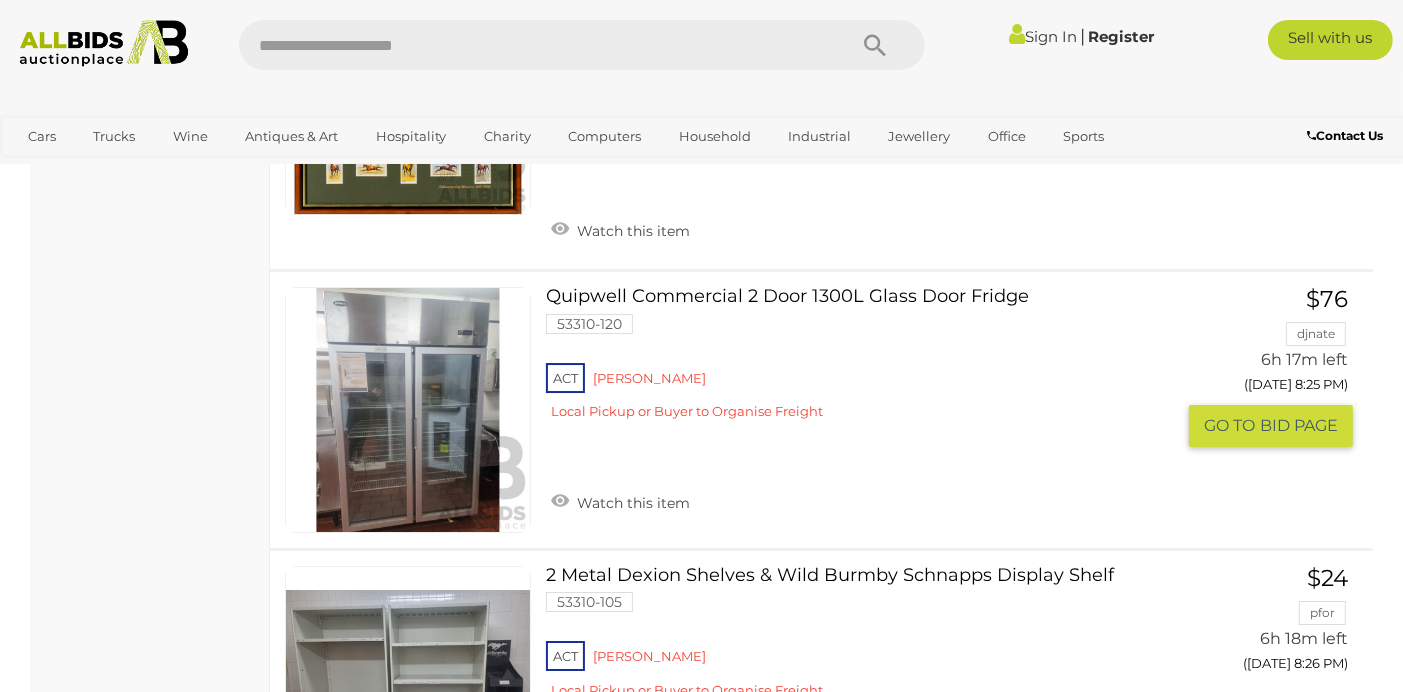 scroll, scrollTop: 6402, scrollLeft: 0, axis: vertical 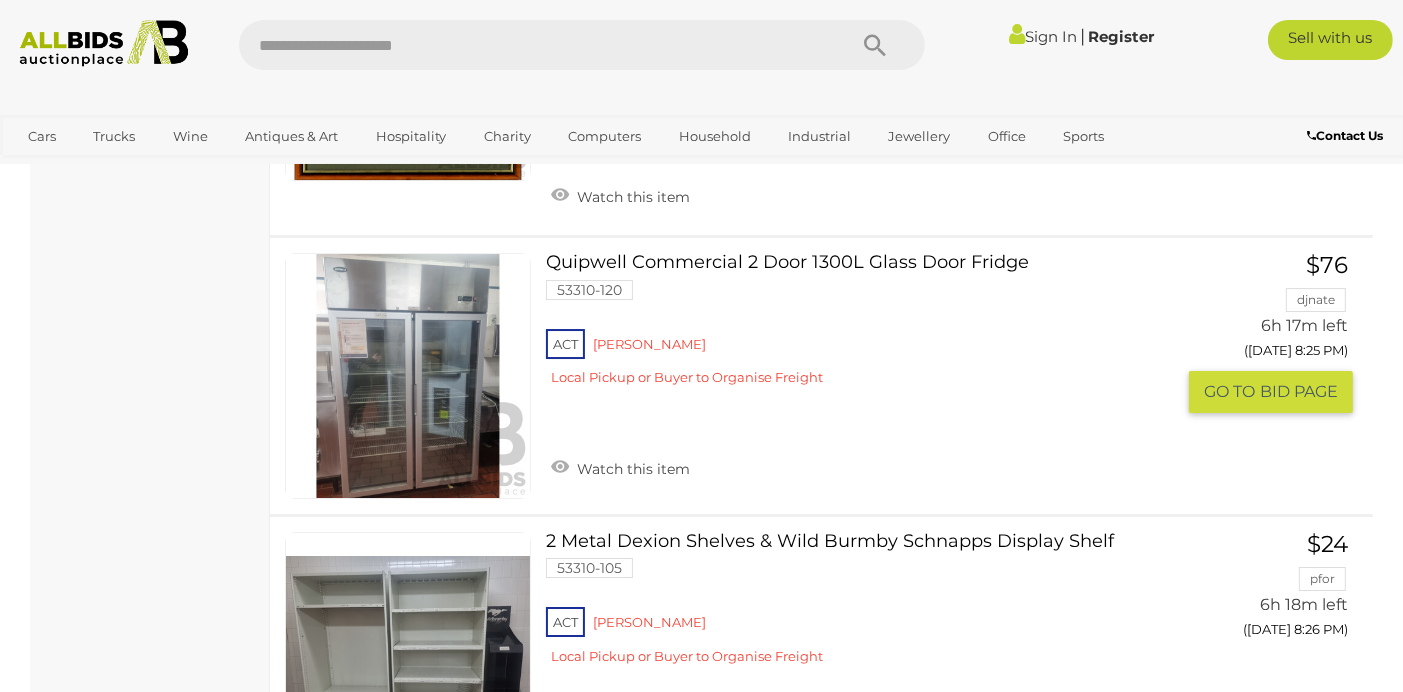 click at bounding box center (408, 376) 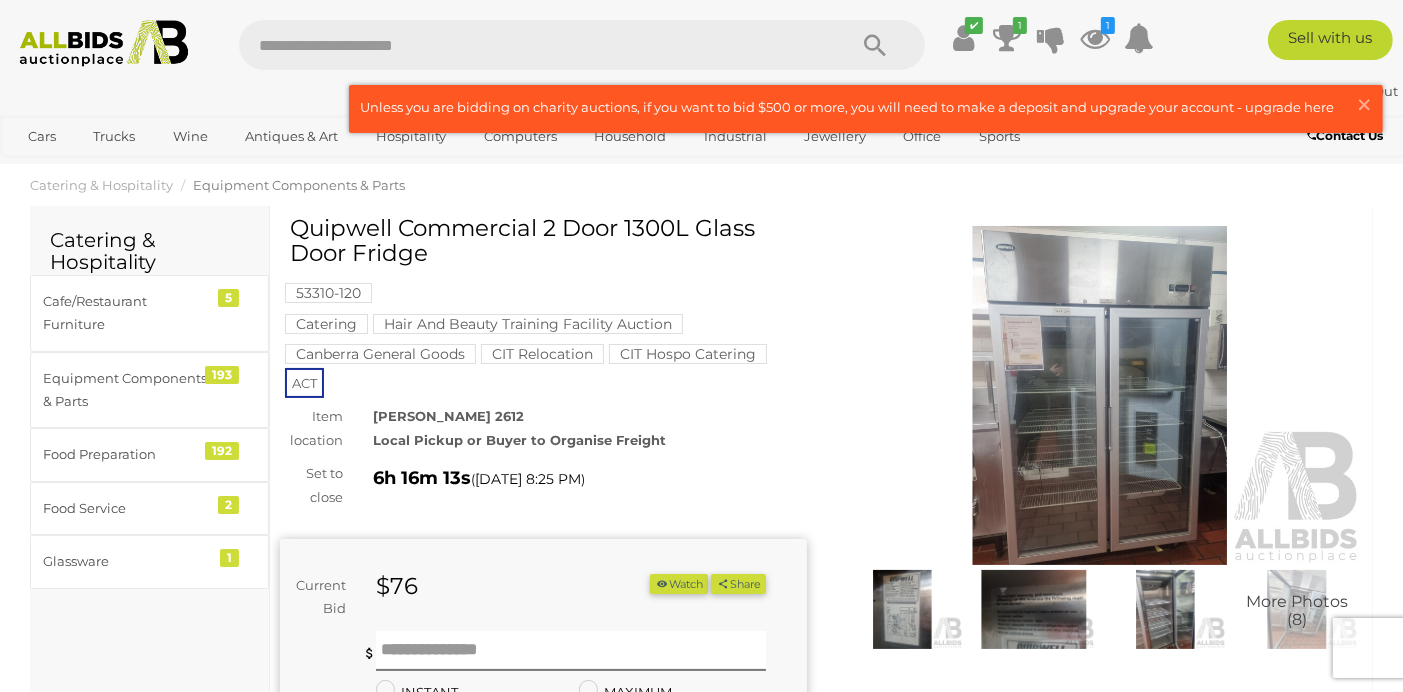 scroll, scrollTop: 0, scrollLeft: 0, axis: both 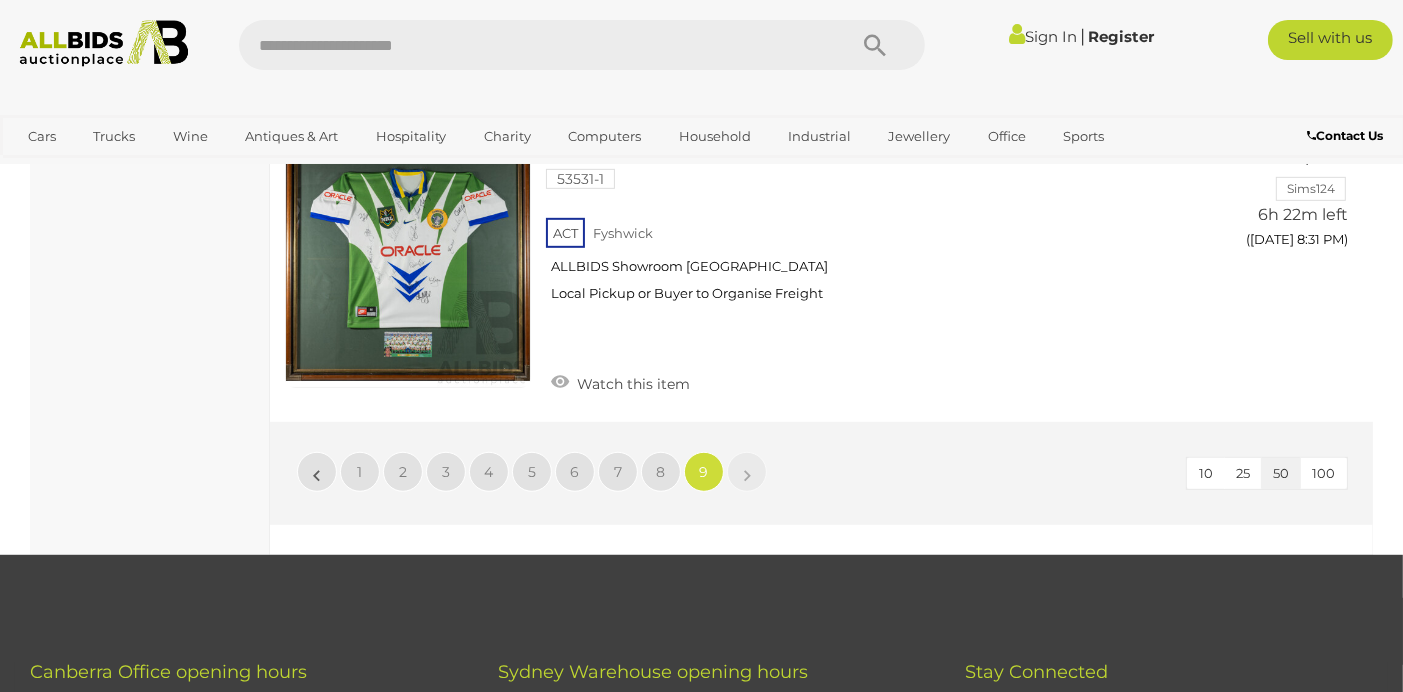click on "»" at bounding box center [747, 472] 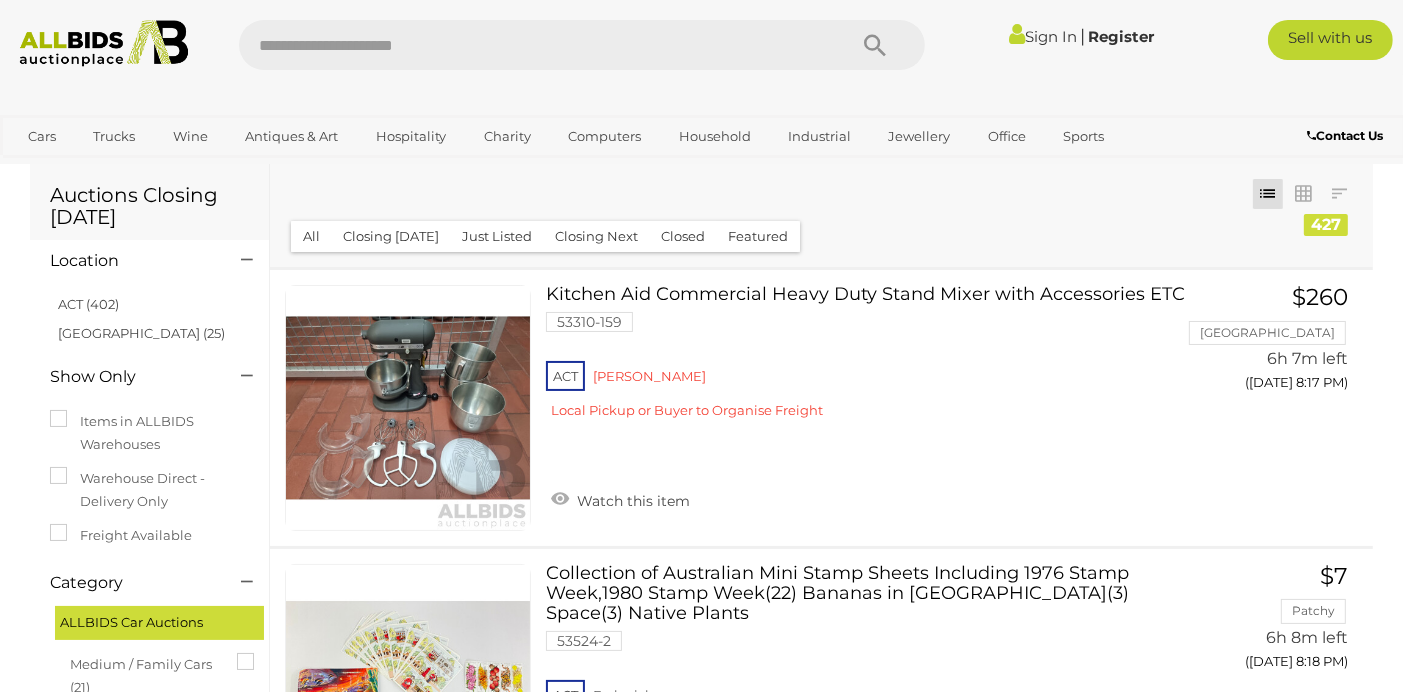scroll, scrollTop: 0, scrollLeft: 0, axis: both 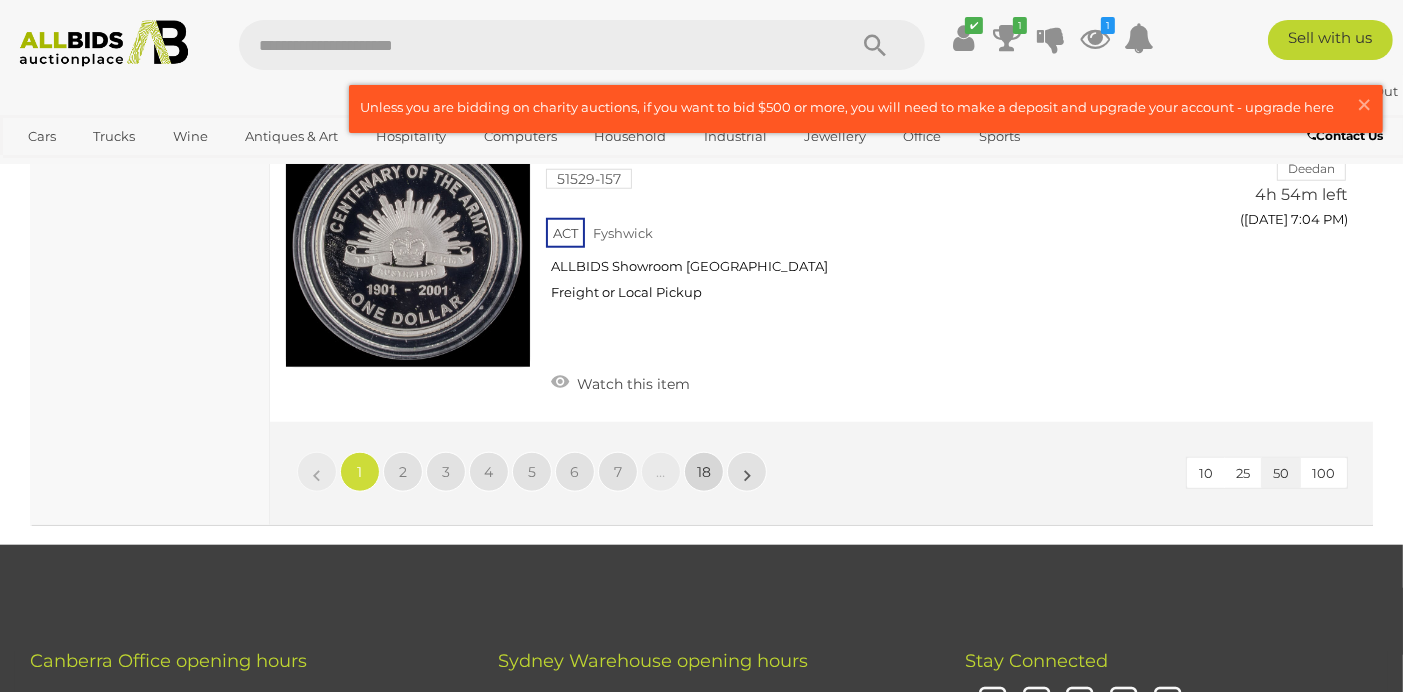 click on "18" at bounding box center [704, 472] 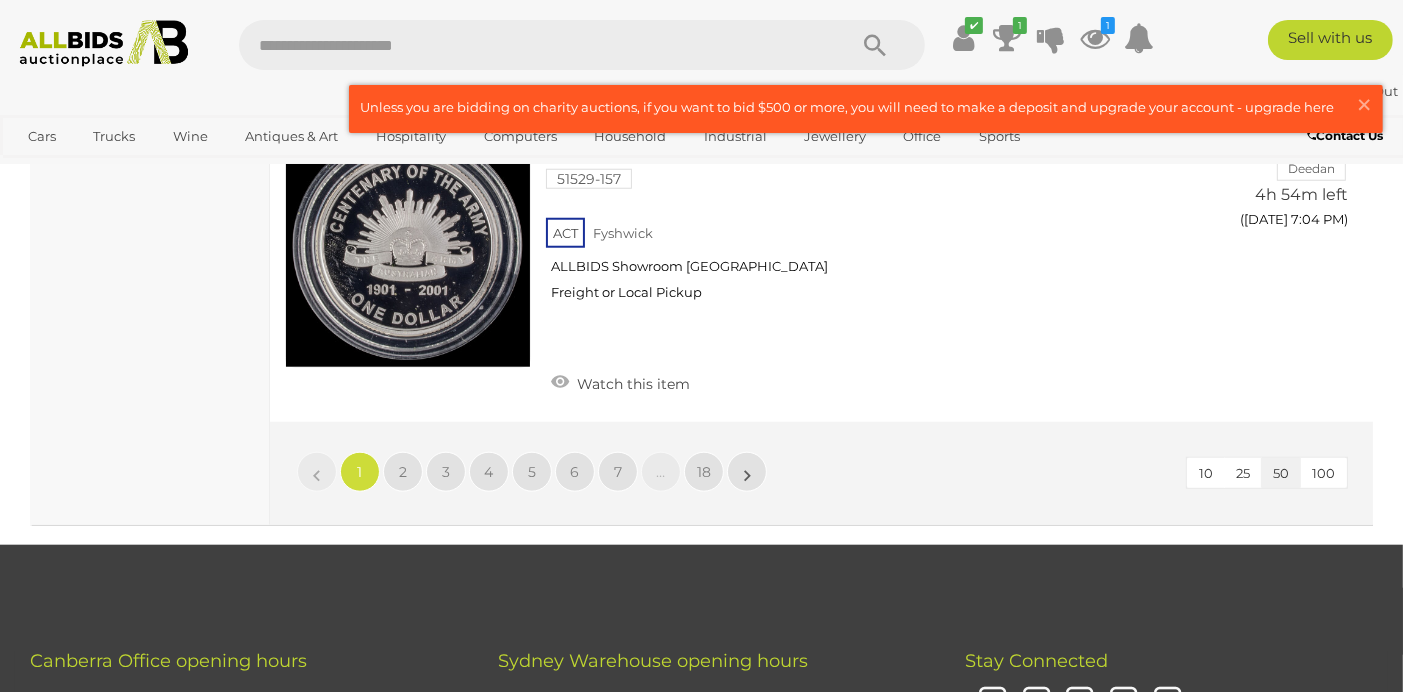 scroll, scrollTop: 446, scrollLeft: 0, axis: vertical 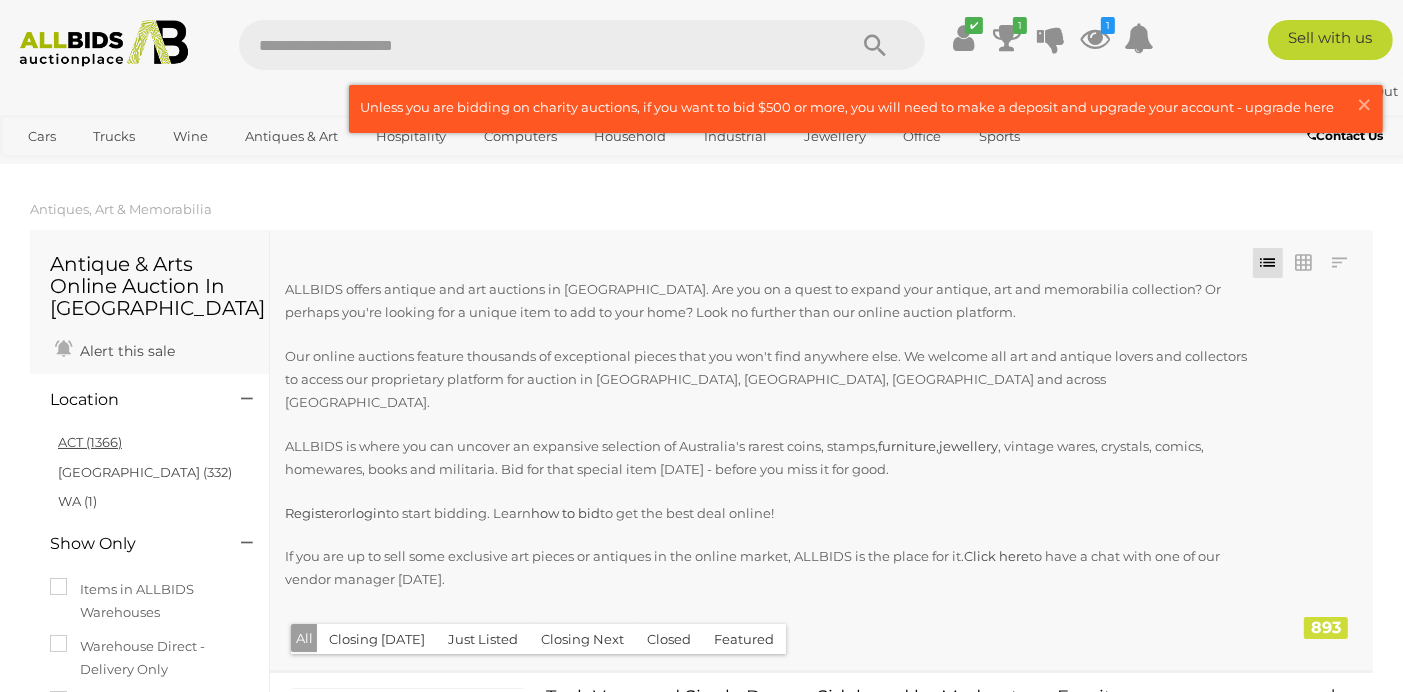 click on "ACT (1366)" at bounding box center (90, 442) 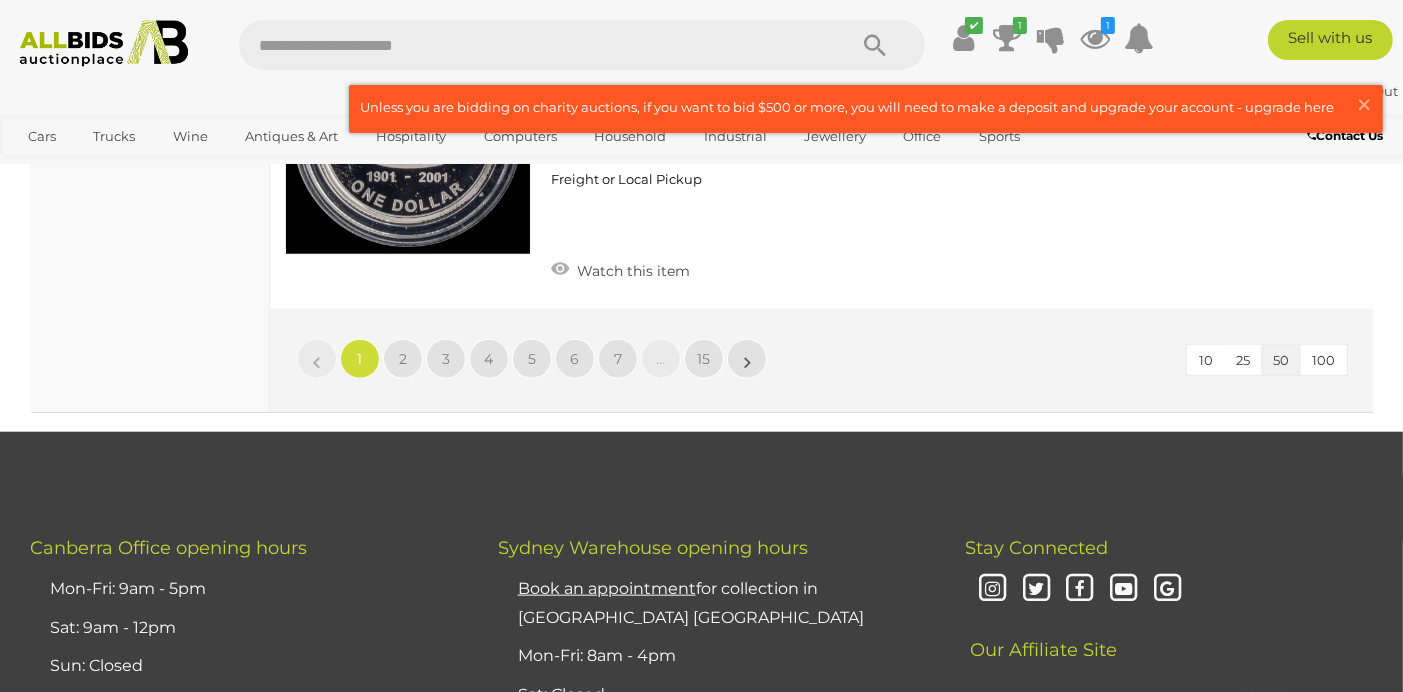 scroll, scrollTop: 15600, scrollLeft: 0, axis: vertical 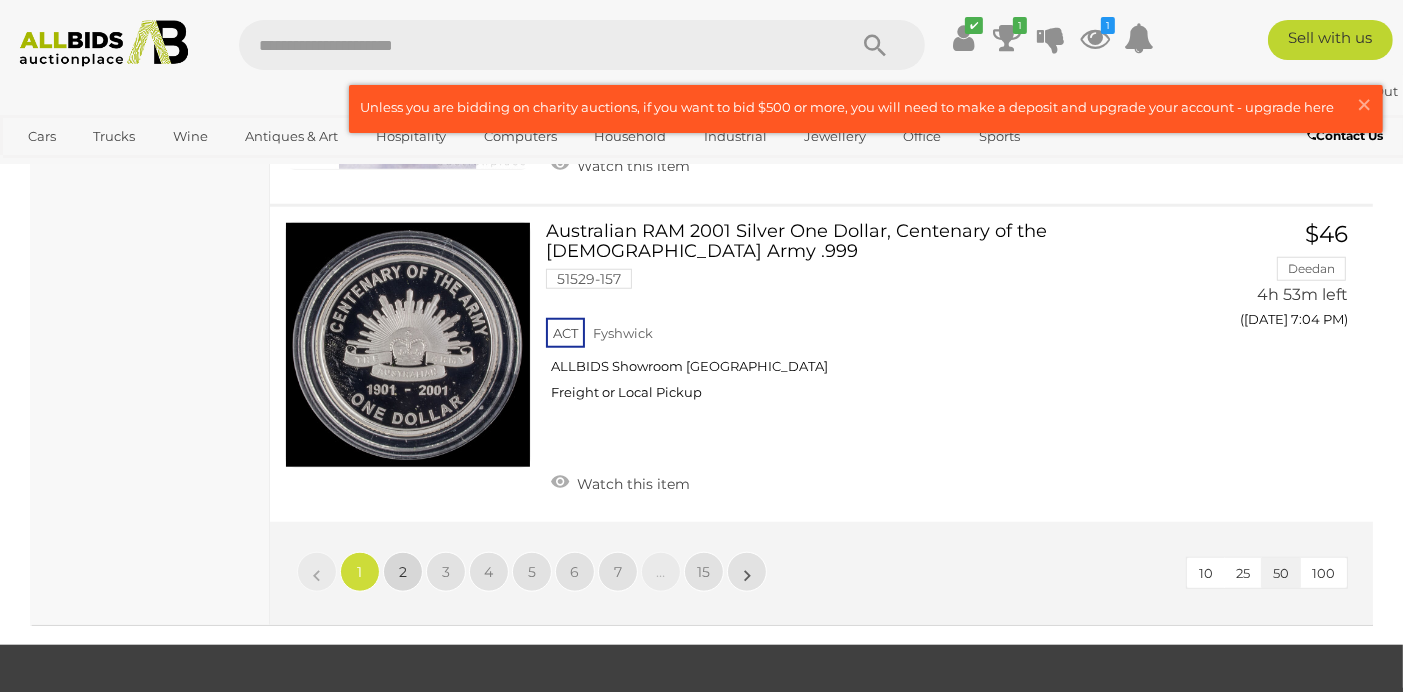 click on "2" at bounding box center [403, 572] 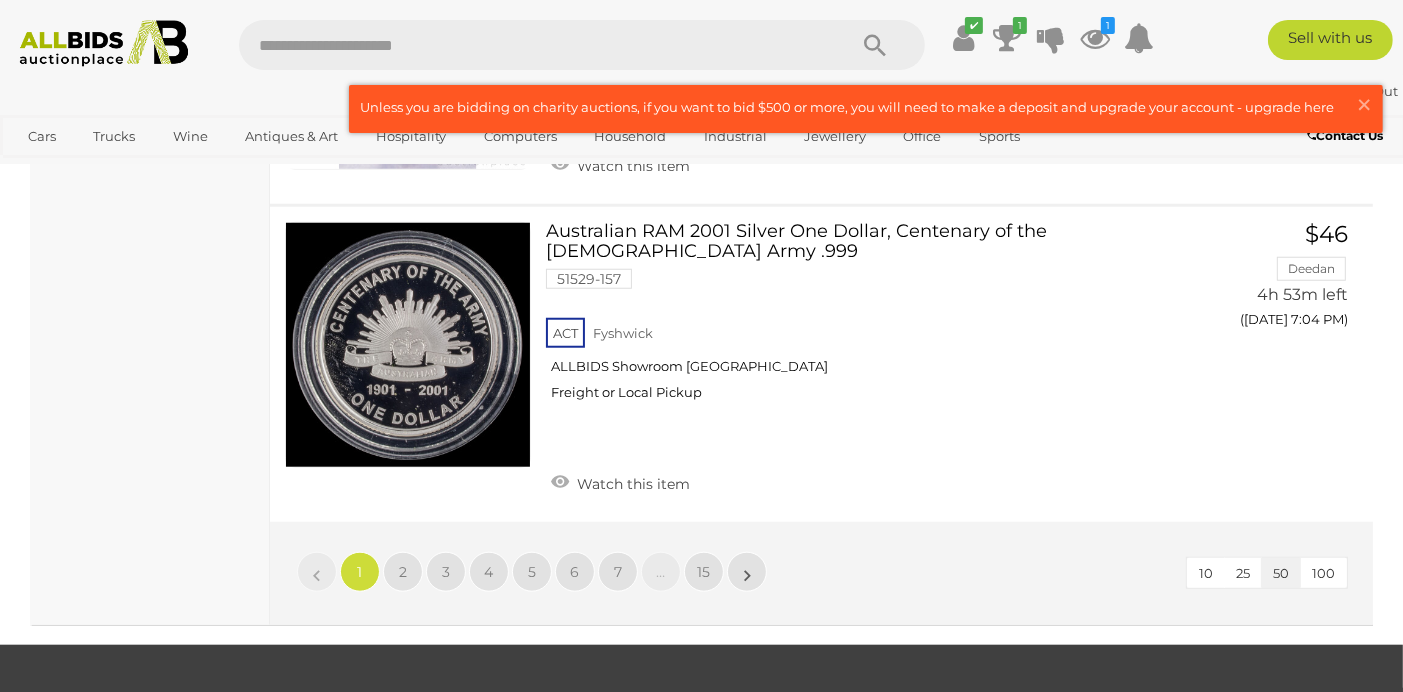scroll, scrollTop: 446, scrollLeft: 0, axis: vertical 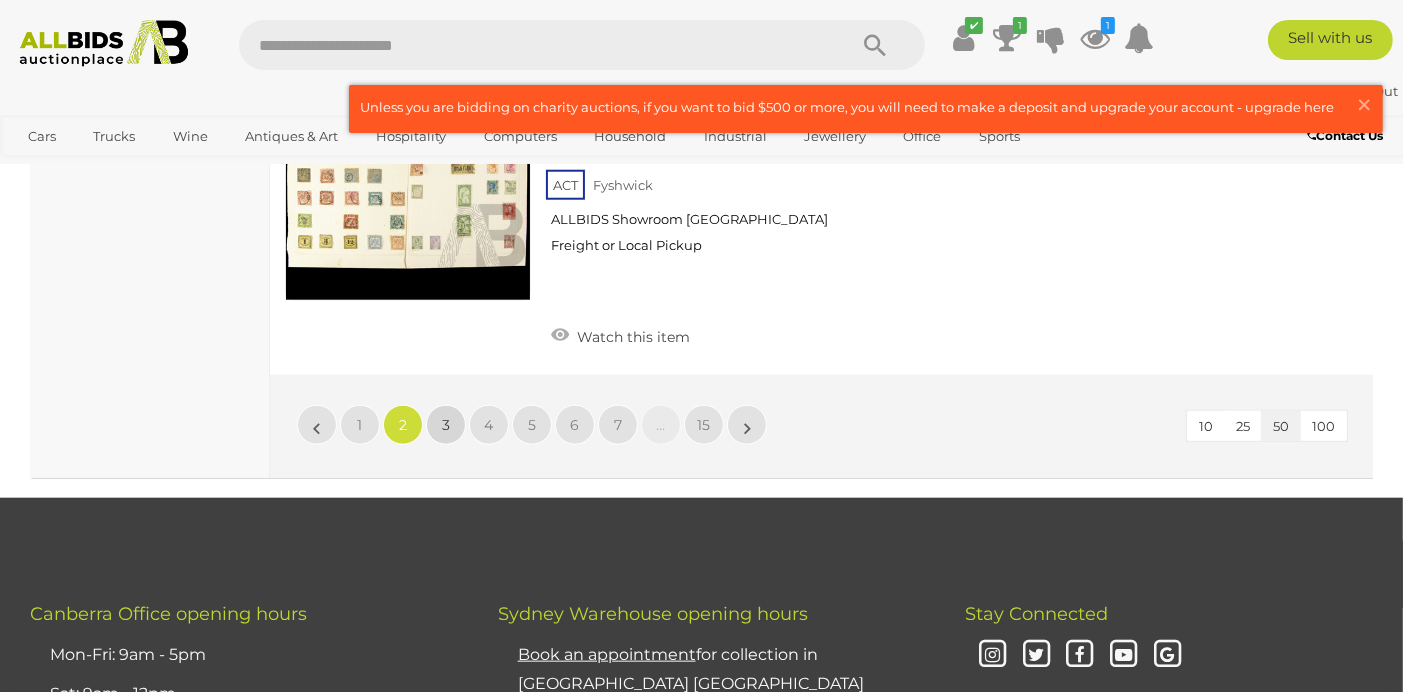 click on "3" at bounding box center [446, 425] 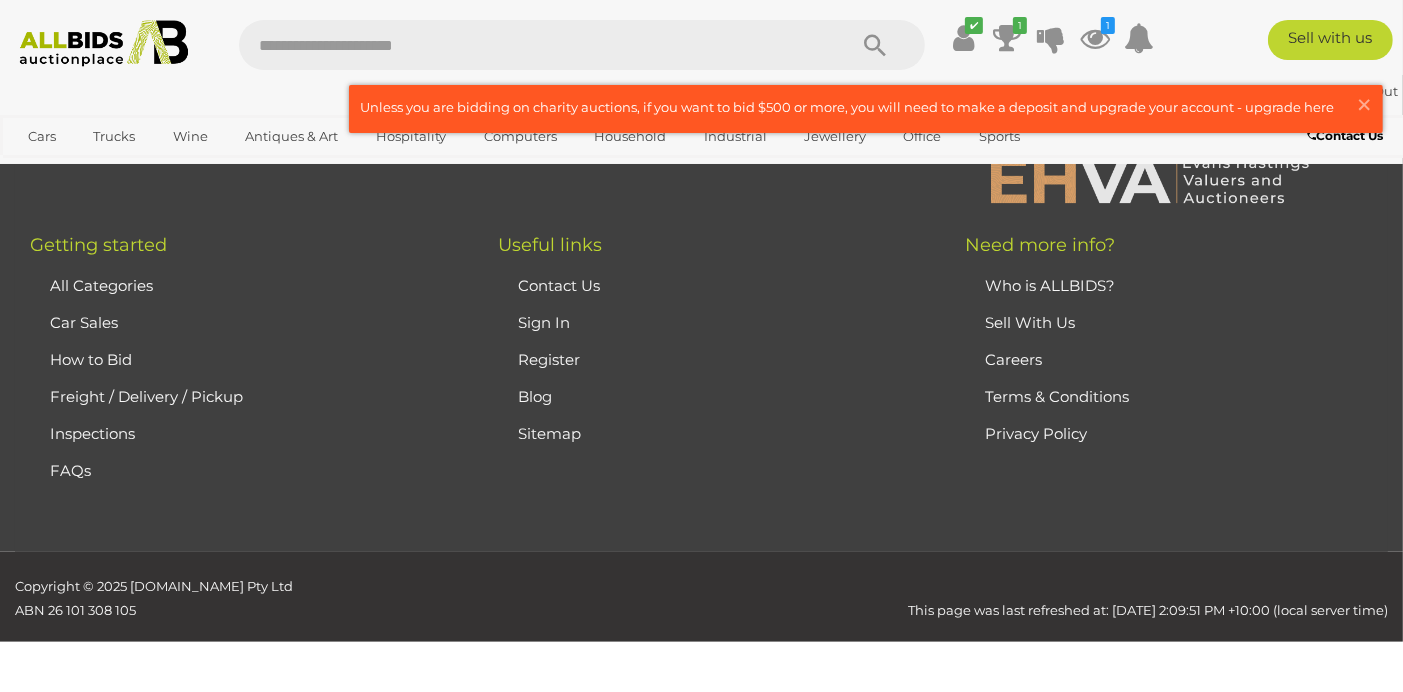 scroll, scrollTop: 446, scrollLeft: 0, axis: vertical 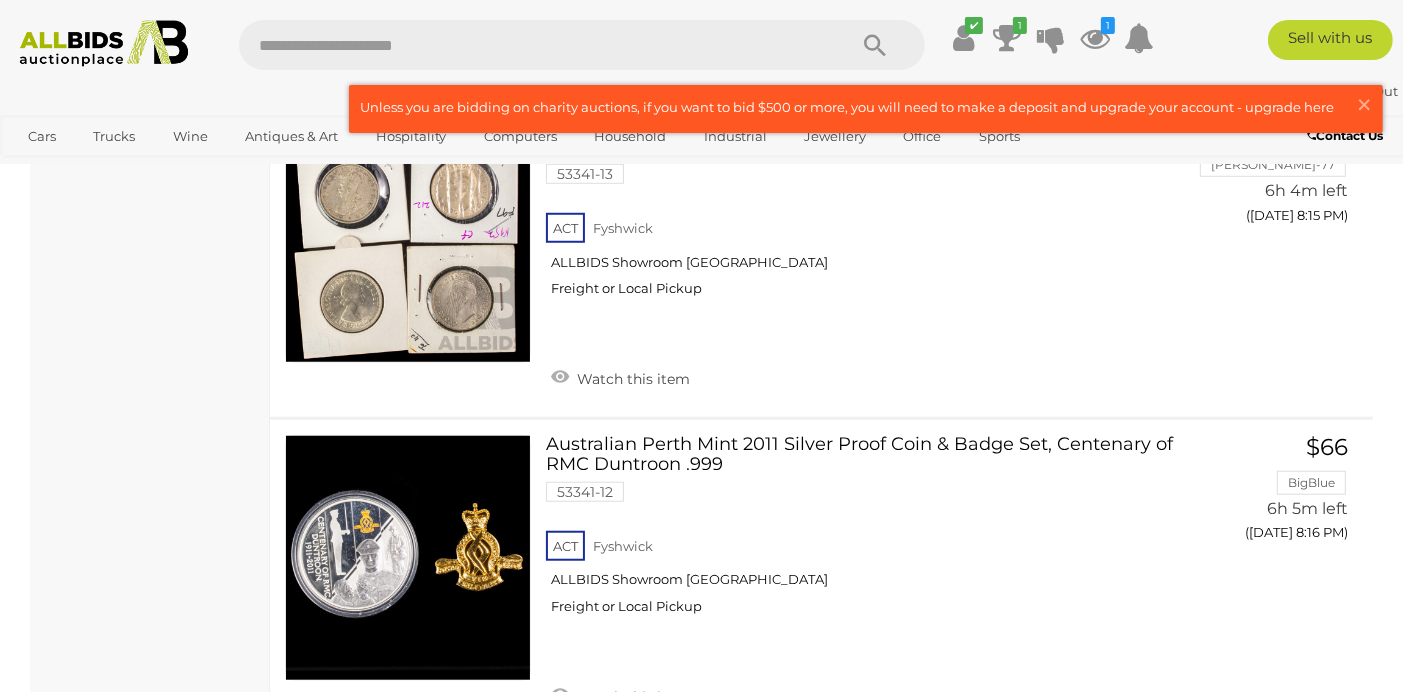 click on "4" at bounding box center [489, 785] 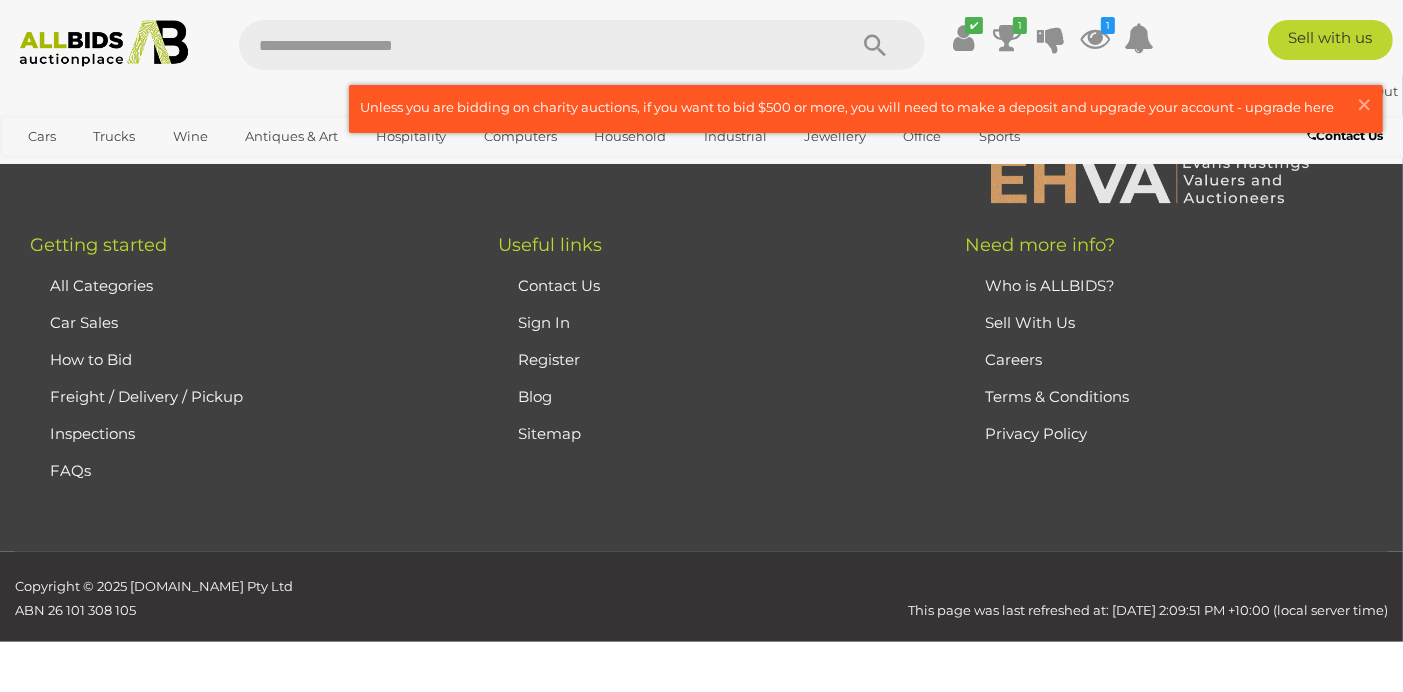 scroll, scrollTop: 446, scrollLeft: 0, axis: vertical 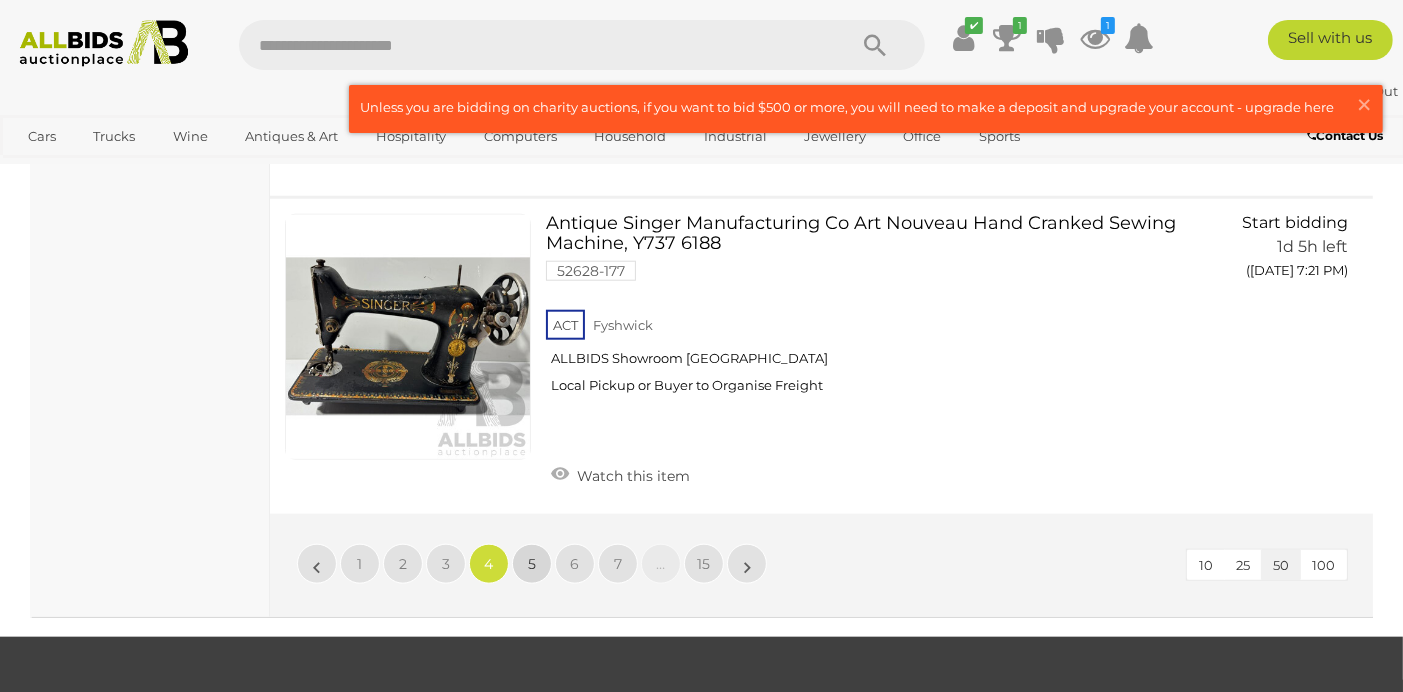 click on "5" at bounding box center [532, 564] 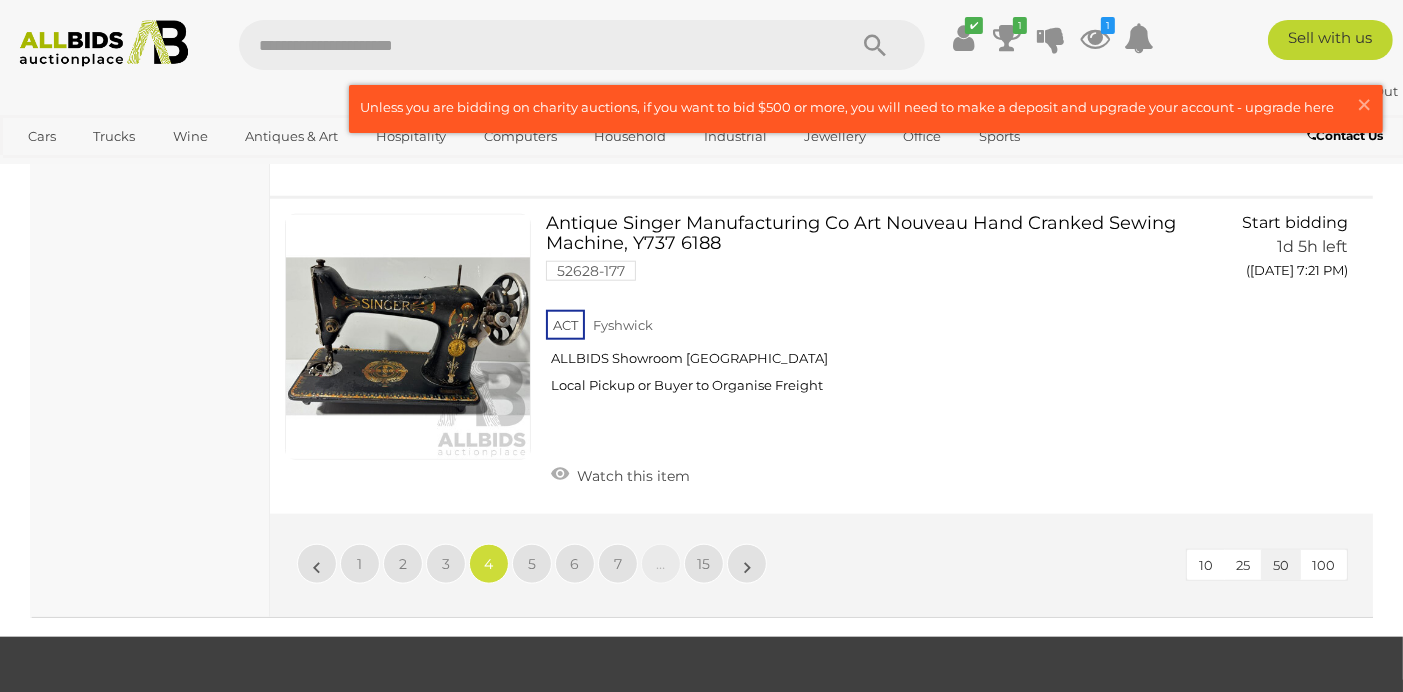 scroll, scrollTop: 446, scrollLeft: 0, axis: vertical 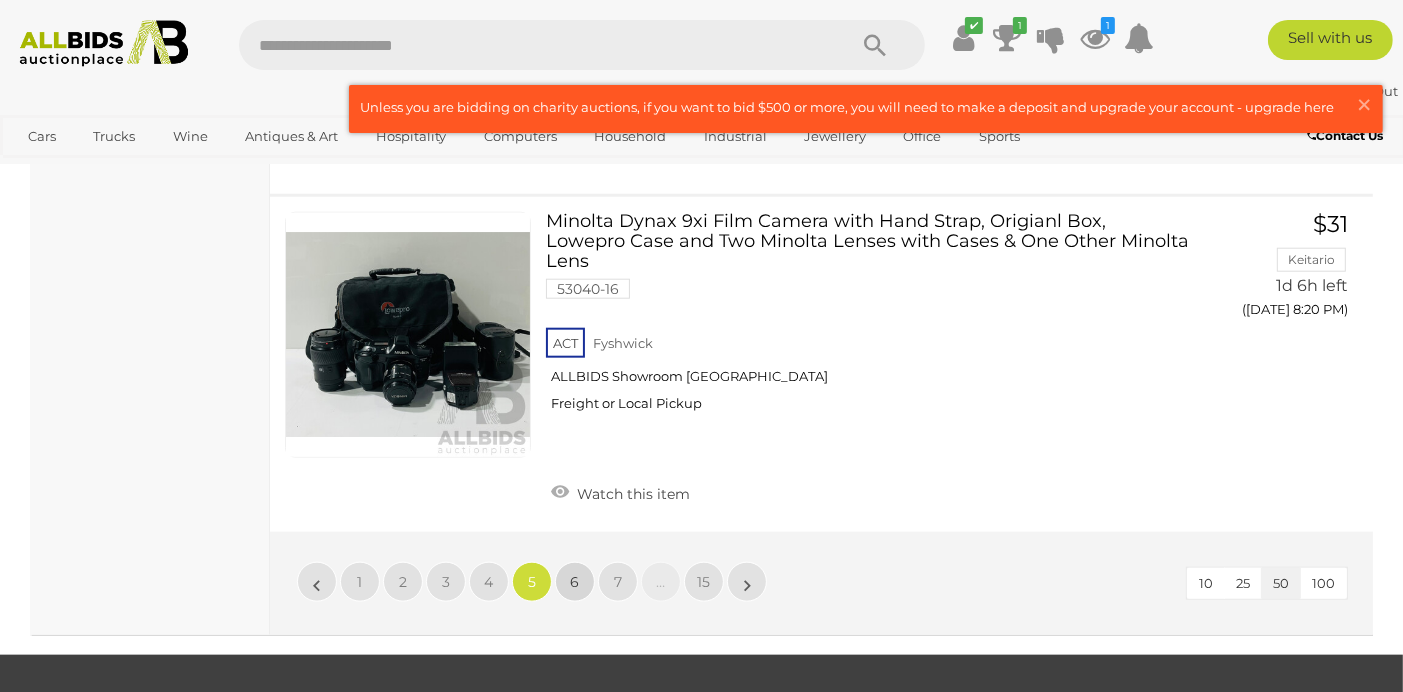 click on "6" at bounding box center (575, 582) 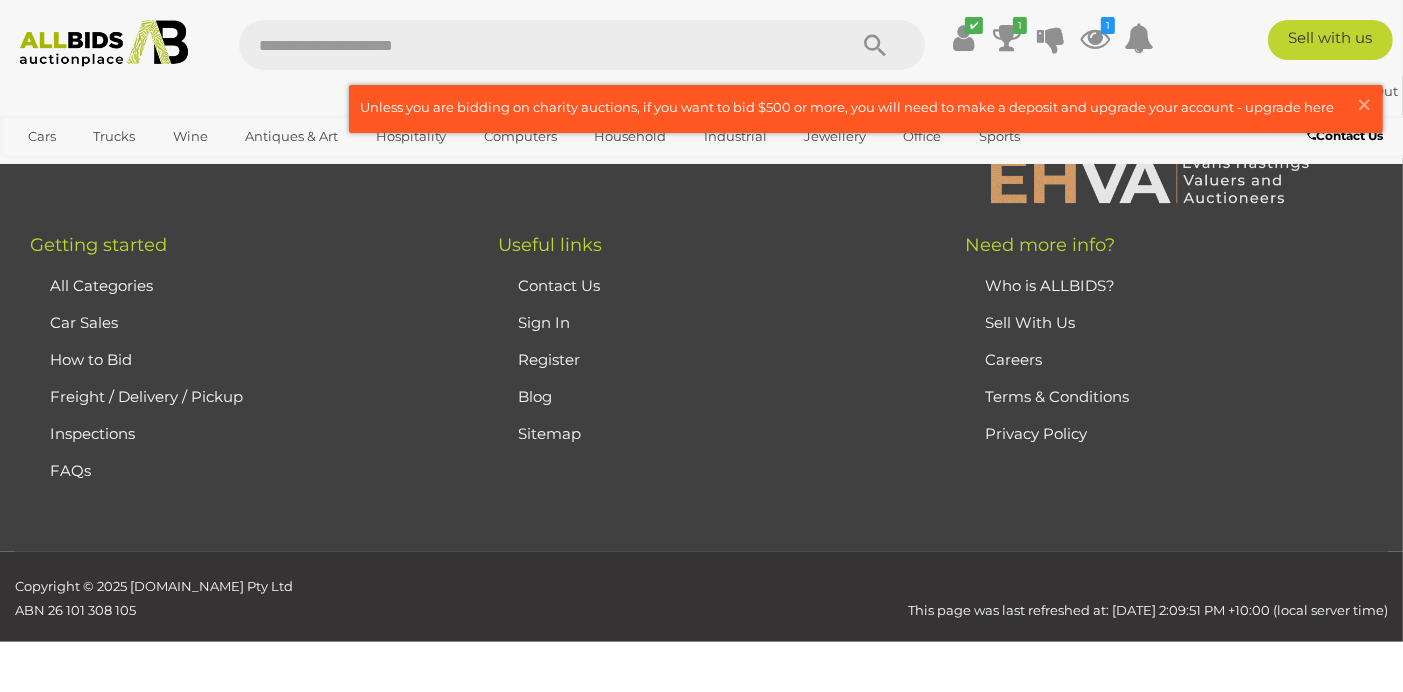 scroll, scrollTop: 446, scrollLeft: 0, axis: vertical 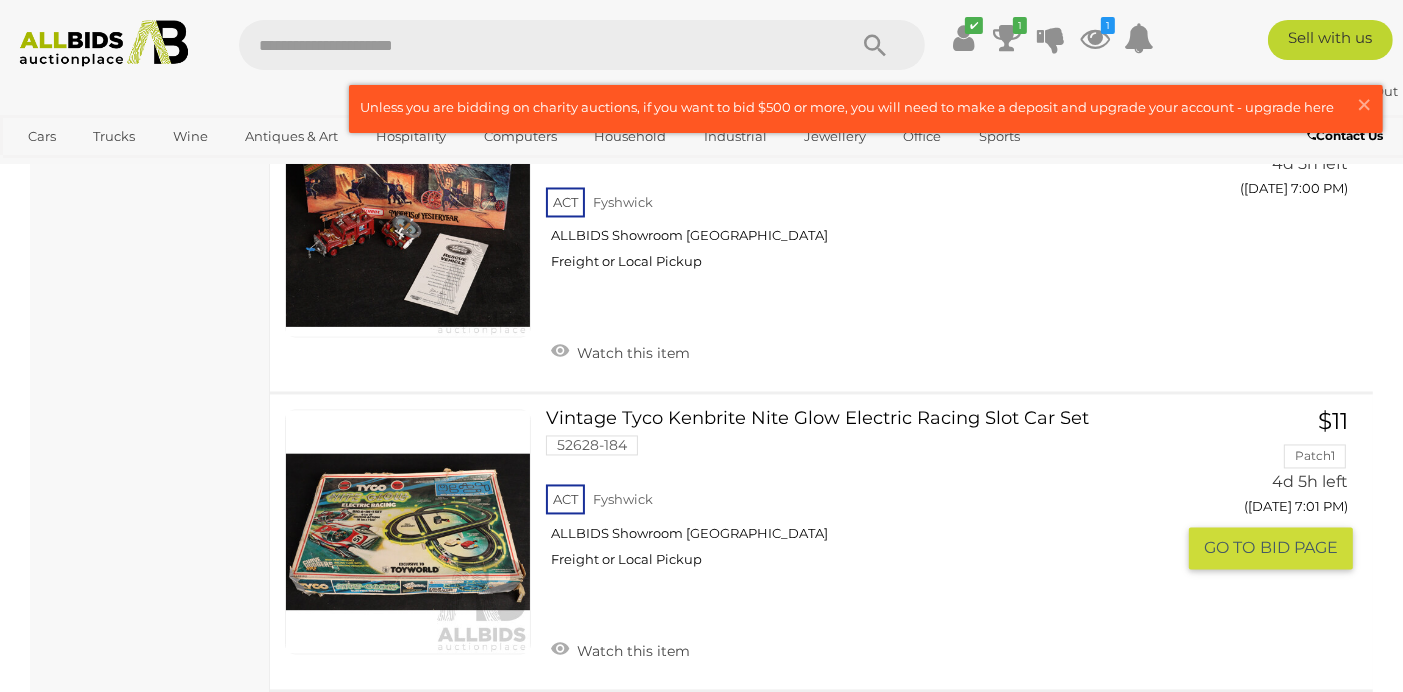 click at bounding box center [408, 533] 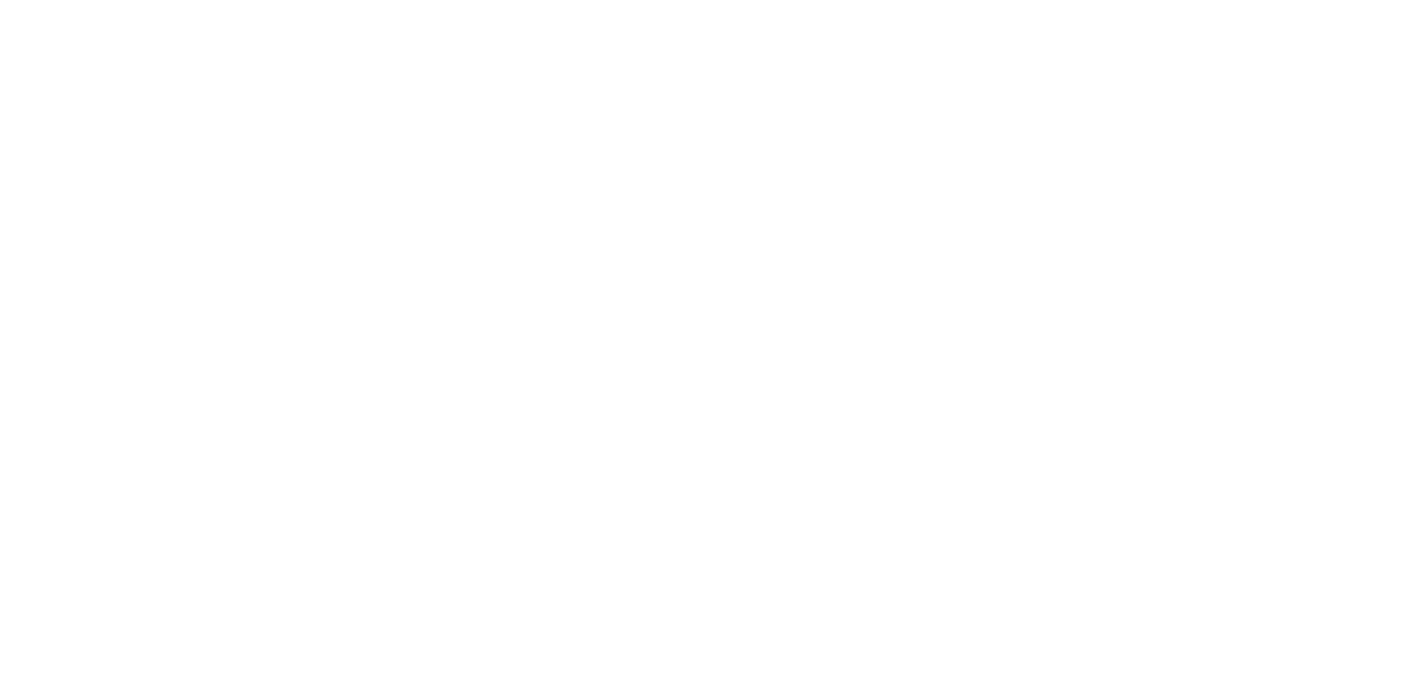scroll, scrollTop: 0, scrollLeft: 0, axis: both 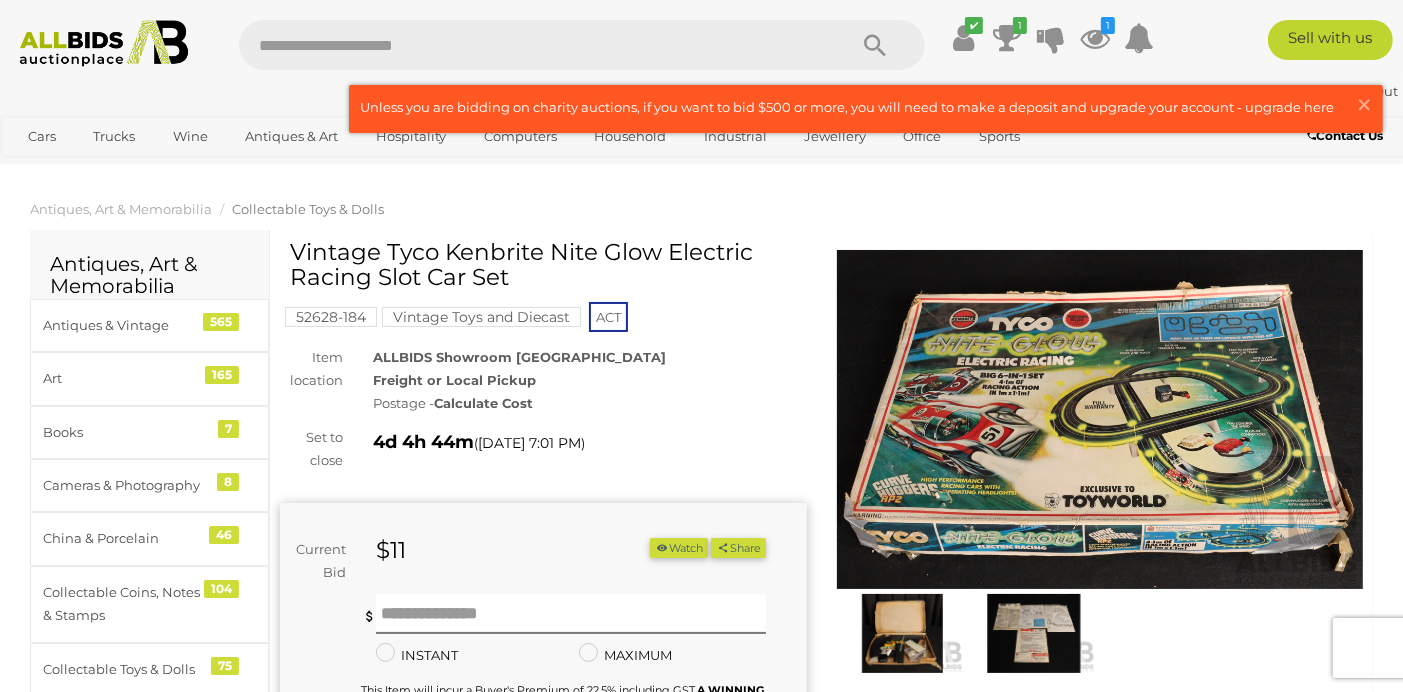click at bounding box center (1100, 419) 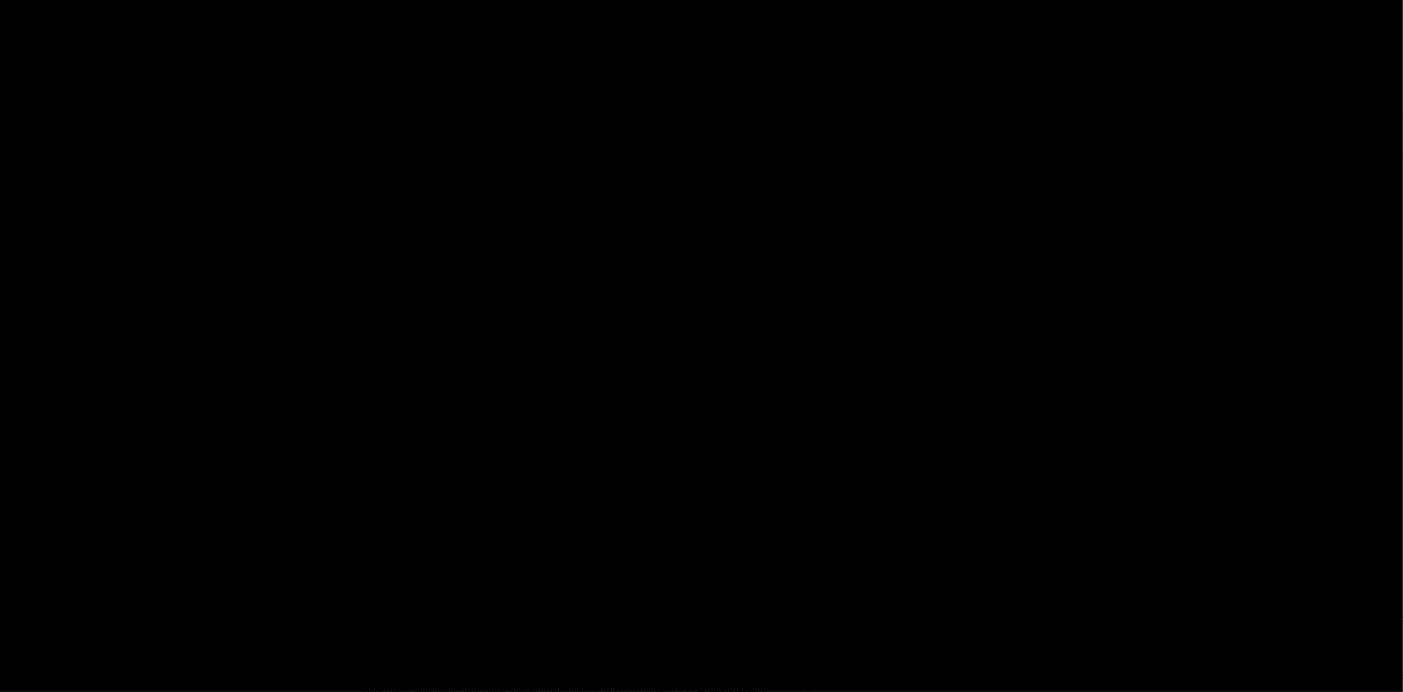 click at bounding box center (702, 291) 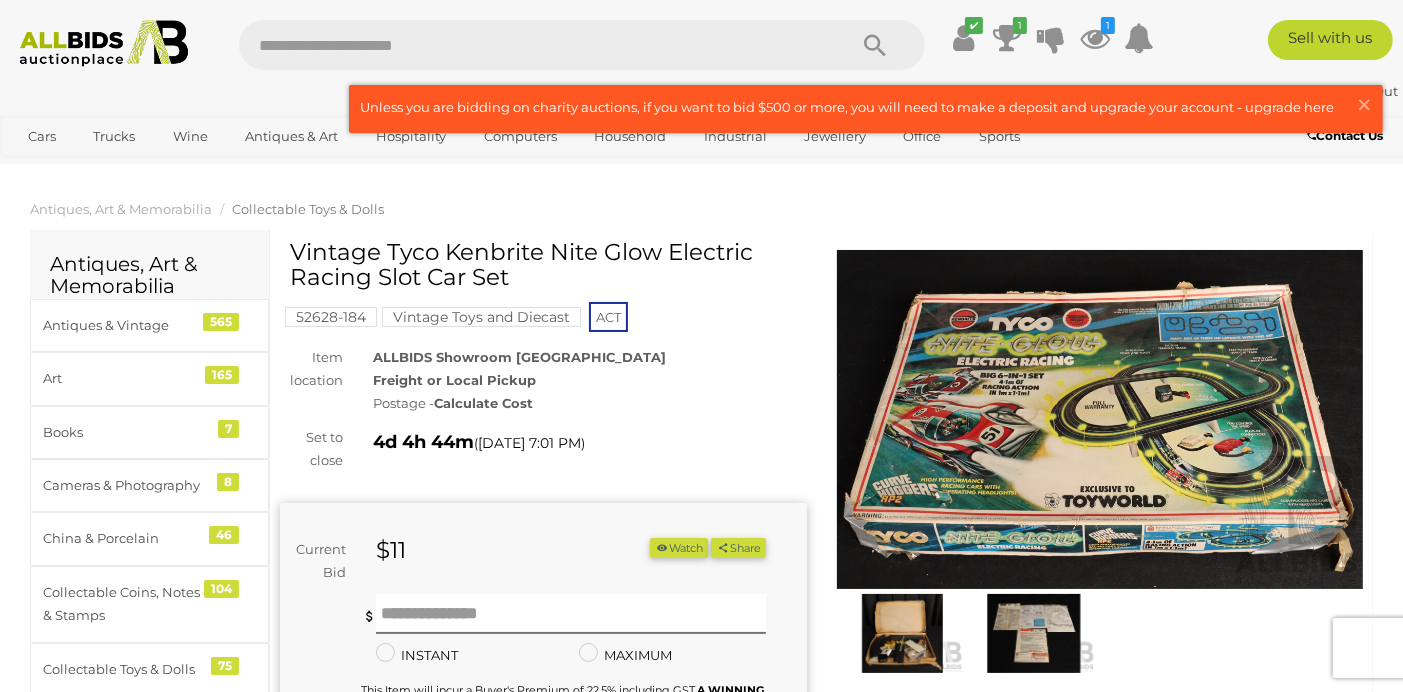 click at bounding box center (1100, 419) 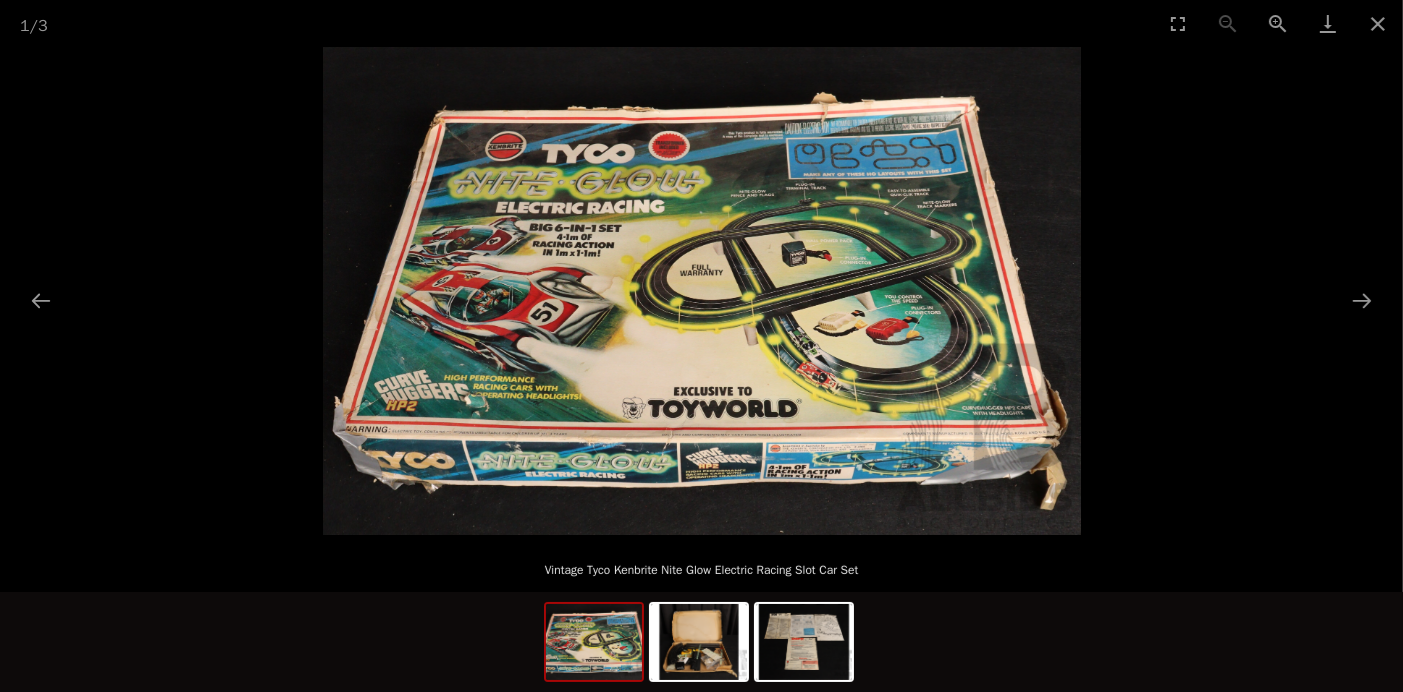 scroll, scrollTop: 200, scrollLeft: 0, axis: vertical 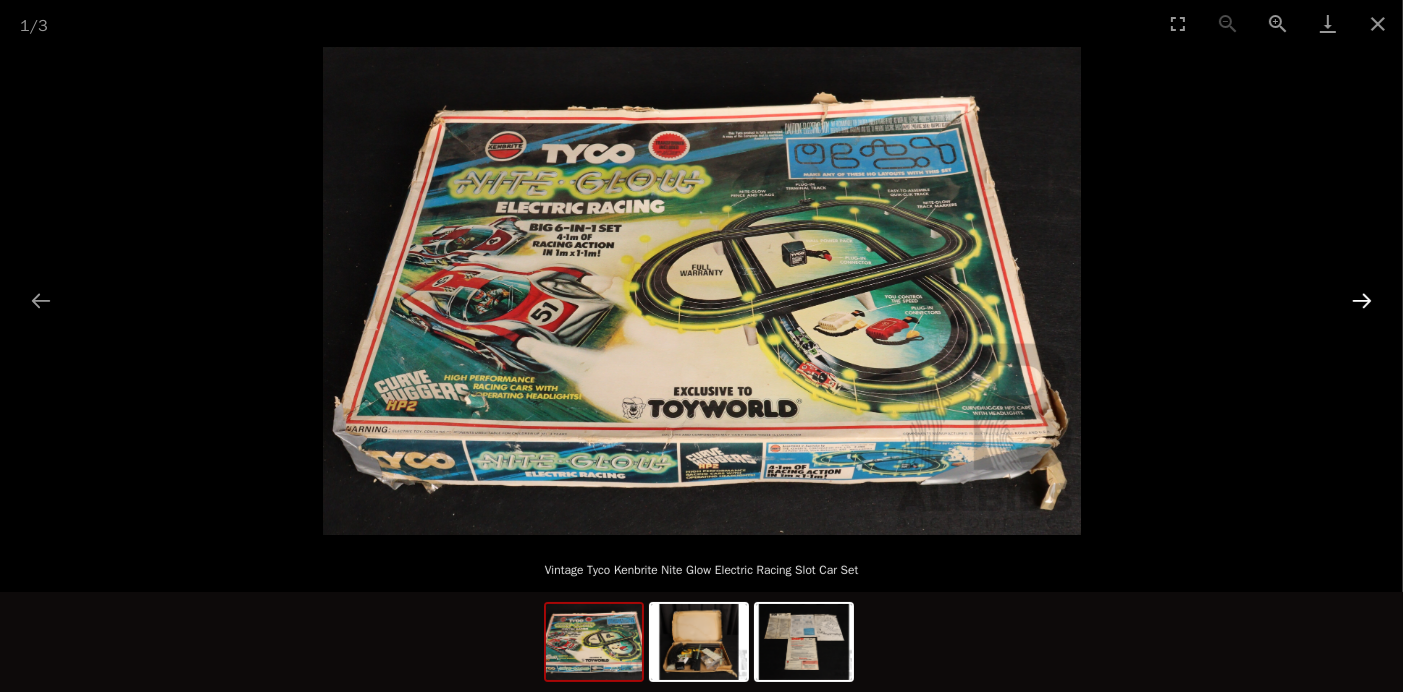 click at bounding box center [1362, 300] 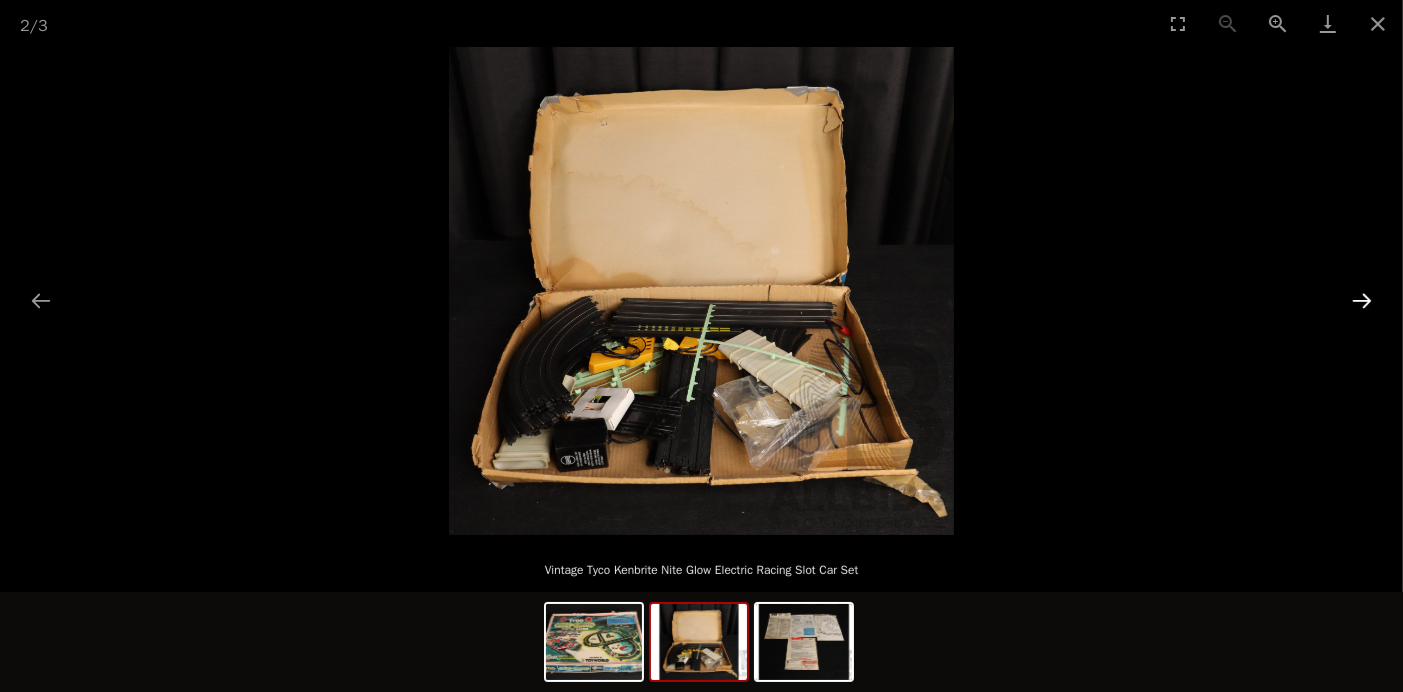 click at bounding box center (1362, 300) 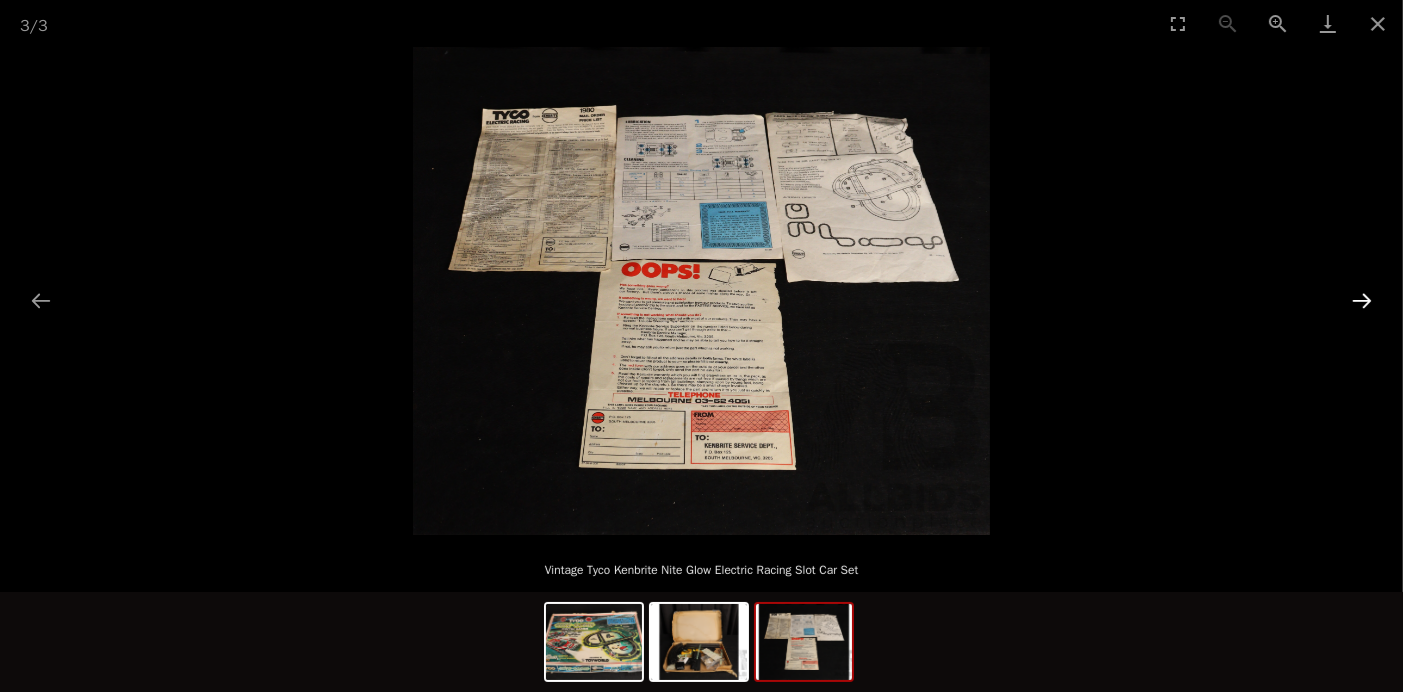 click at bounding box center (1362, 300) 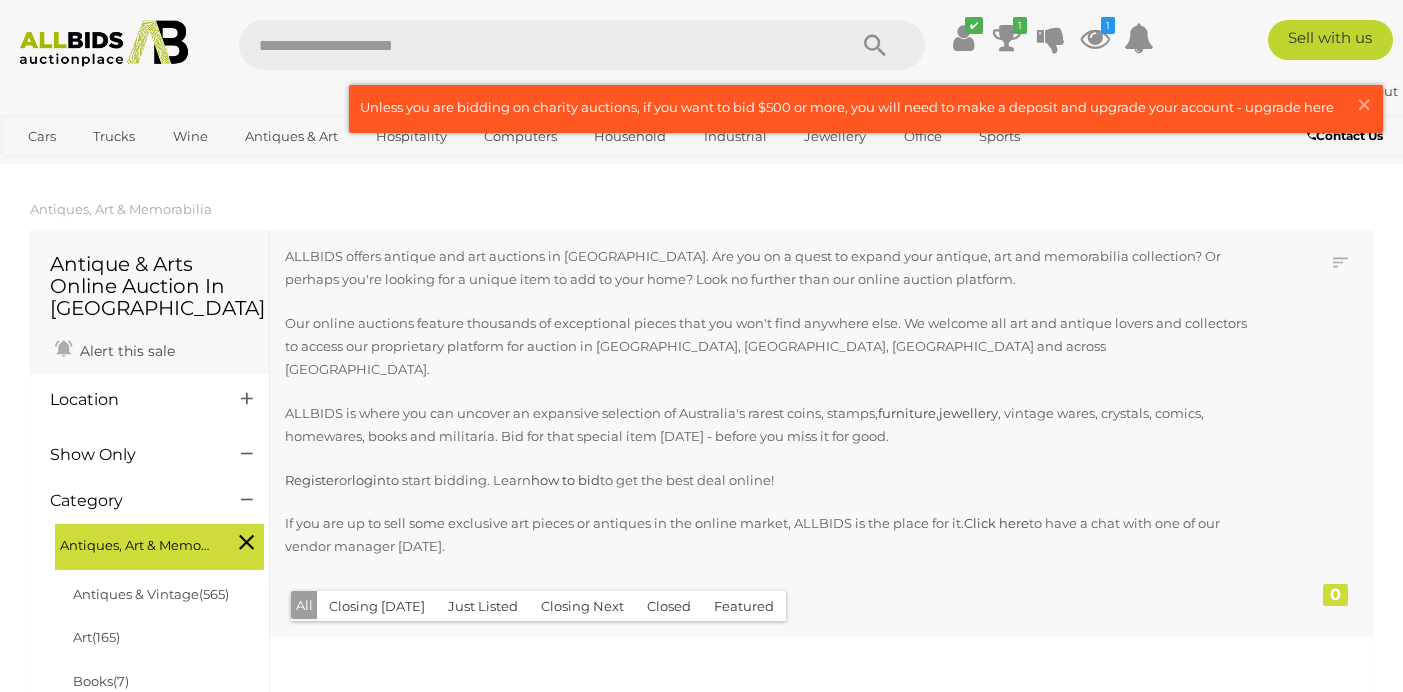 scroll, scrollTop: 2509, scrollLeft: 0, axis: vertical 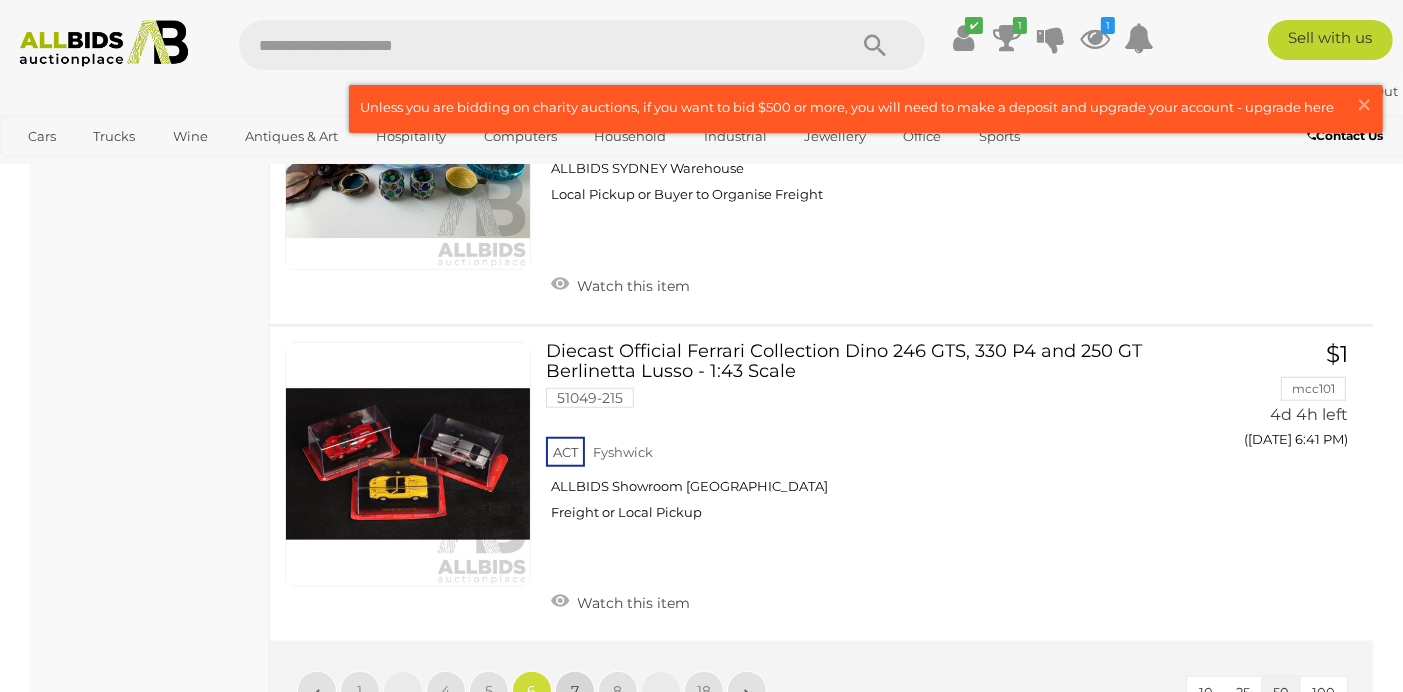 click on "7" at bounding box center [575, 691] 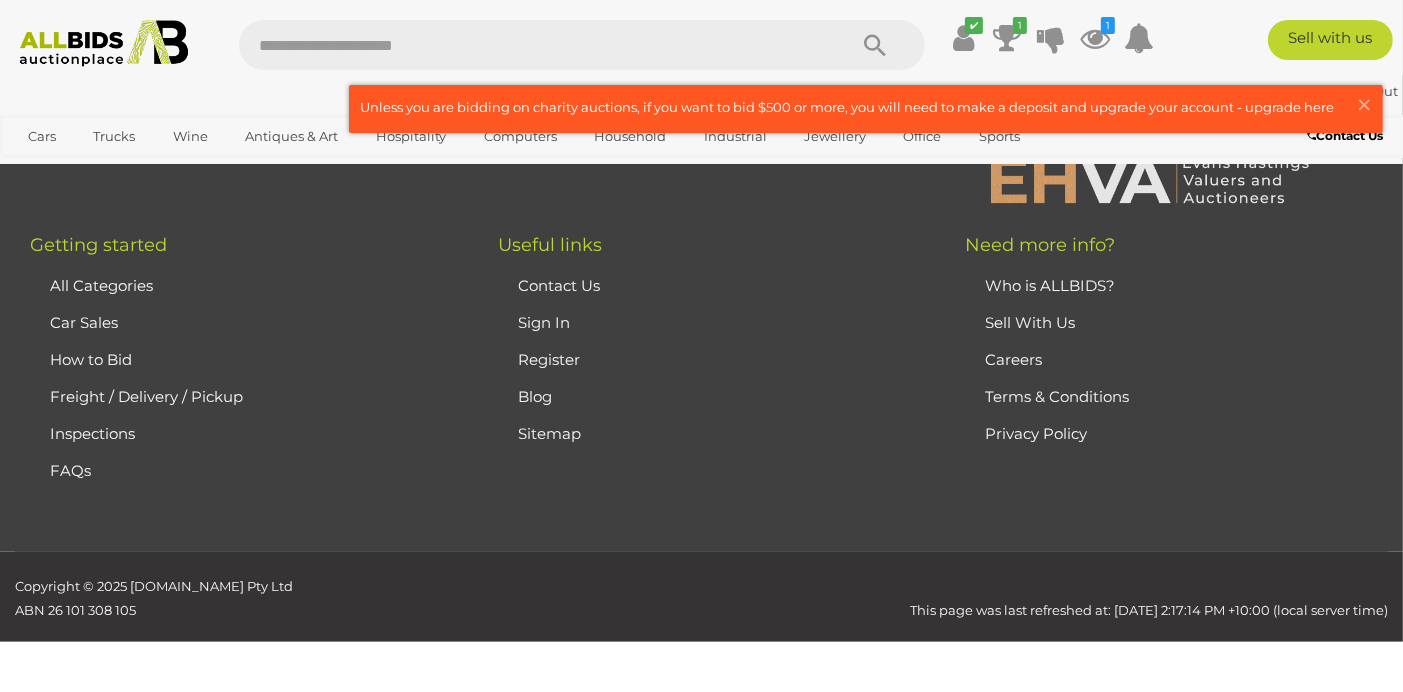 scroll, scrollTop: 446, scrollLeft: 0, axis: vertical 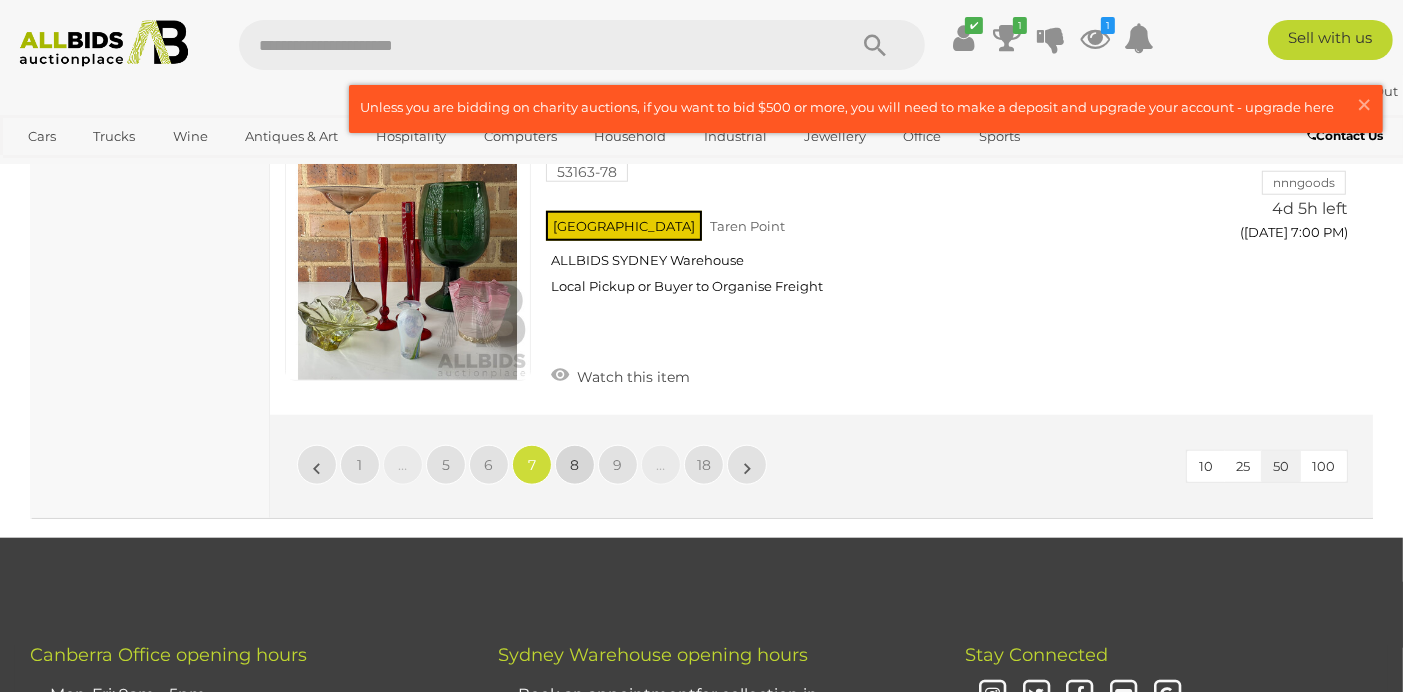 click on "8" at bounding box center (575, 465) 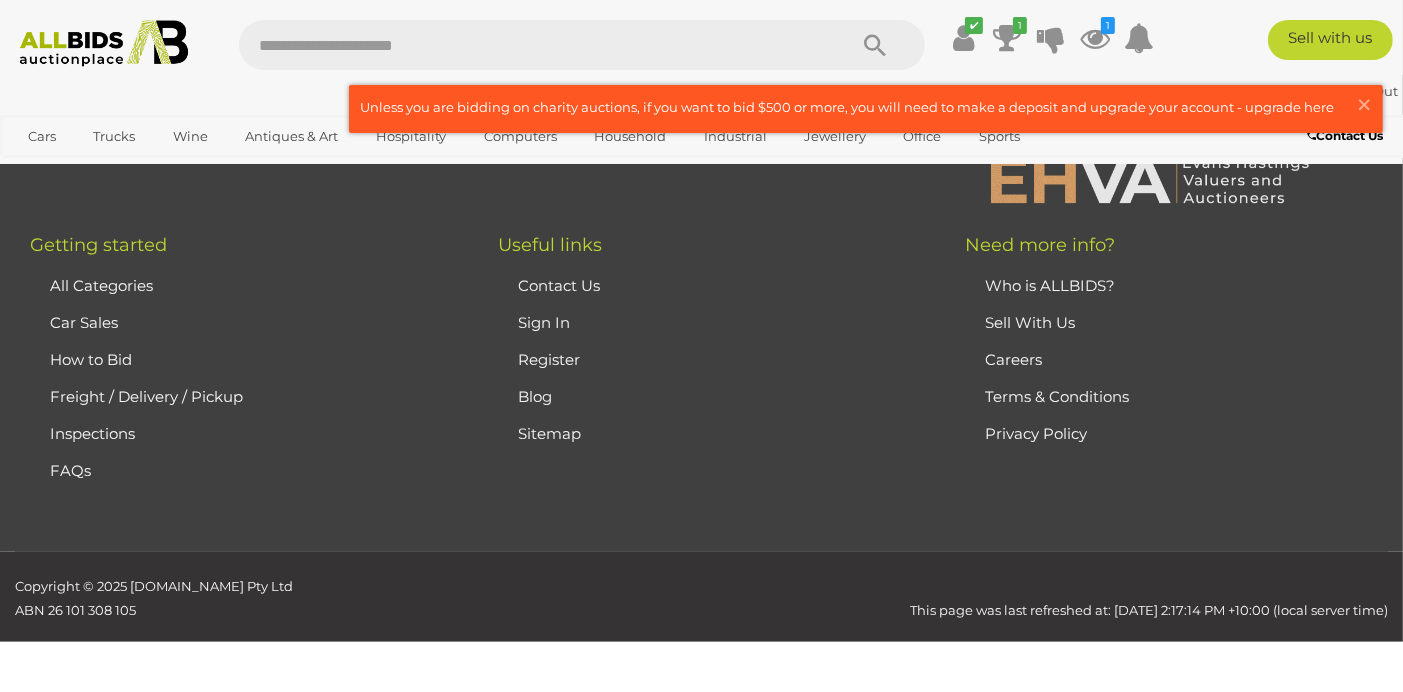 scroll, scrollTop: 446, scrollLeft: 0, axis: vertical 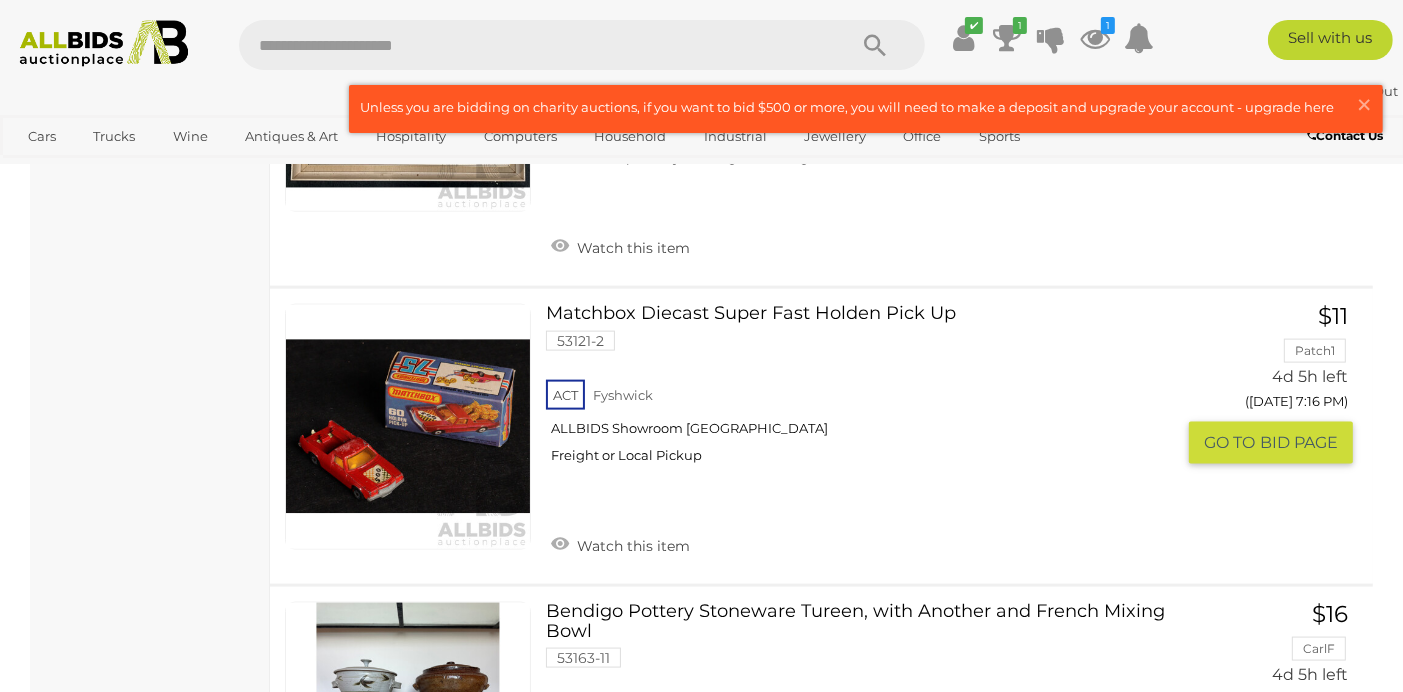click at bounding box center [408, 427] 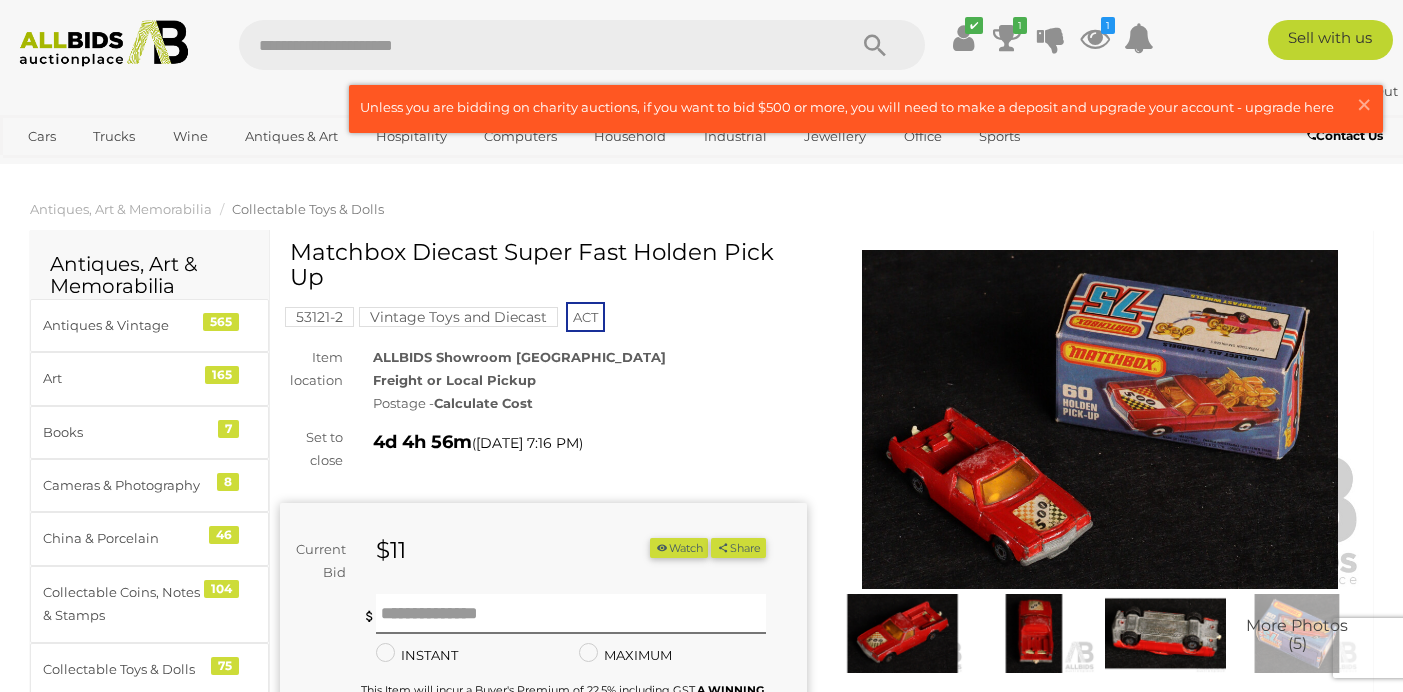 scroll, scrollTop: 0, scrollLeft: 0, axis: both 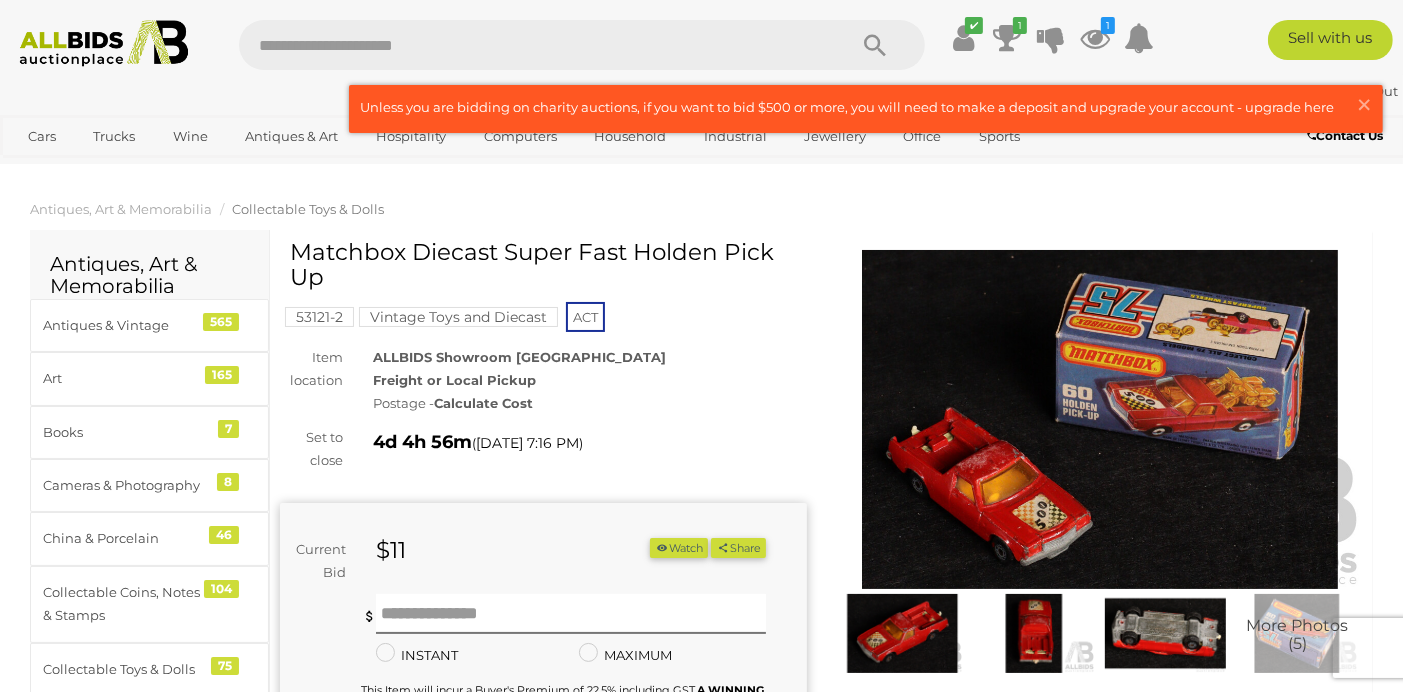 click at bounding box center (1100, 419) 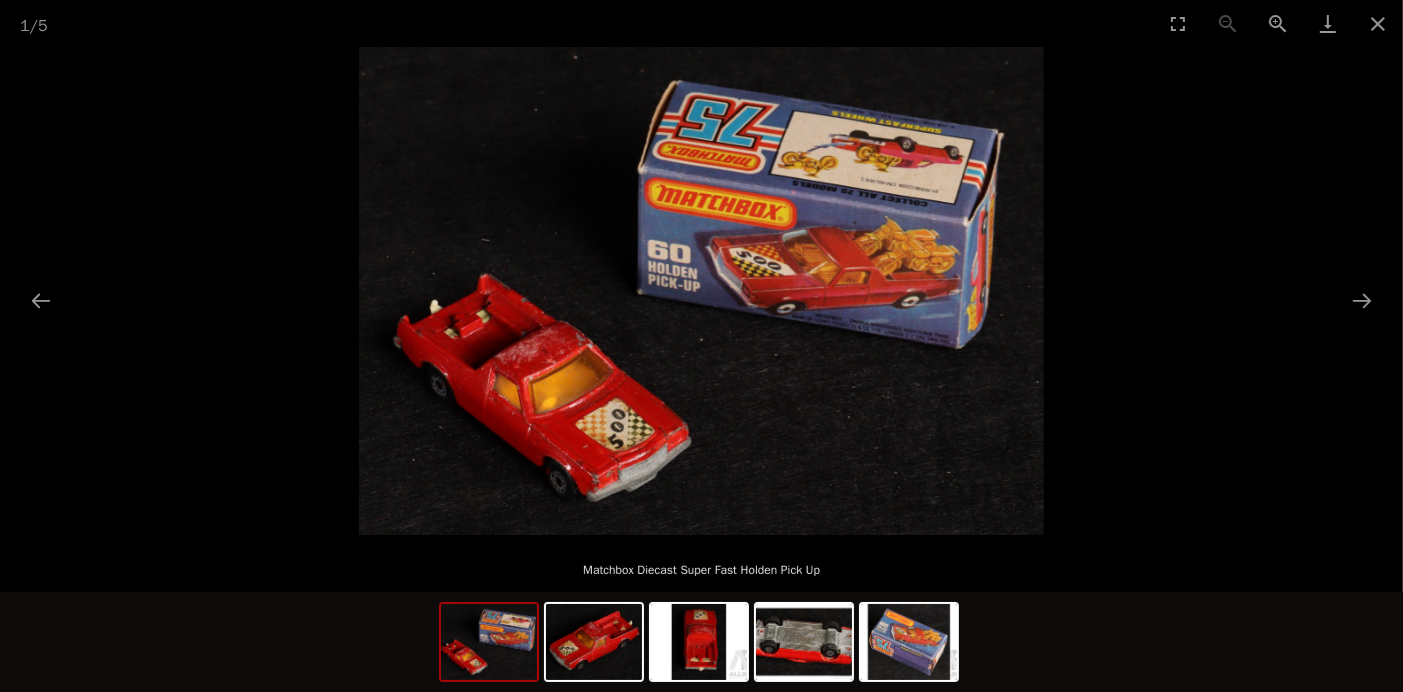 scroll, scrollTop: 300, scrollLeft: 0, axis: vertical 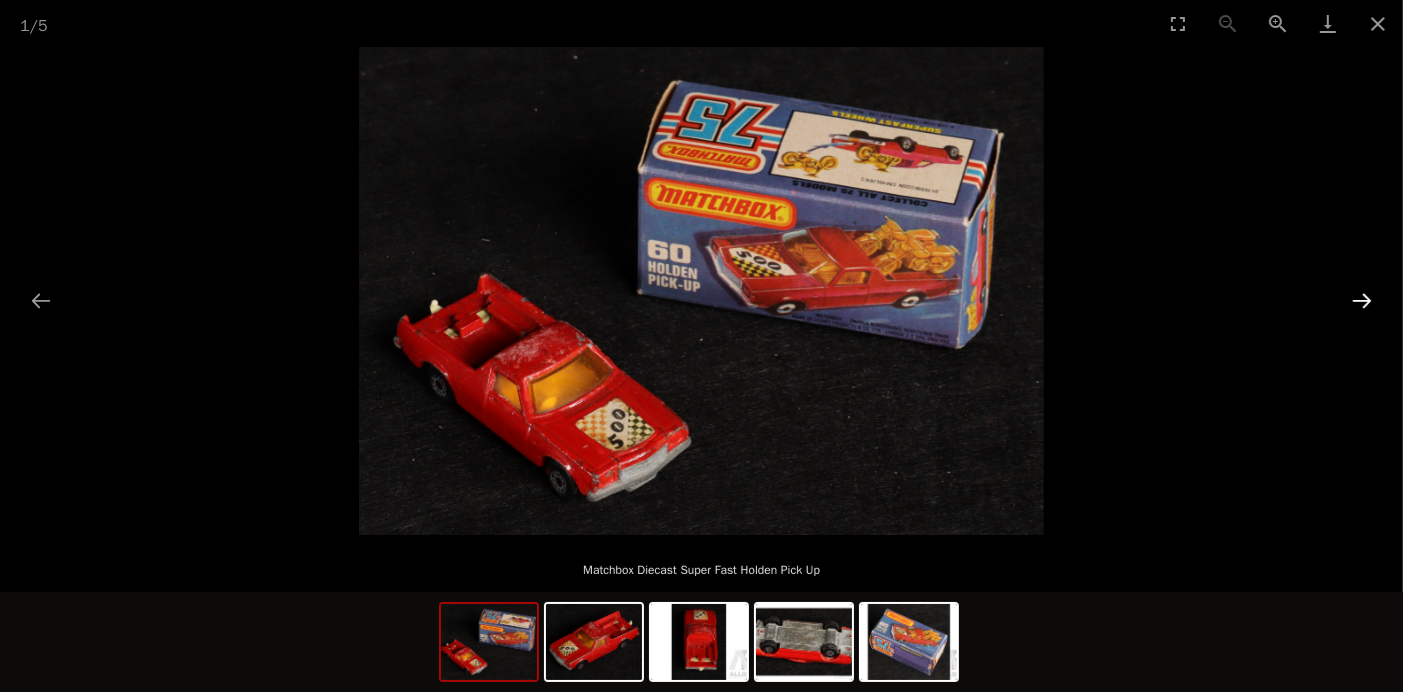 click at bounding box center [1362, 300] 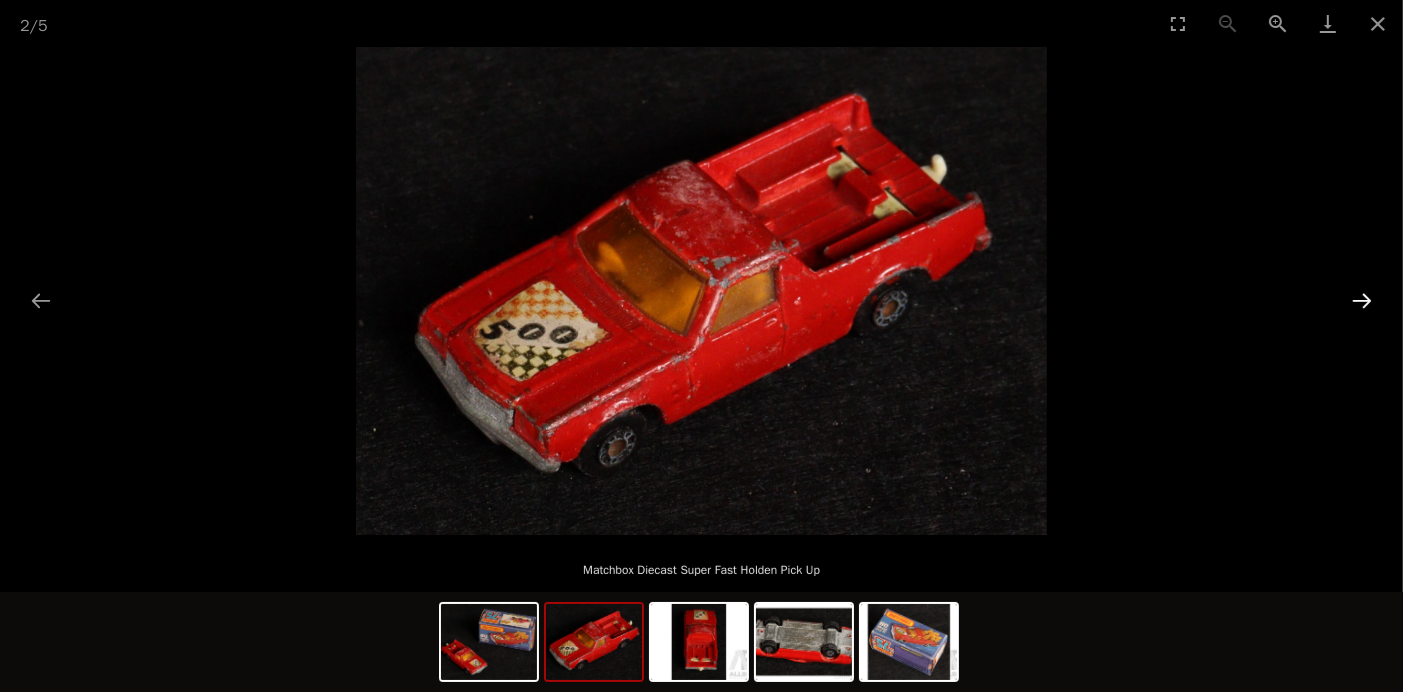 click at bounding box center (1362, 300) 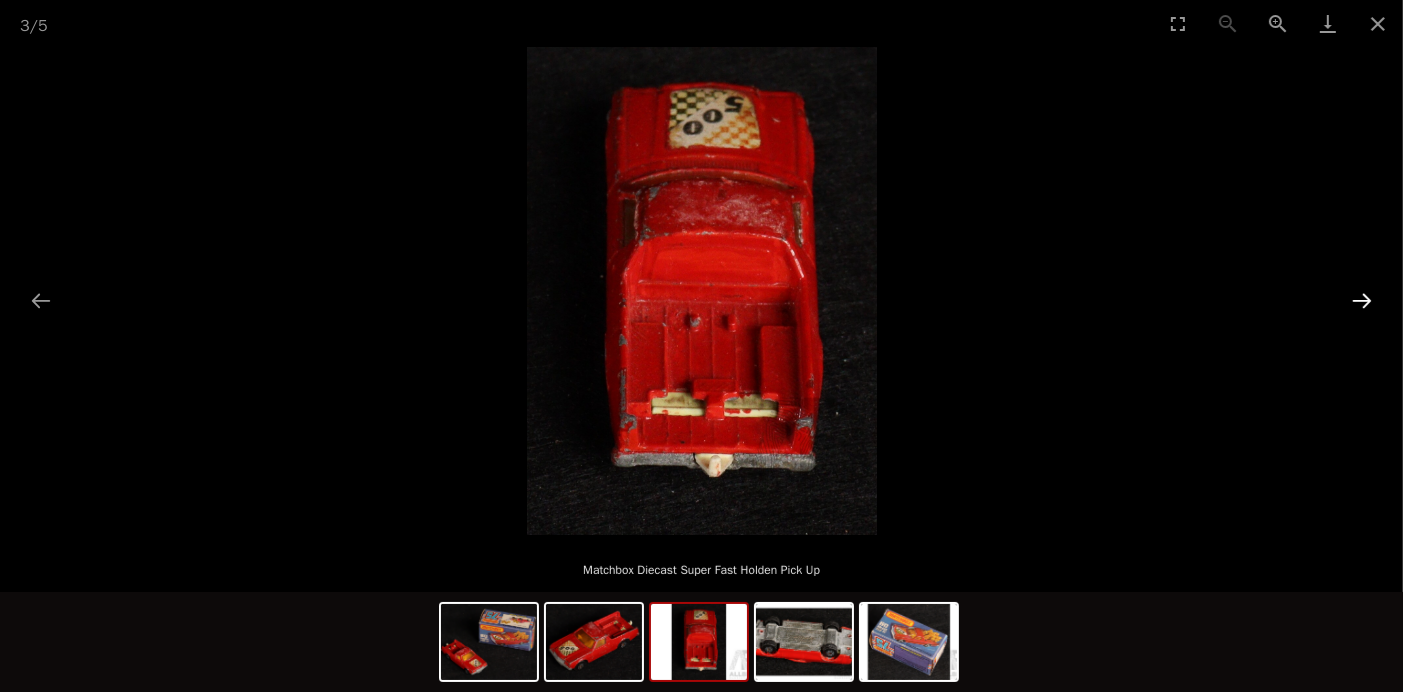click at bounding box center (1362, 300) 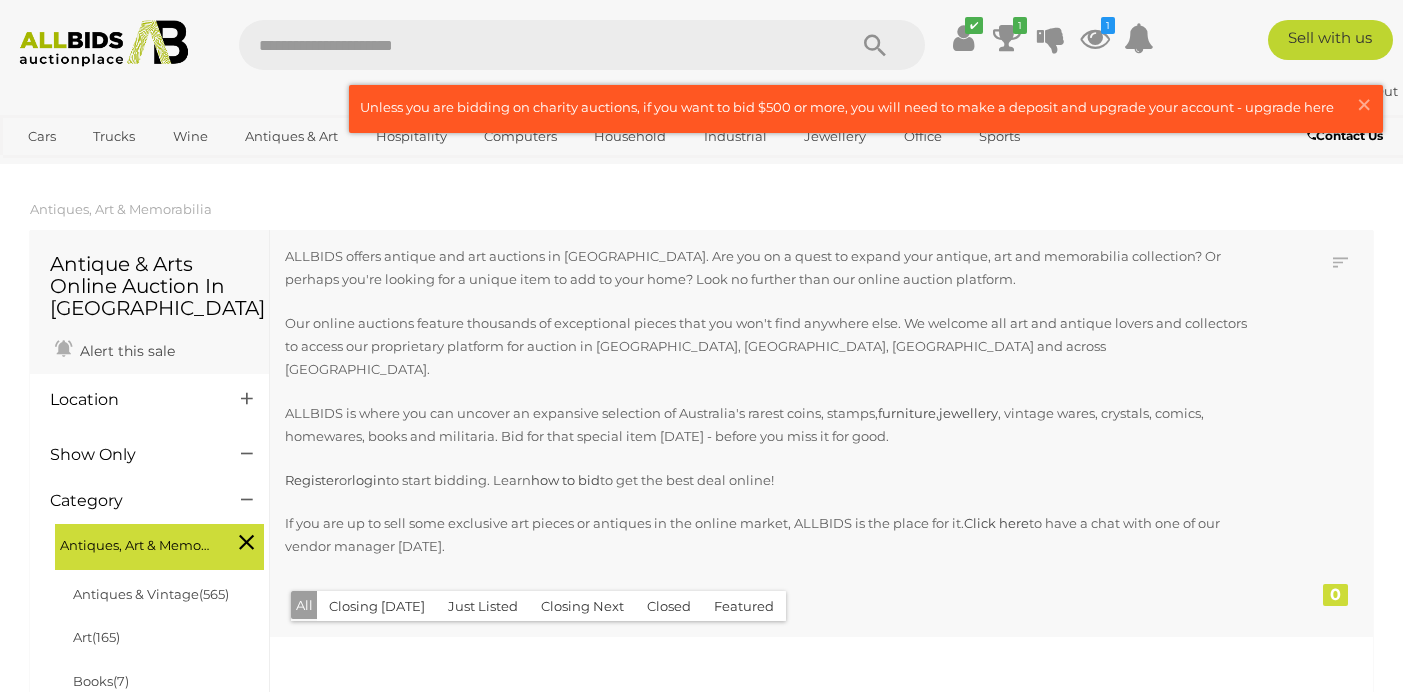 scroll, scrollTop: 2509, scrollLeft: 0, axis: vertical 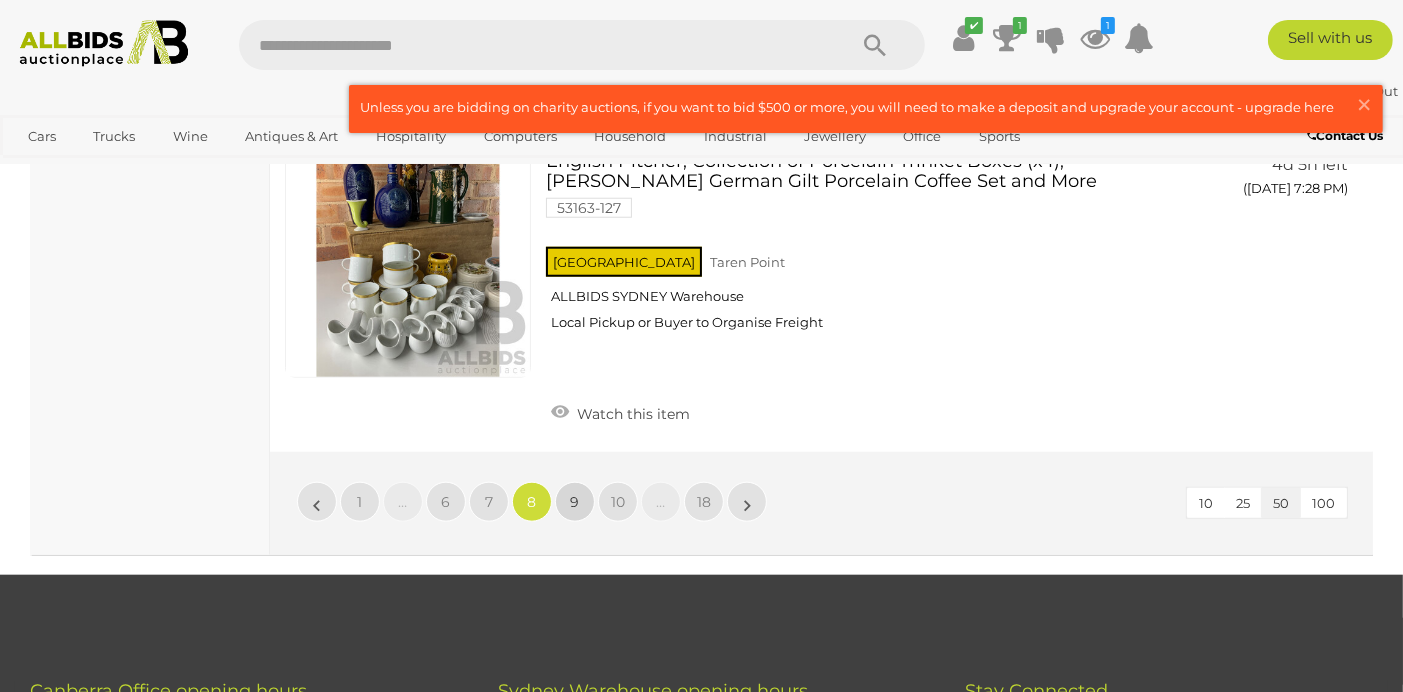 click on "9" at bounding box center [575, 502] 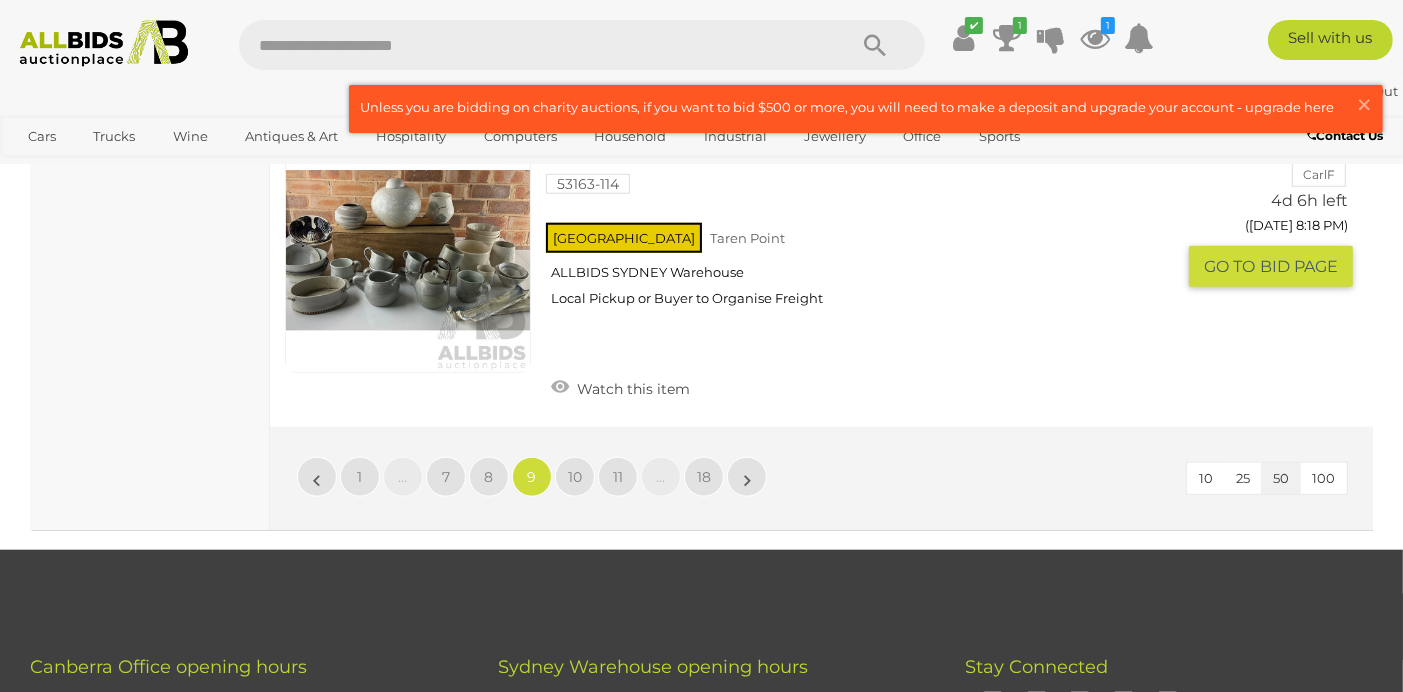 scroll, scrollTop: 15746, scrollLeft: 0, axis: vertical 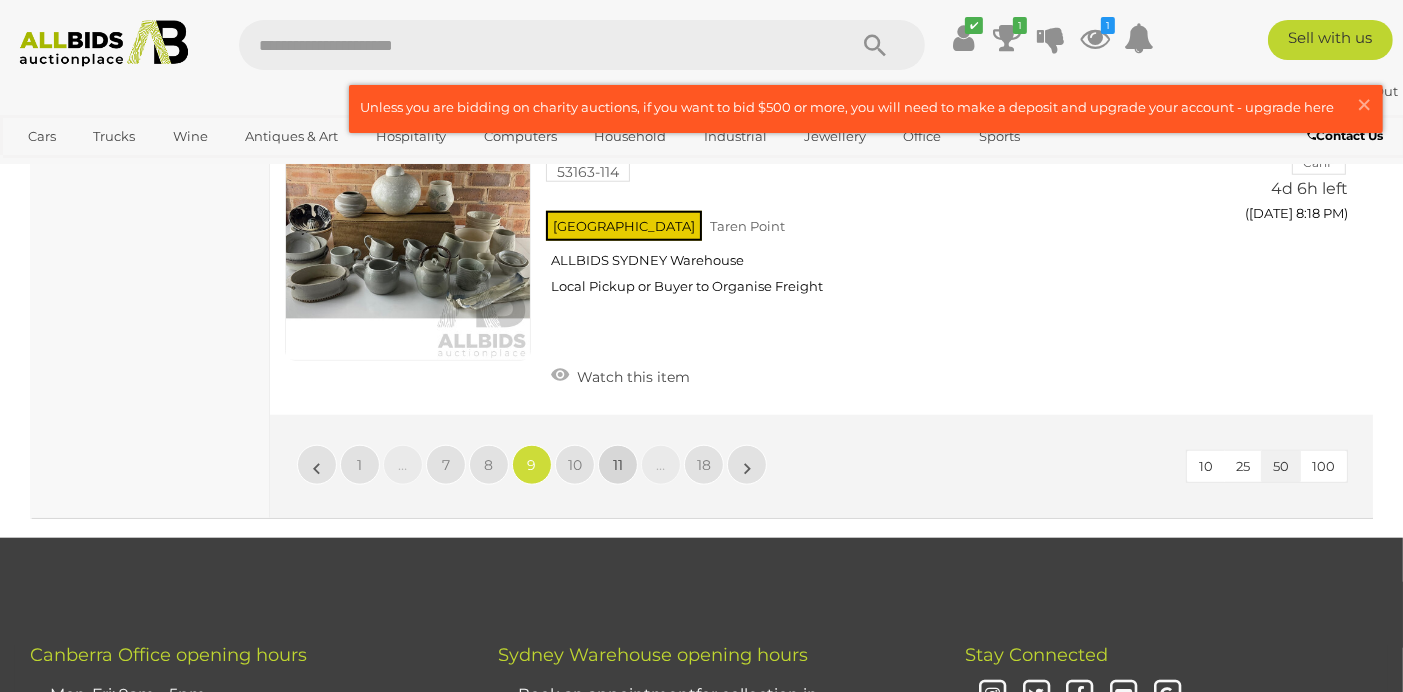 click on "11" at bounding box center [618, 465] 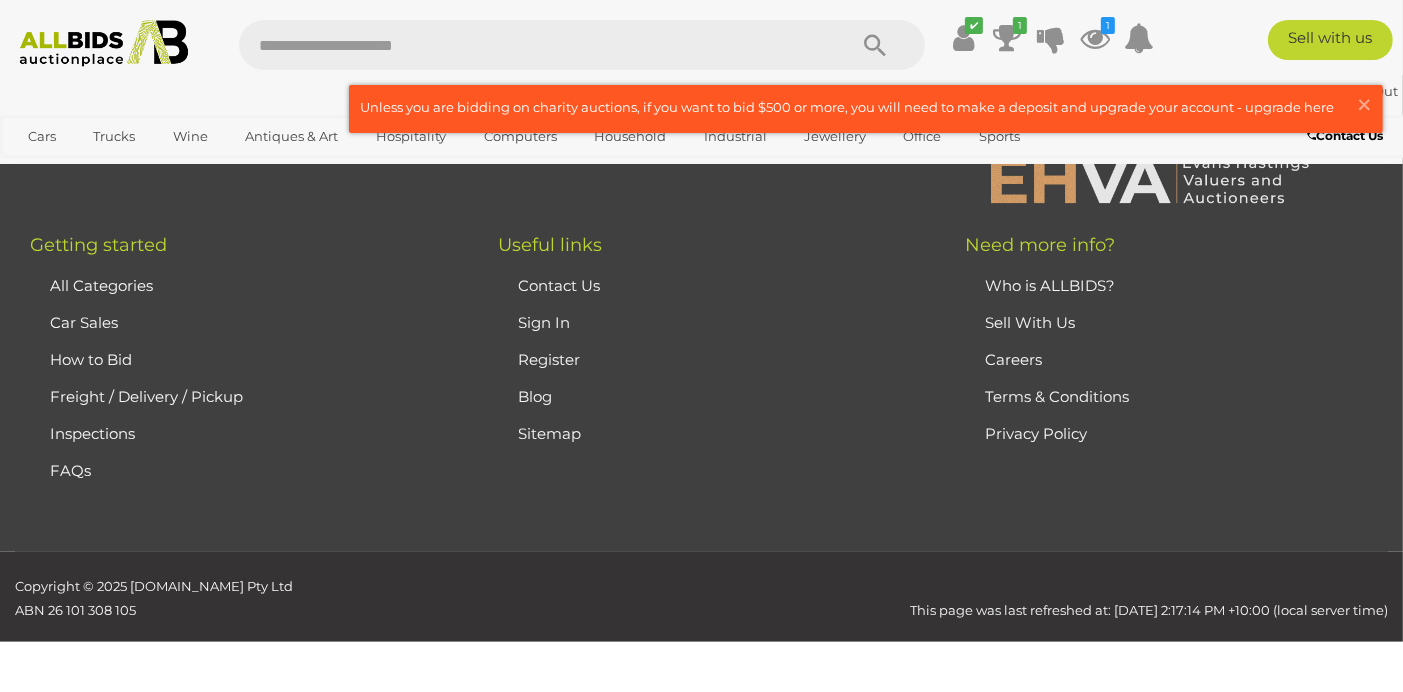 scroll, scrollTop: 446, scrollLeft: 0, axis: vertical 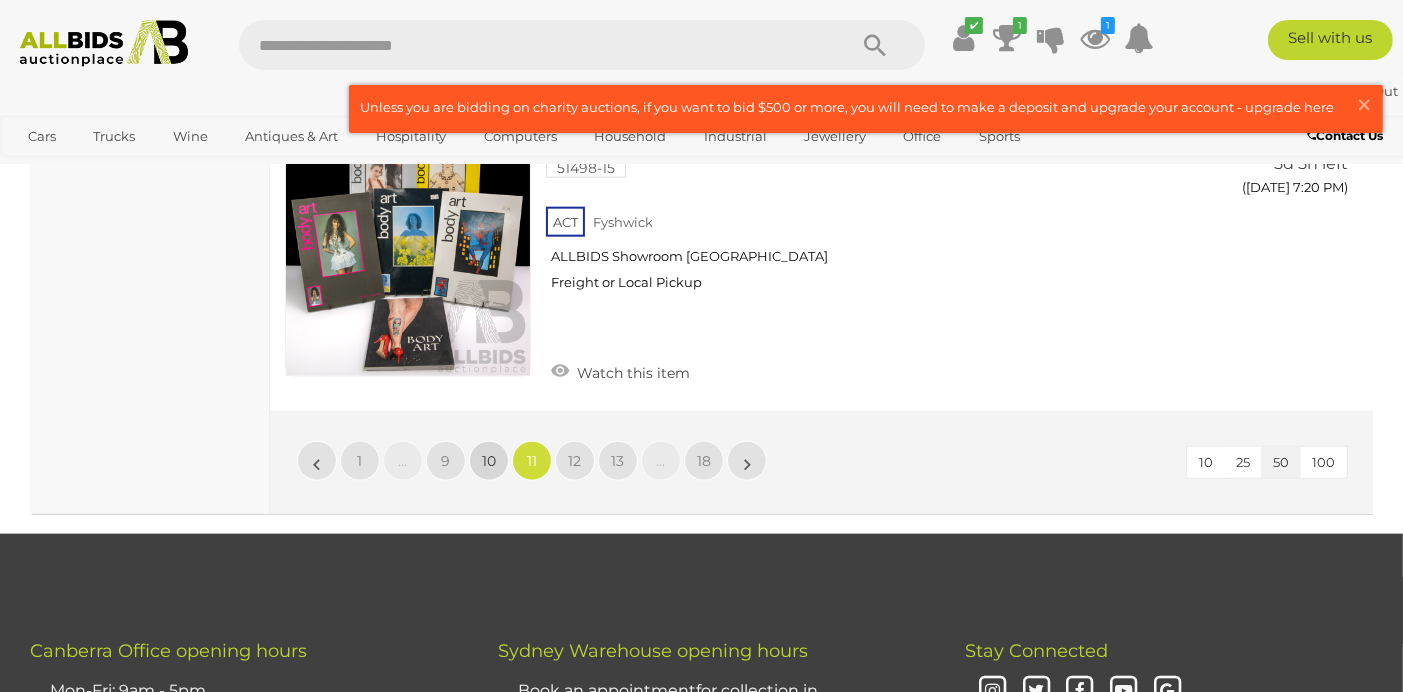 click on "10" at bounding box center [489, 461] 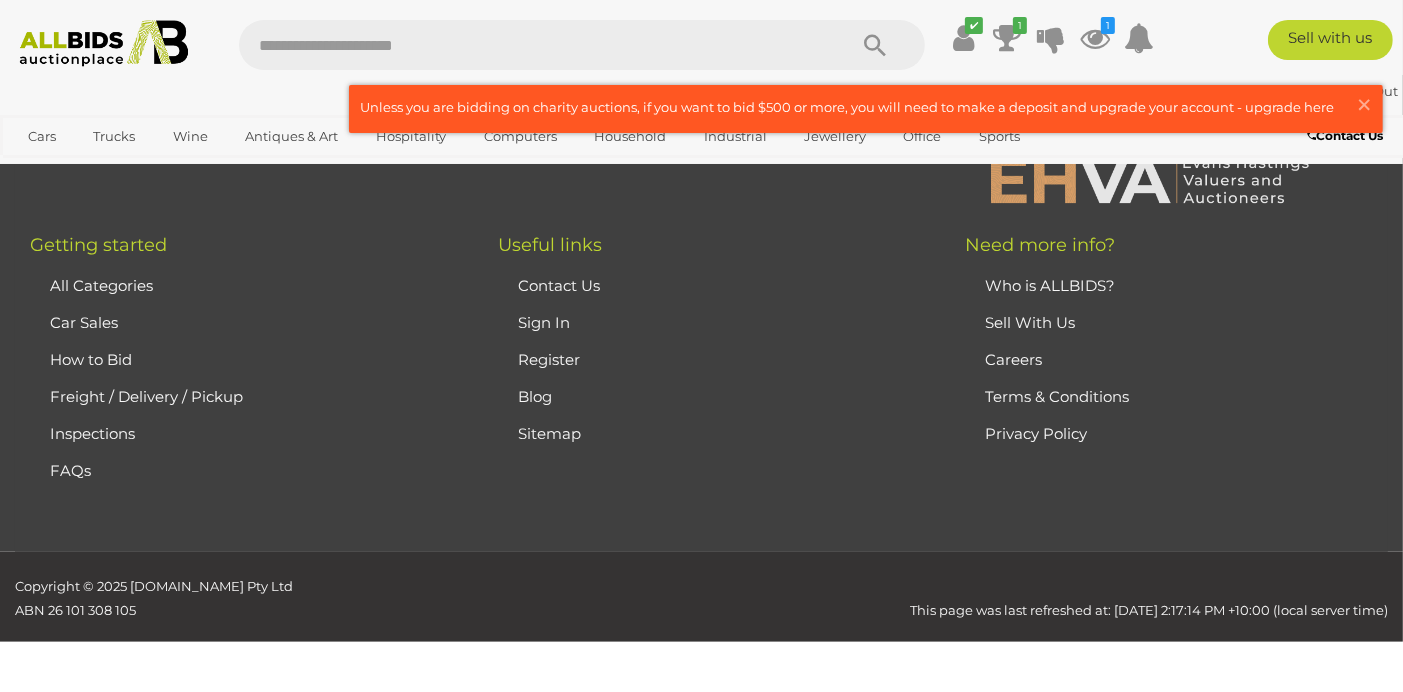 scroll, scrollTop: 446, scrollLeft: 0, axis: vertical 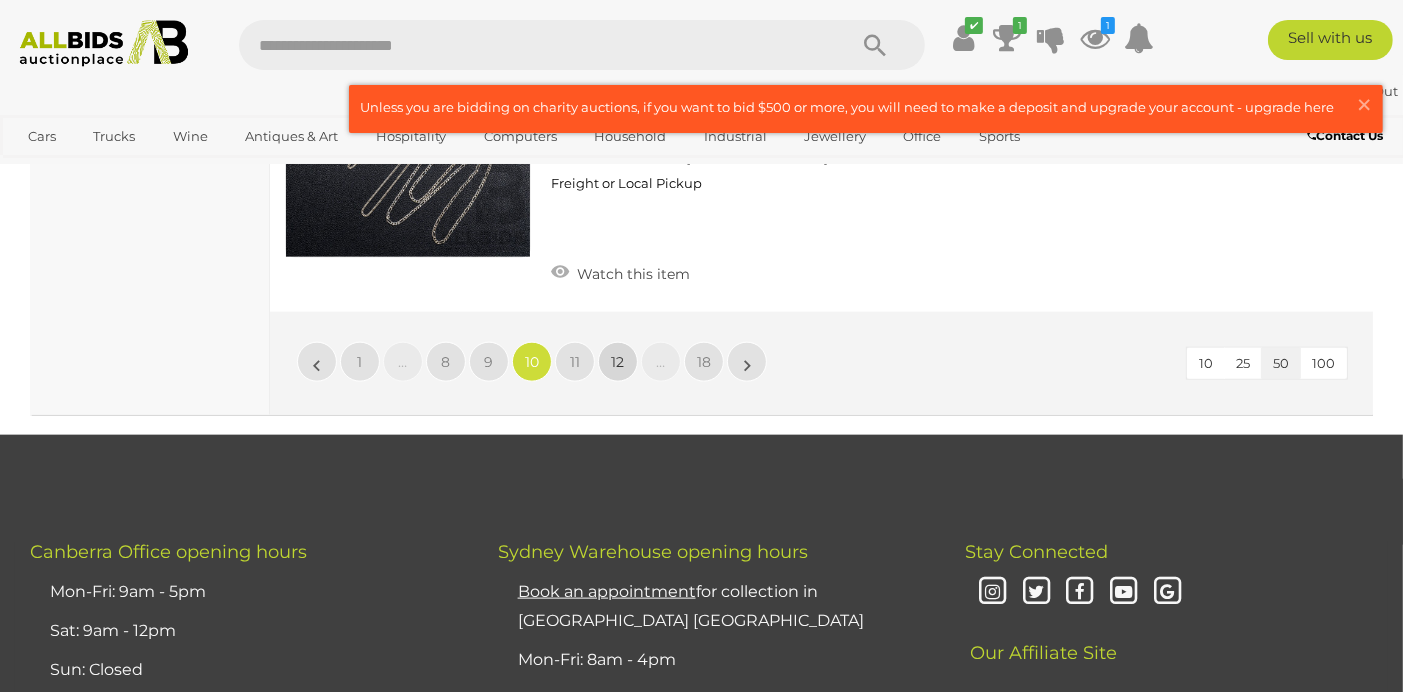 click on "12" at bounding box center [618, 362] 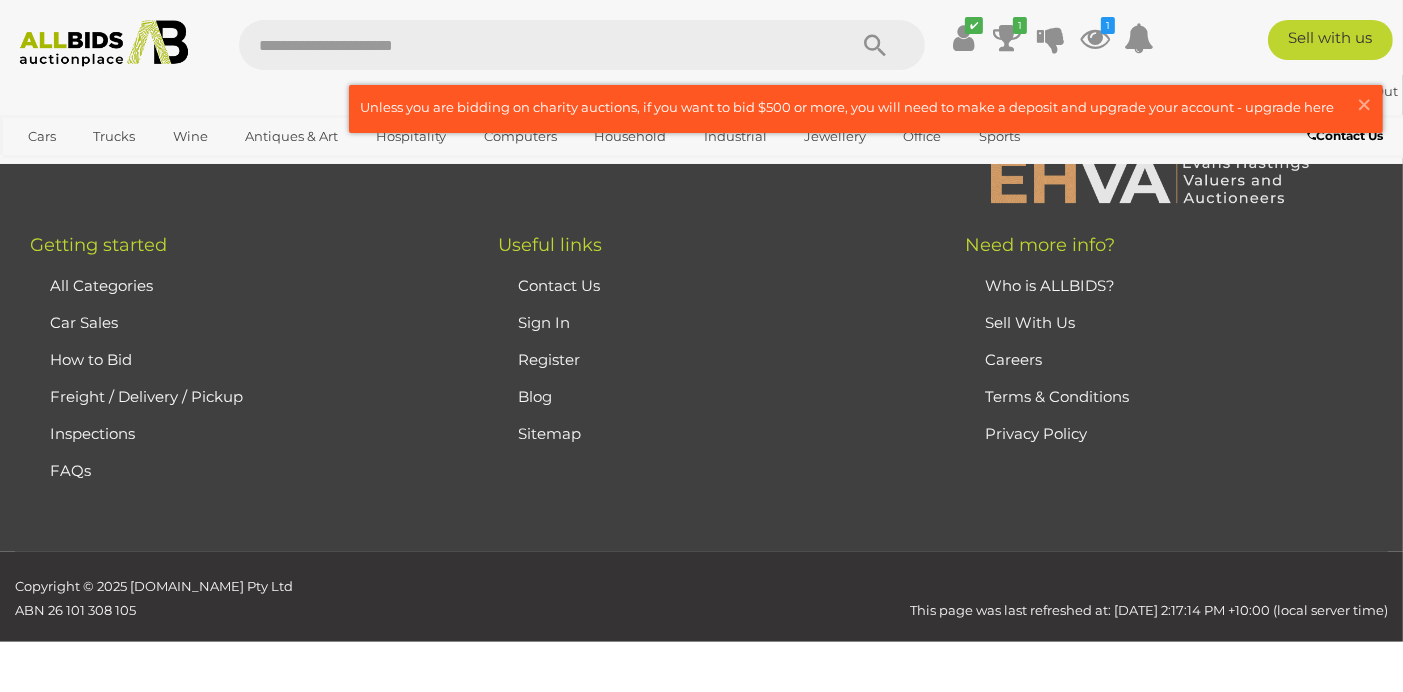scroll, scrollTop: 446, scrollLeft: 0, axis: vertical 